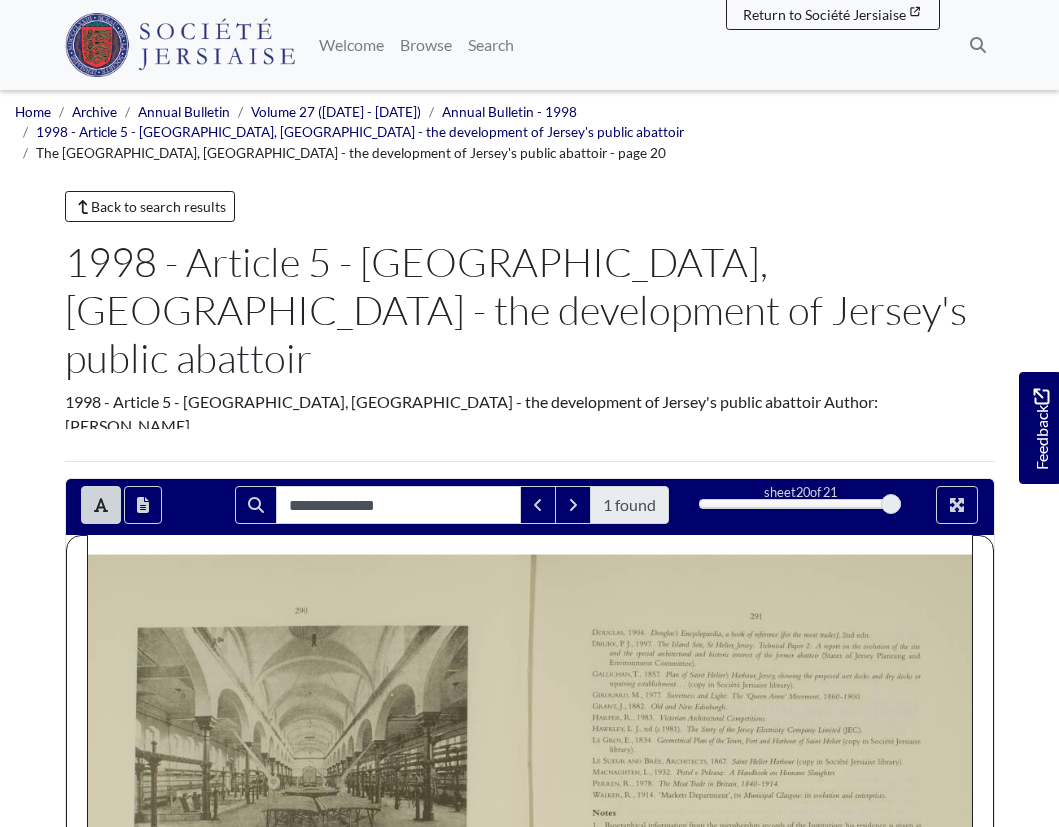 scroll, scrollTop: 297, scrollLeft: 0, axis: vertical 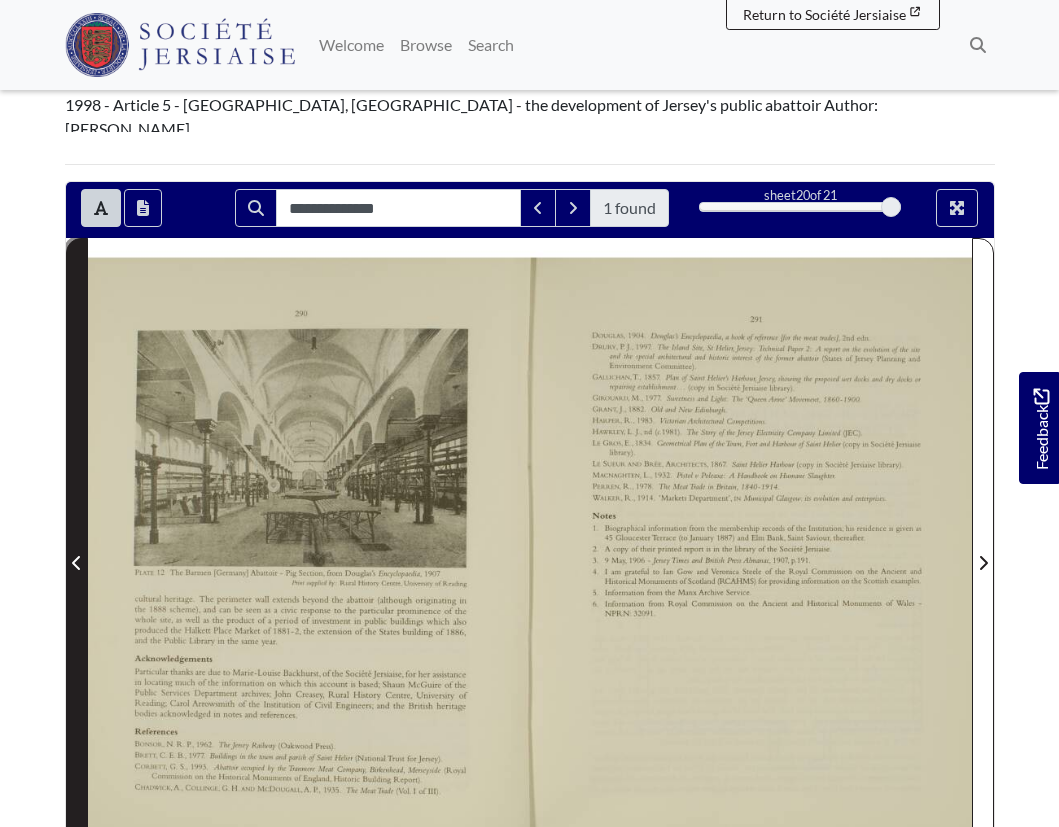 click 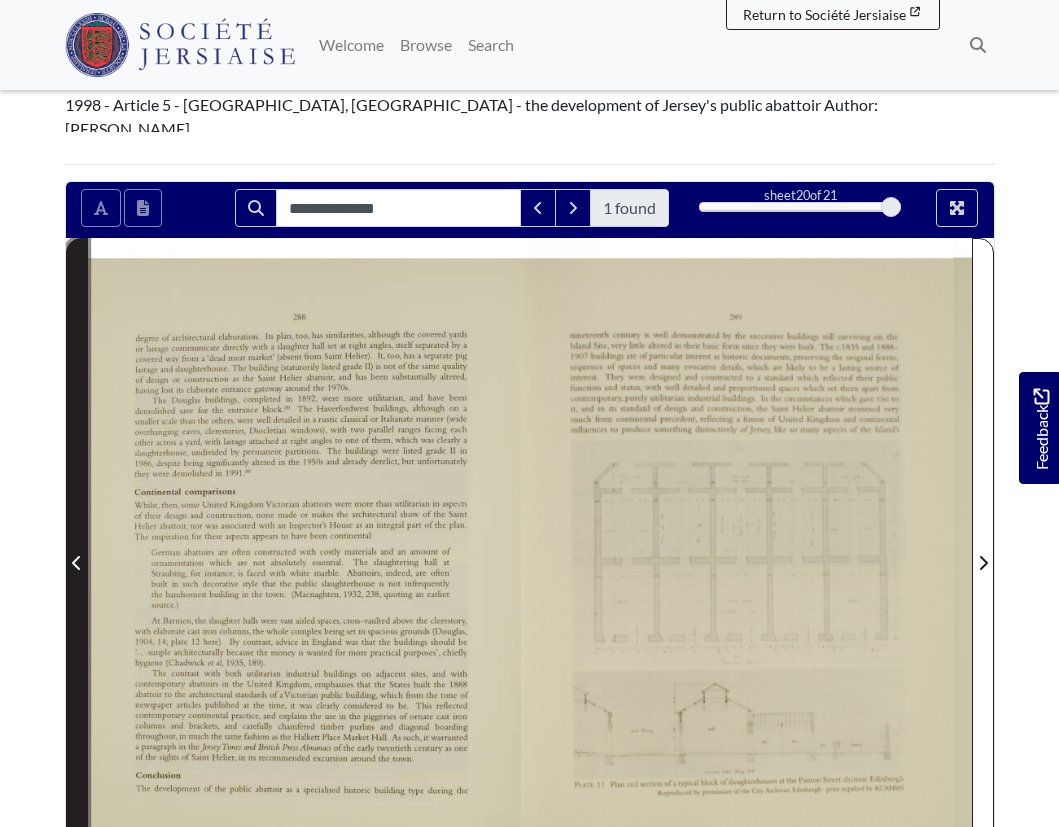 click 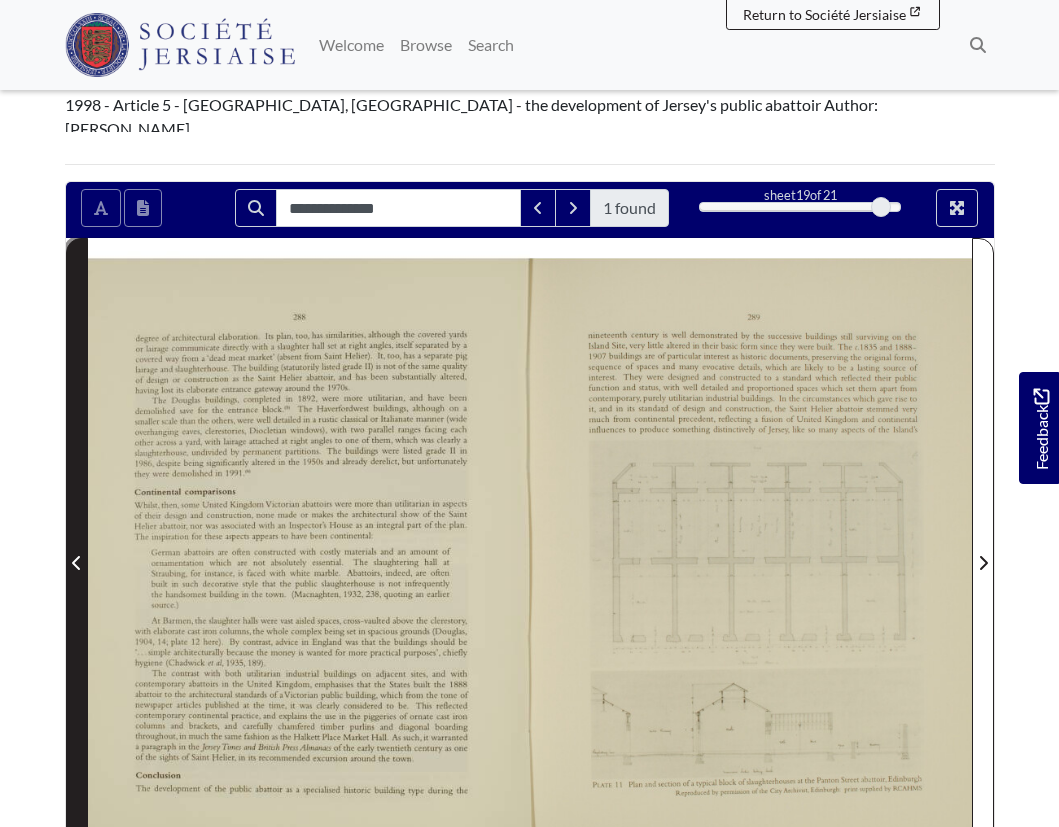 click 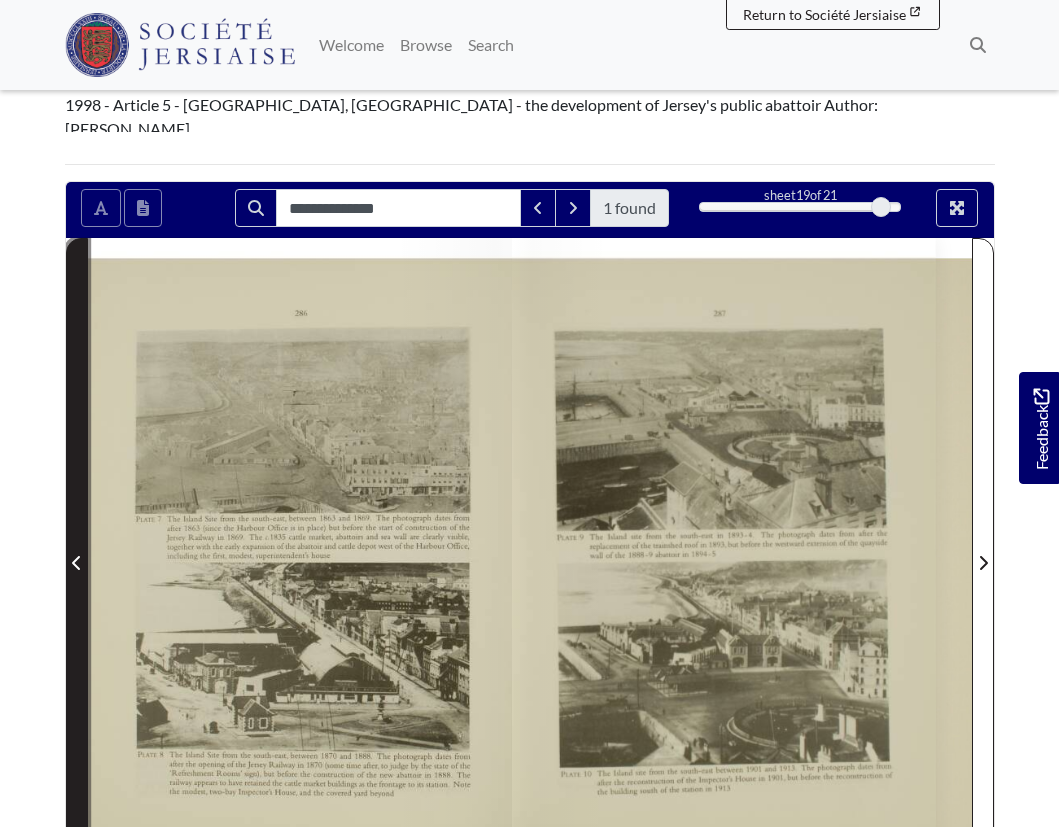 click 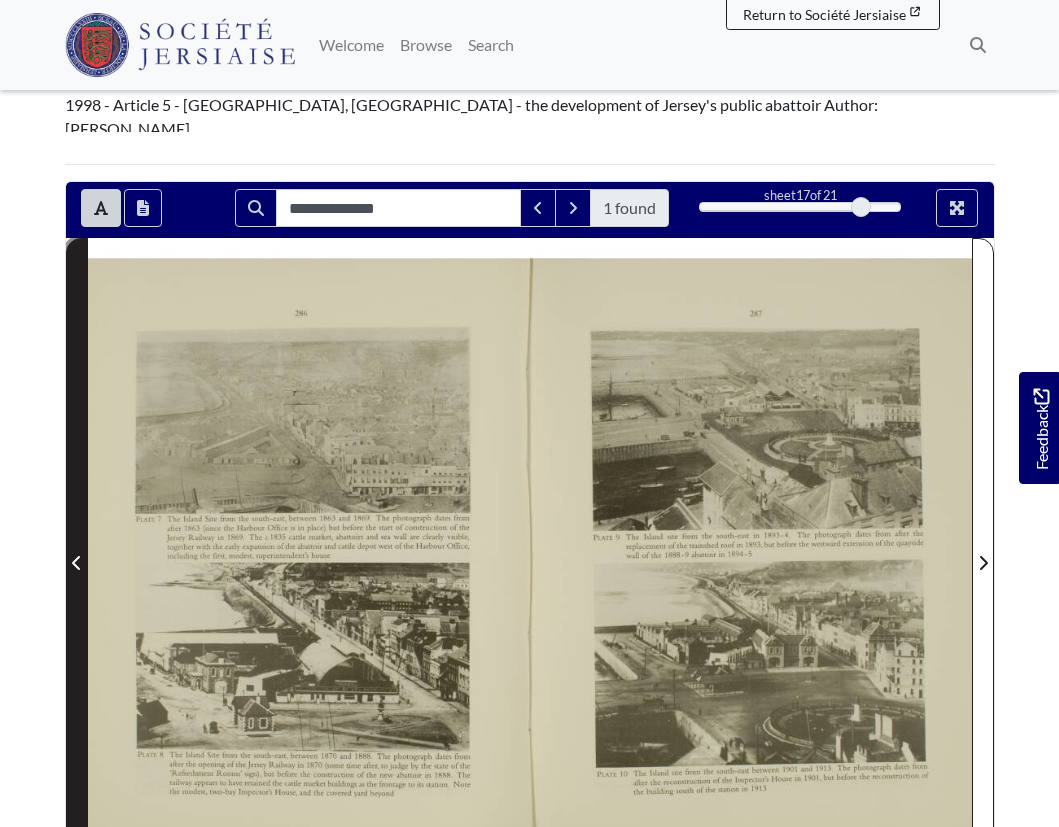 click 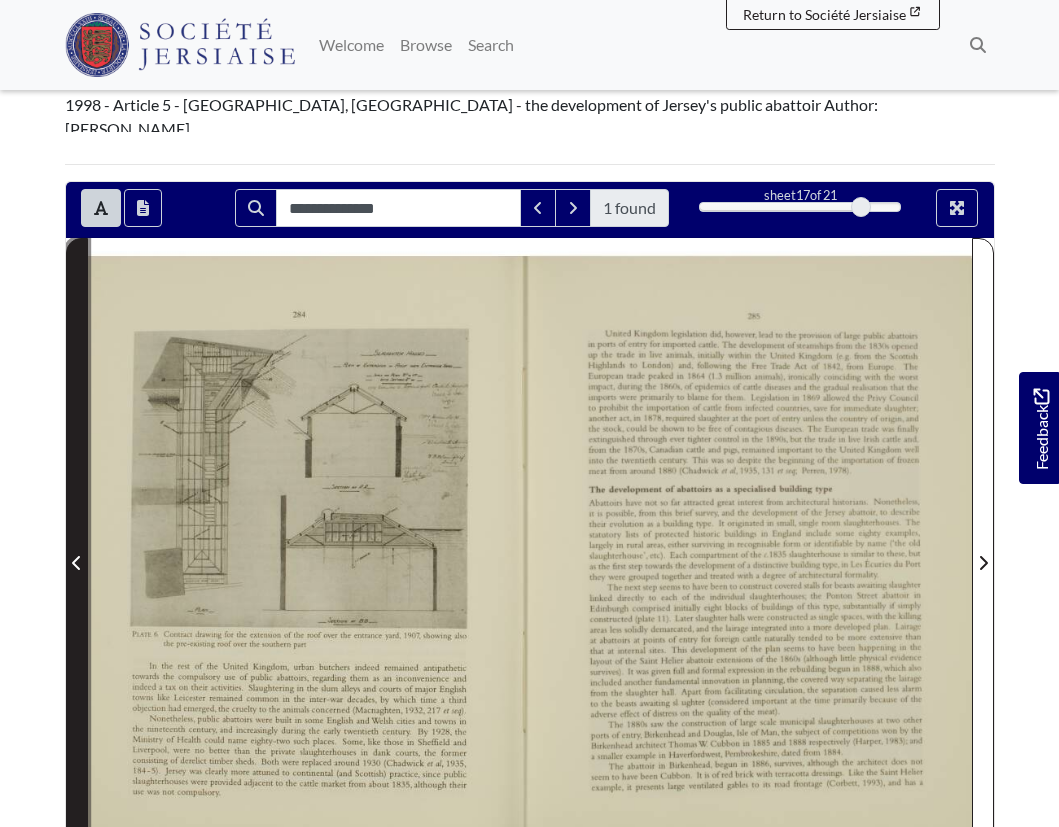 click 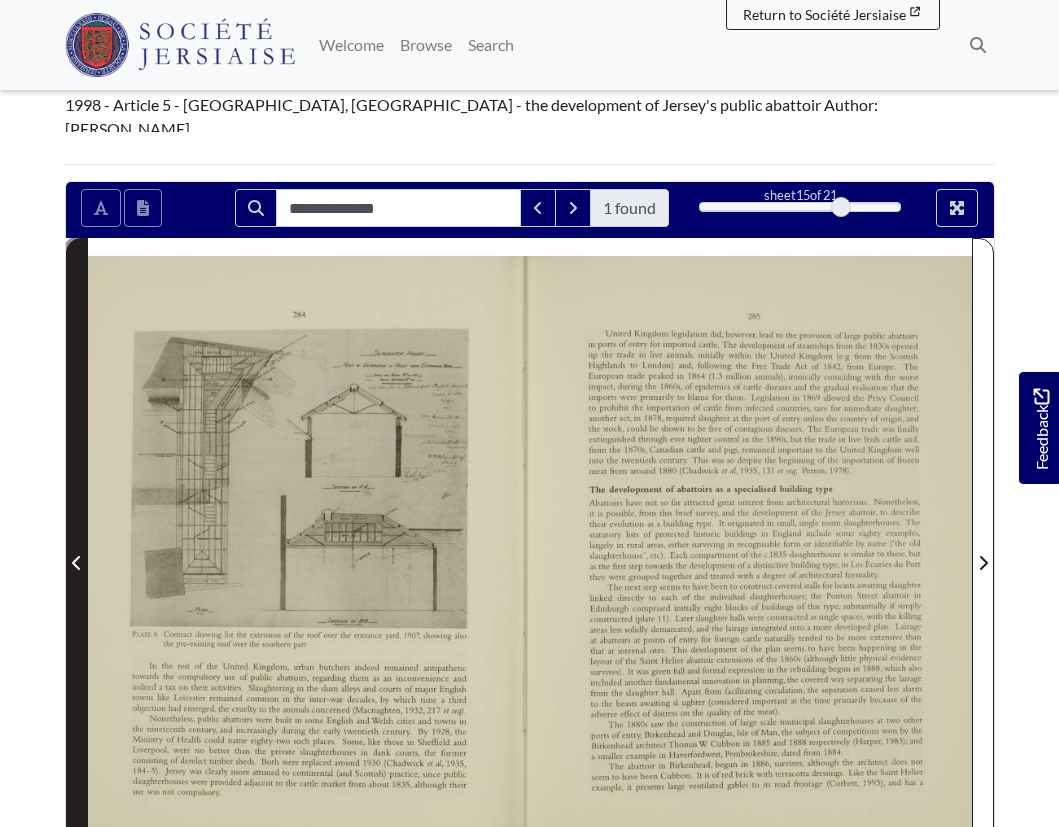 click 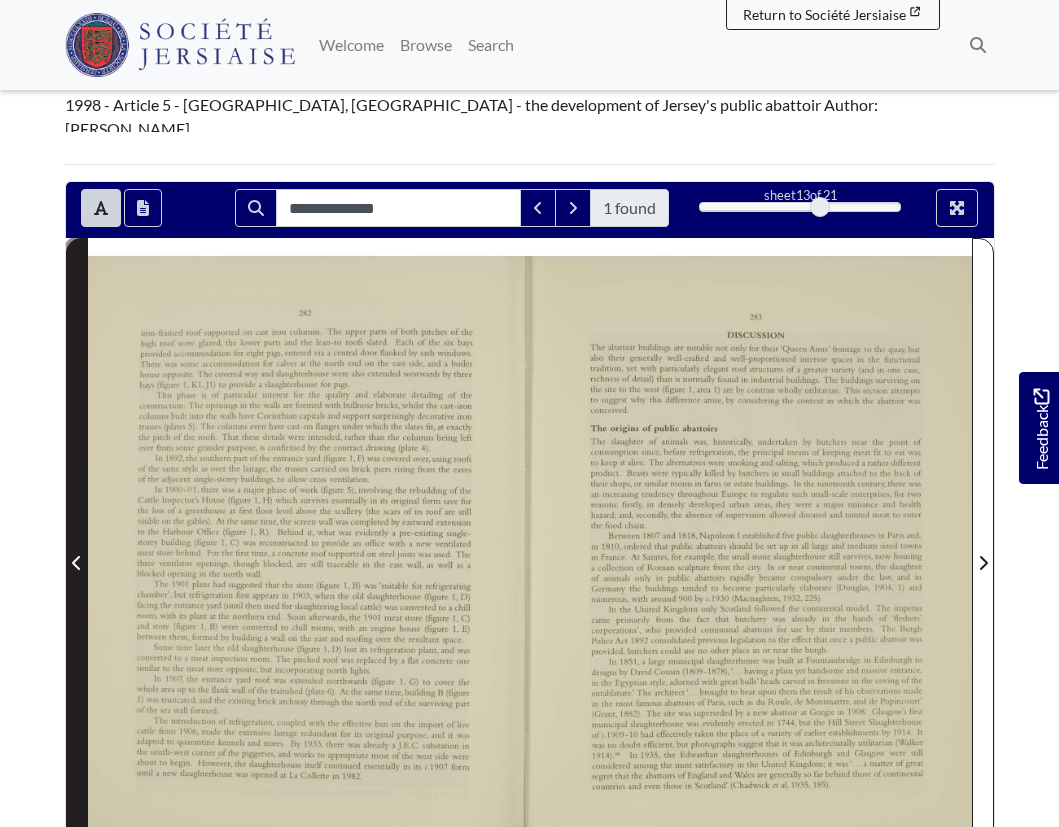 click 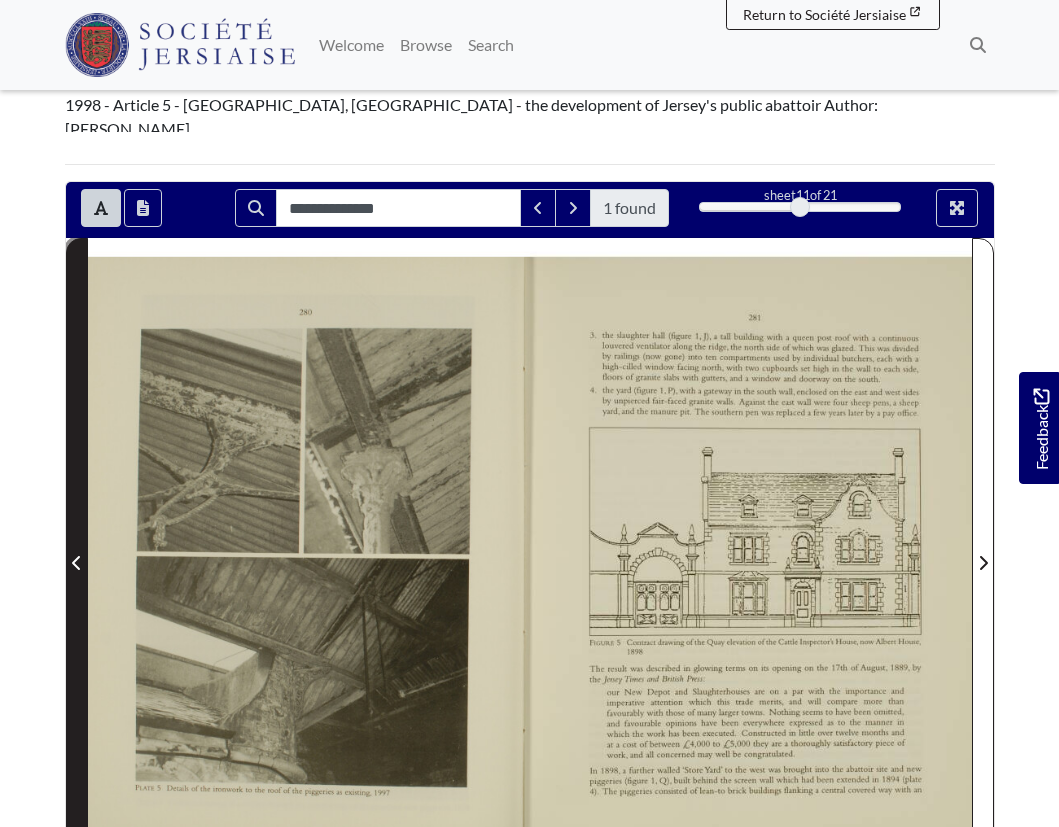 click 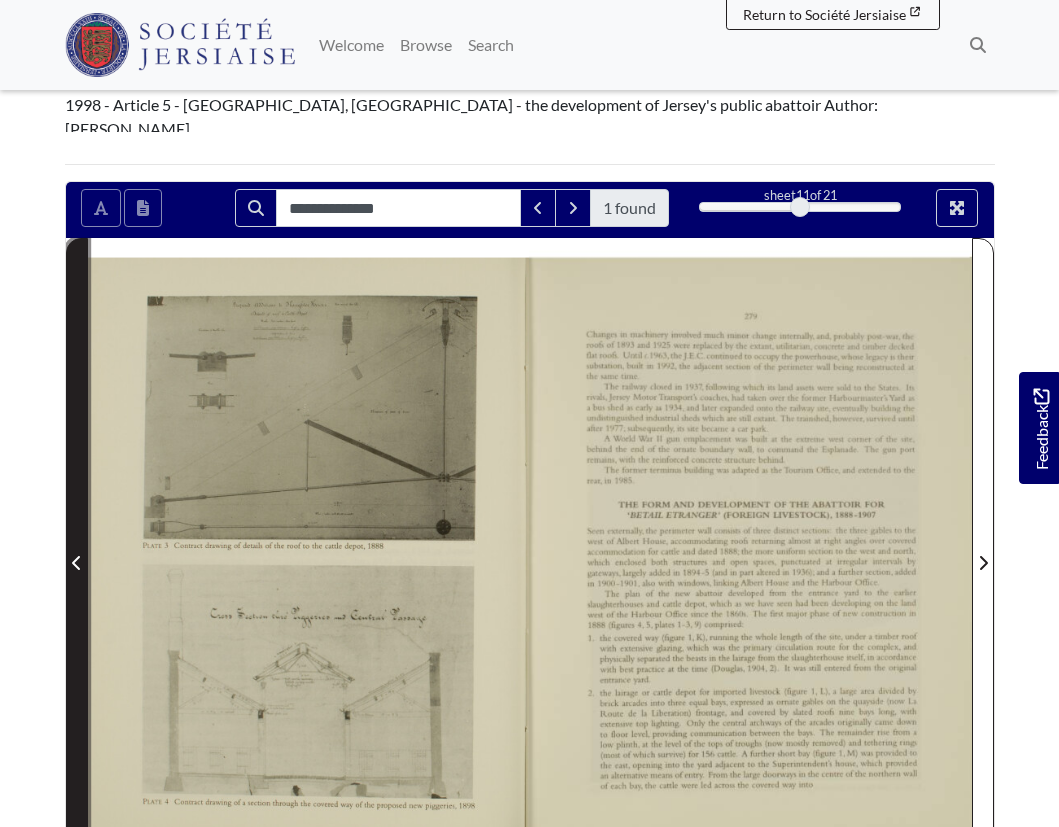 click 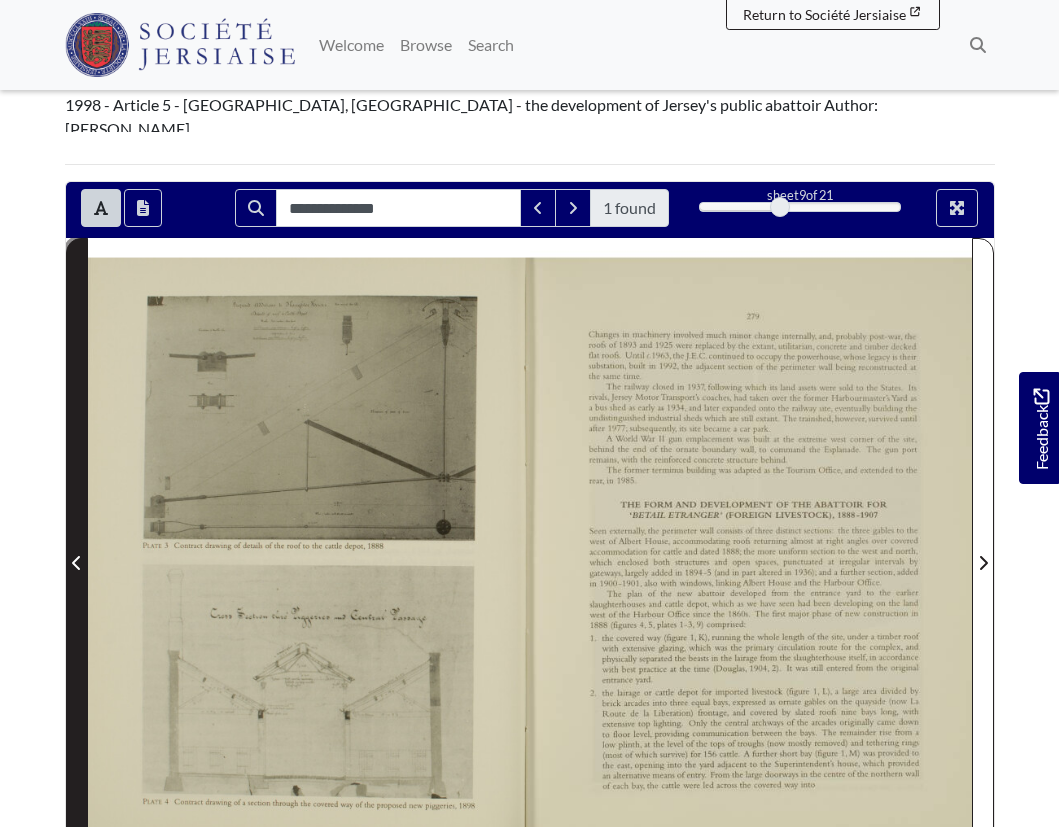 click 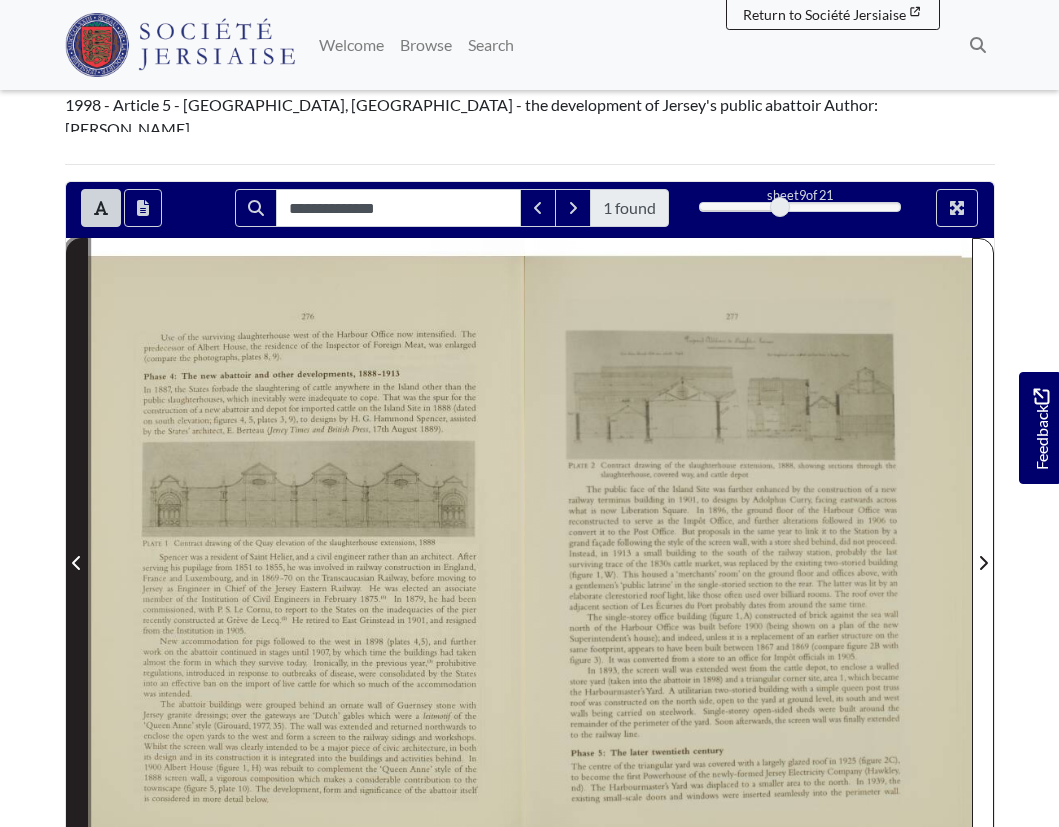 click 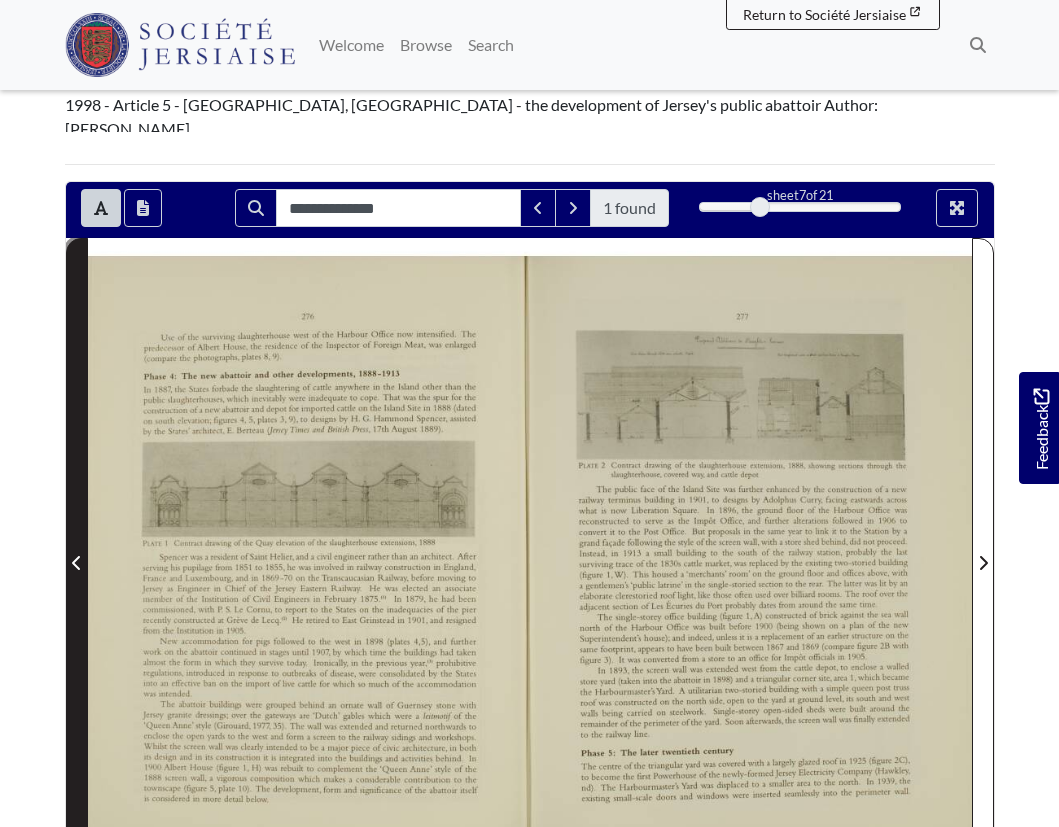 click 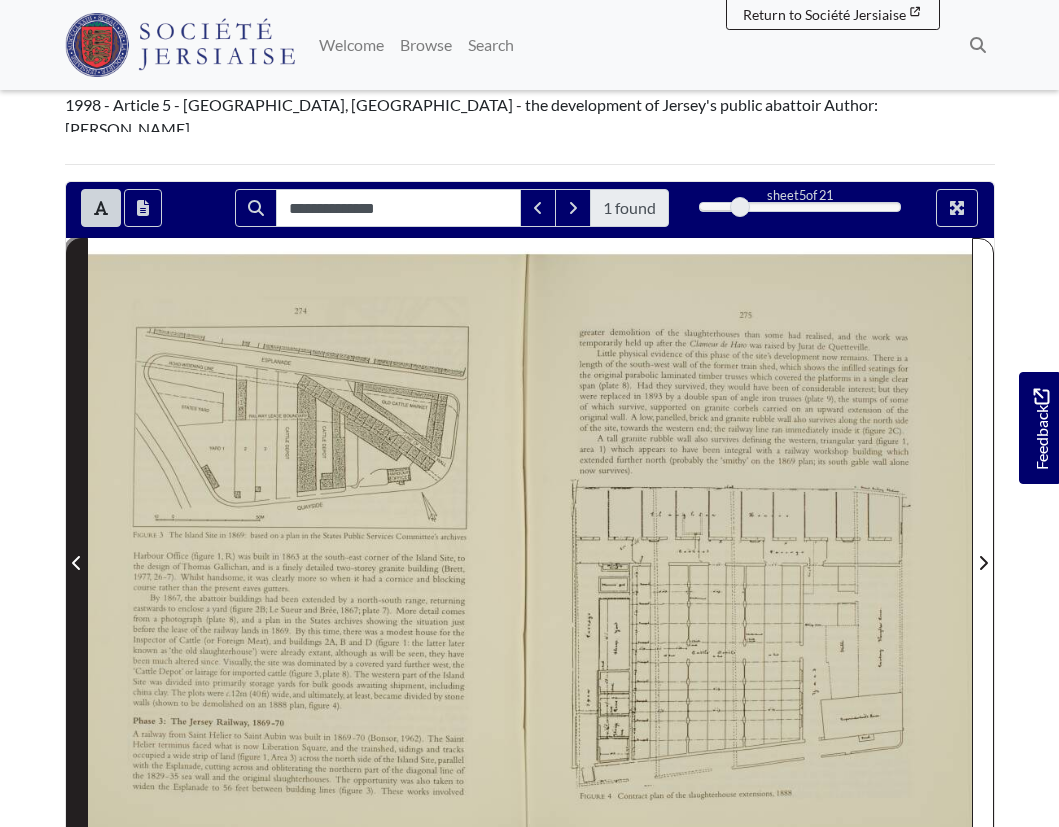 click 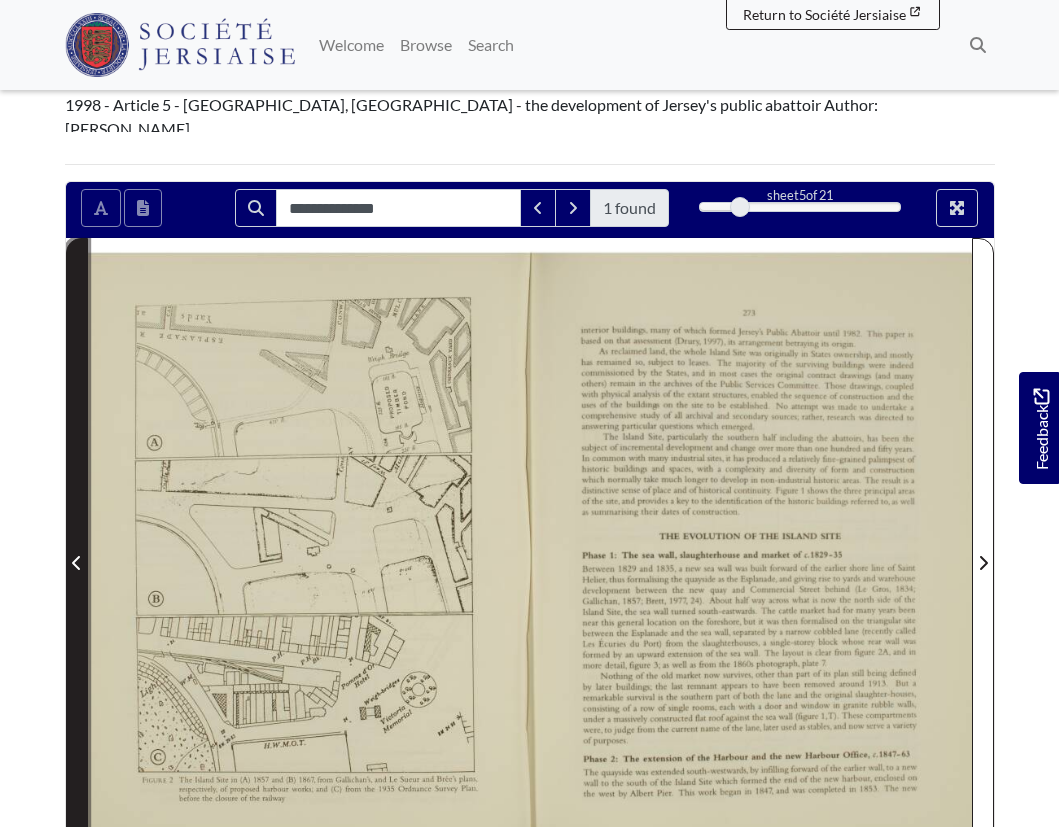 click 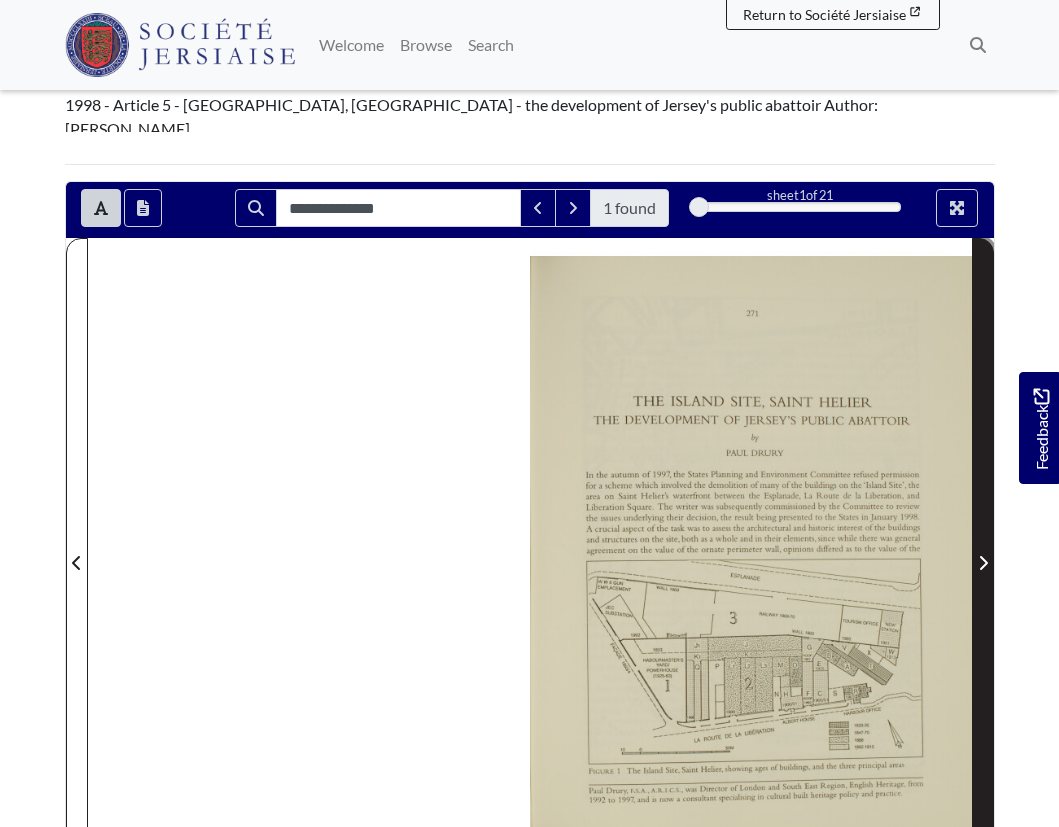 click 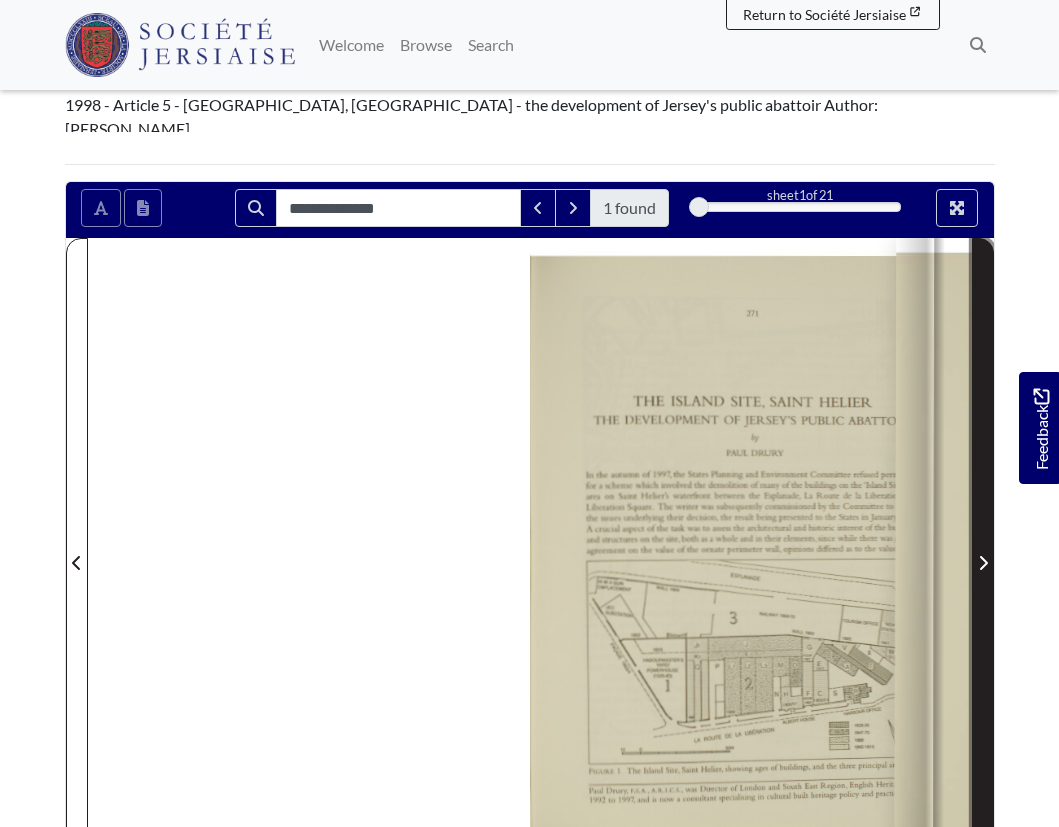 click 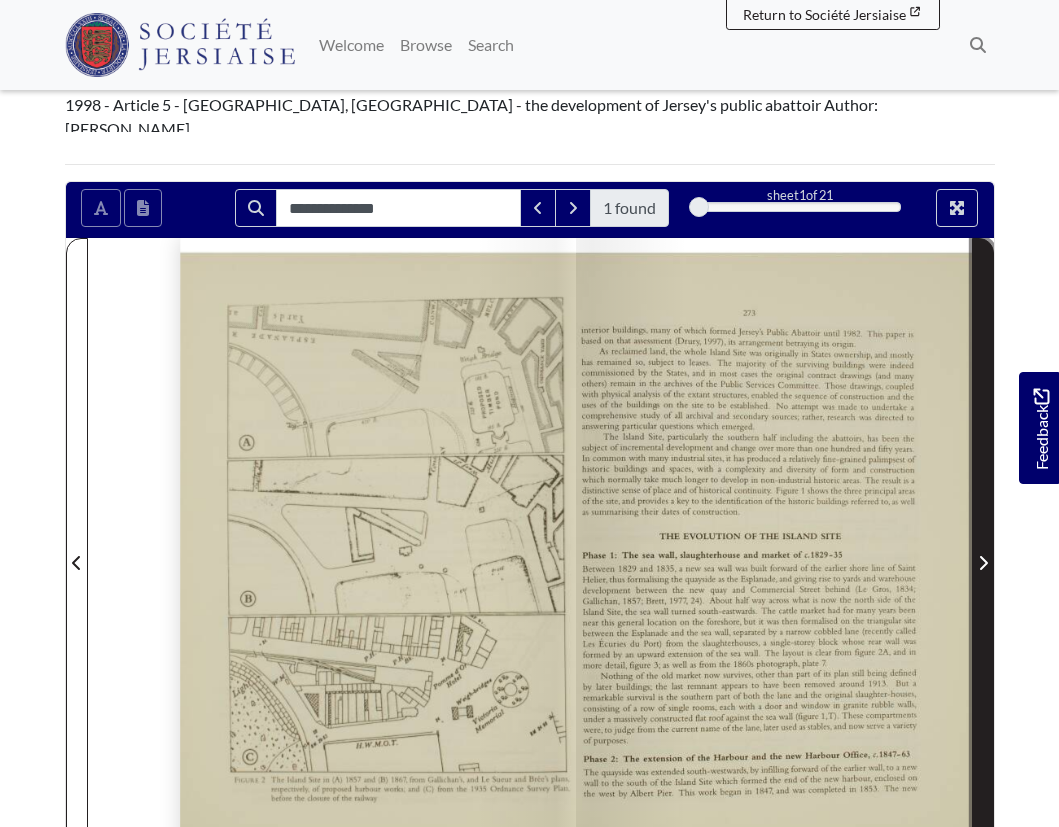 click 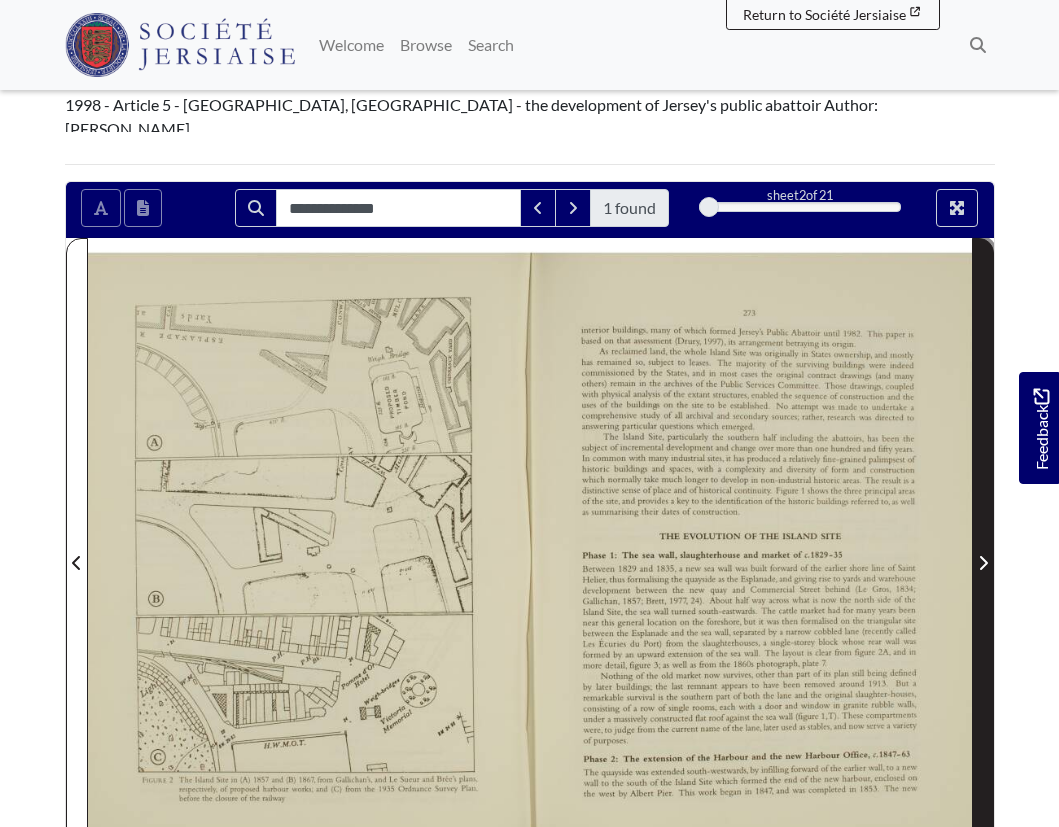click 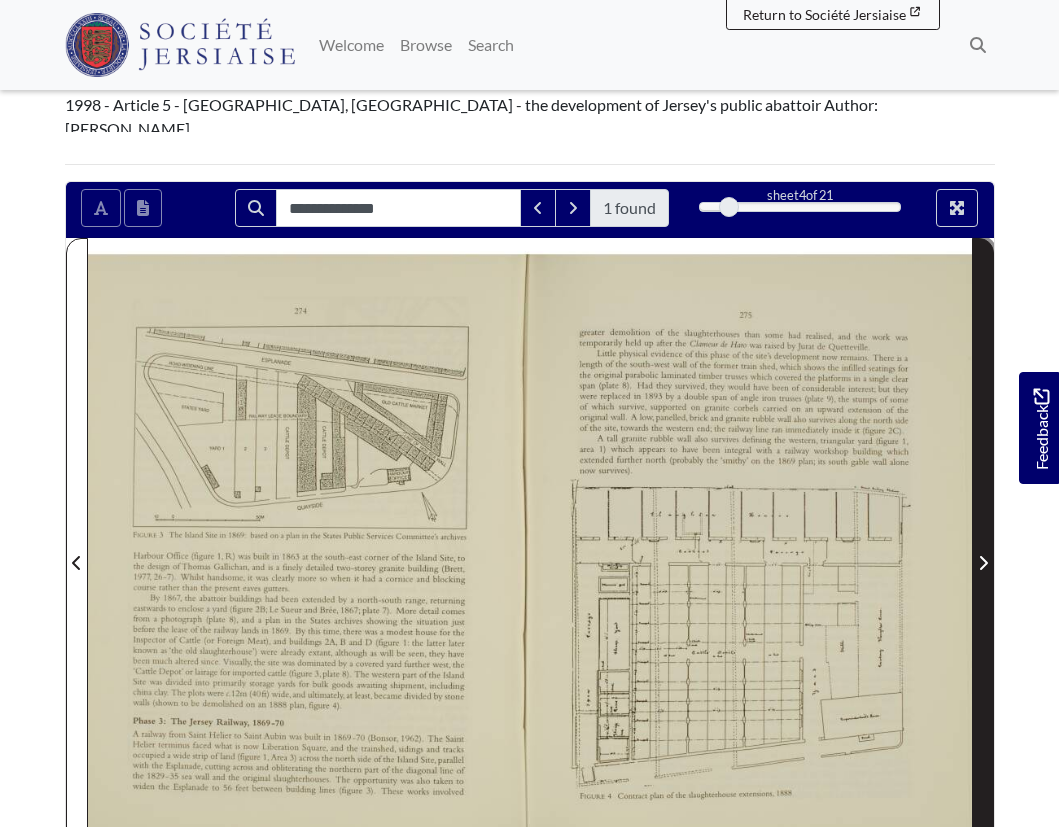 click 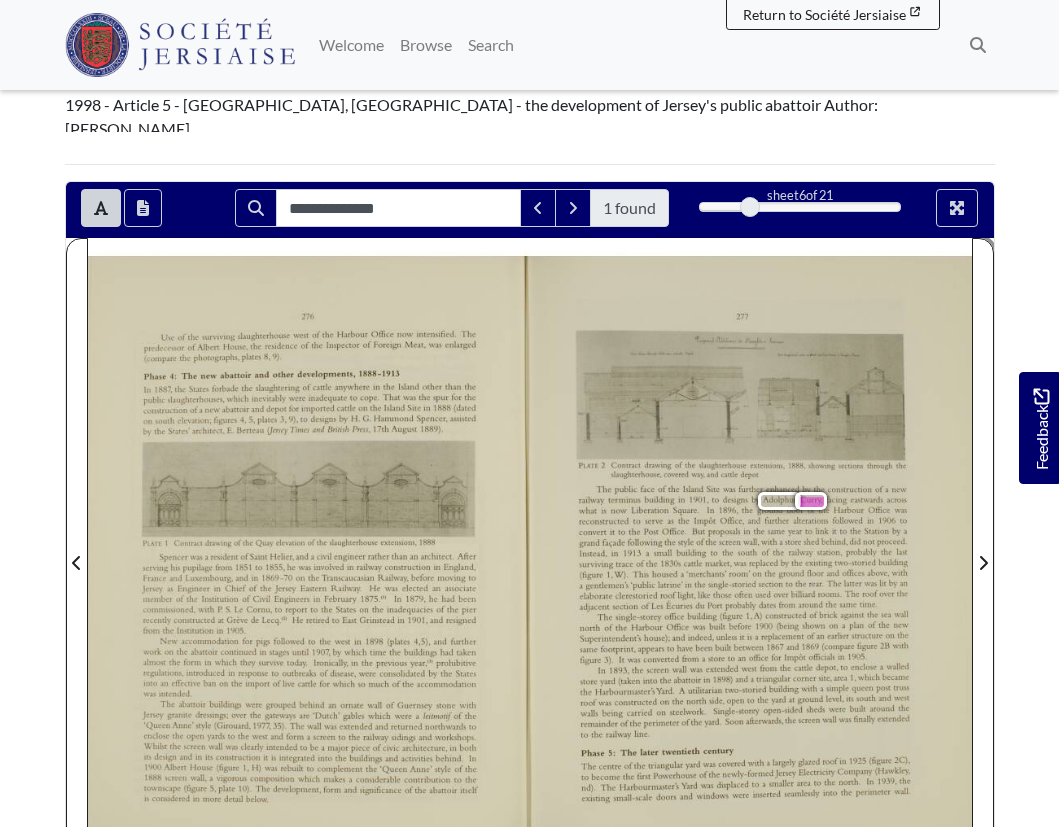scroll, scrollTop: 0, scrollLeft: 0, axis: both 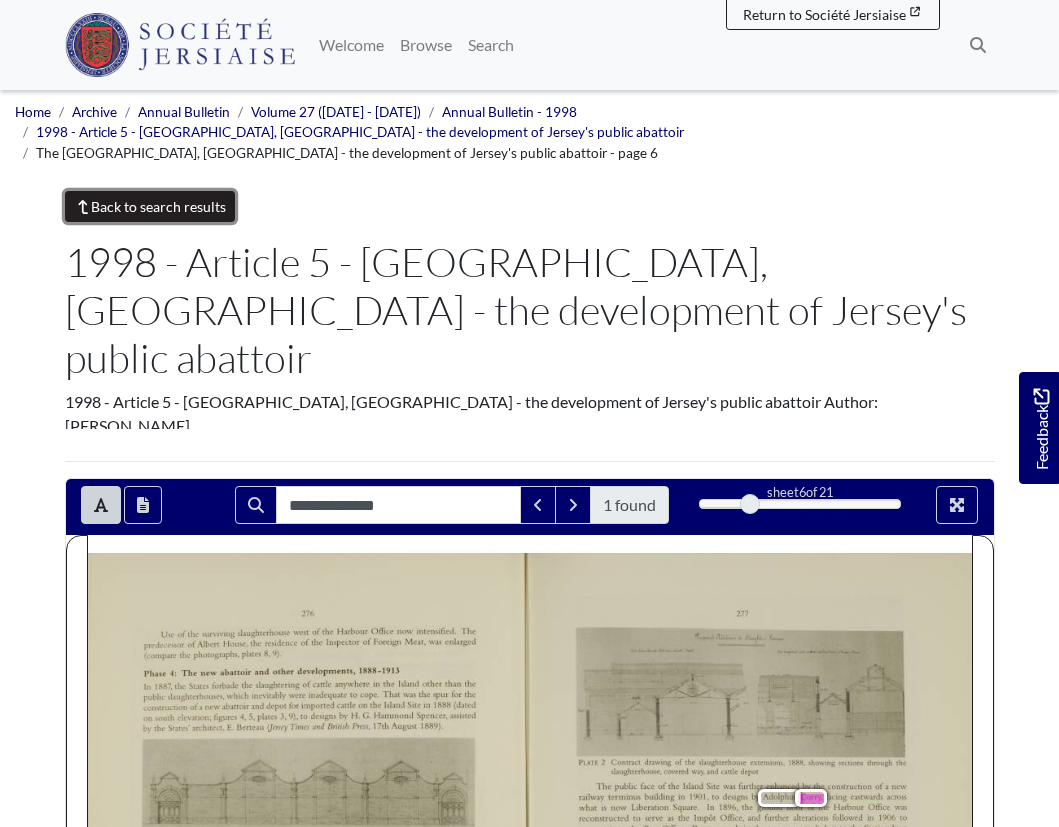 click on "Back to search results" at bounding box center (150, 206) 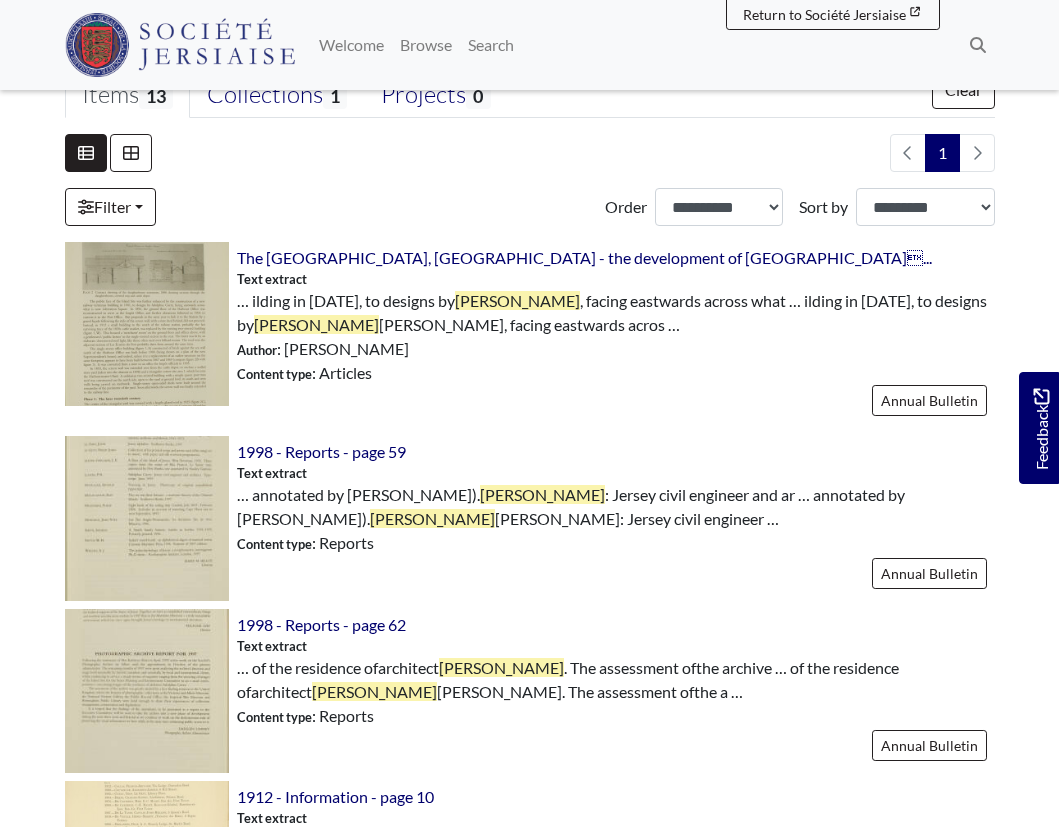 scroll, scrollTop: 529, scrollLeft: 0, axis: vertical 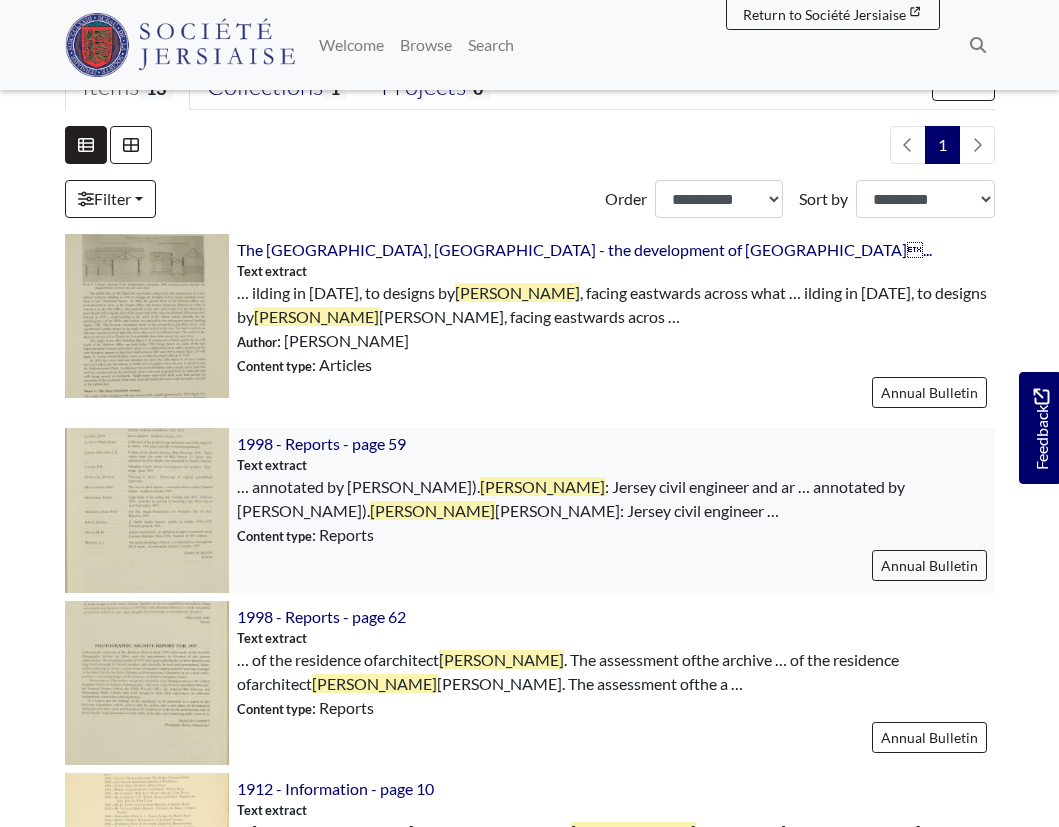 click at bounding box center (147, 510) 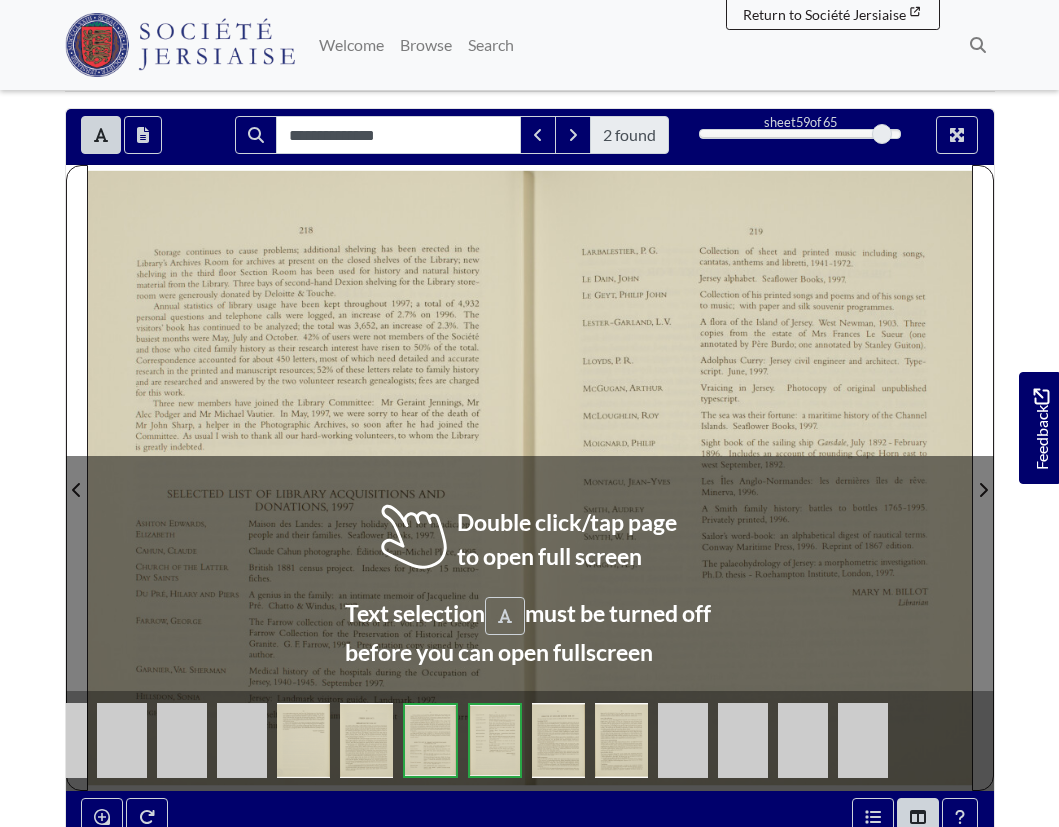 scroll, scrollTop: 235, scrollLeft: 0, axis: vertical 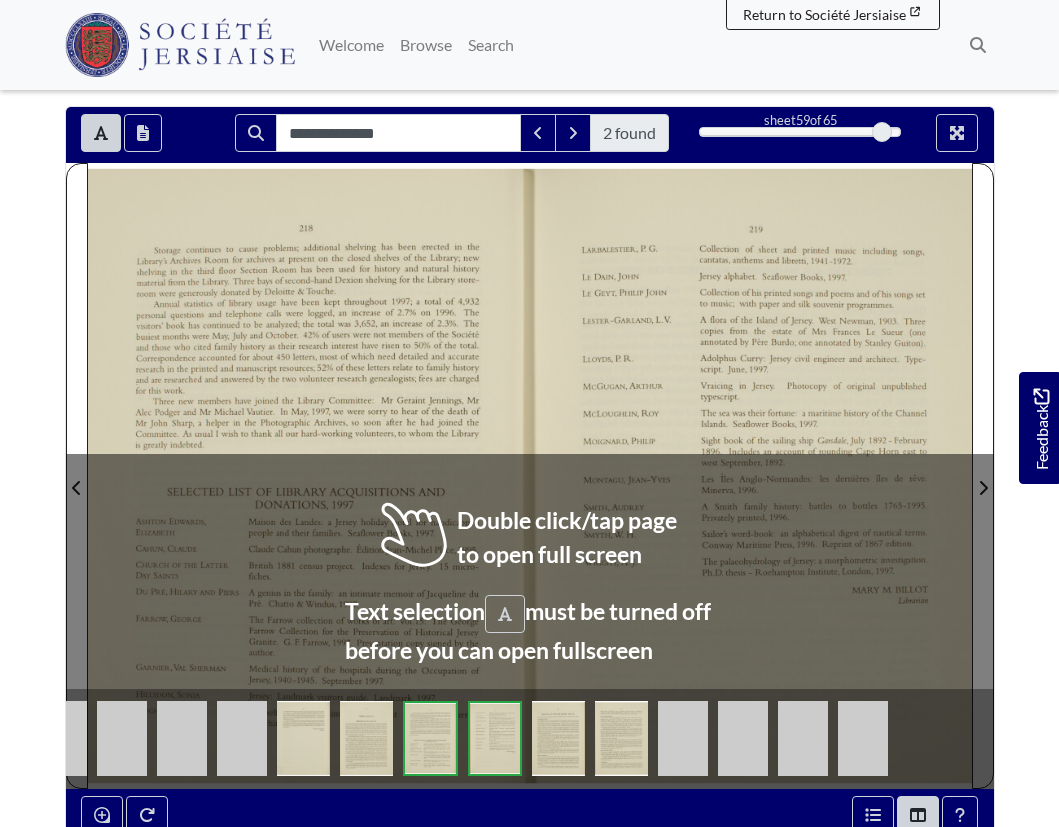 click at bounding box center (751, 475) 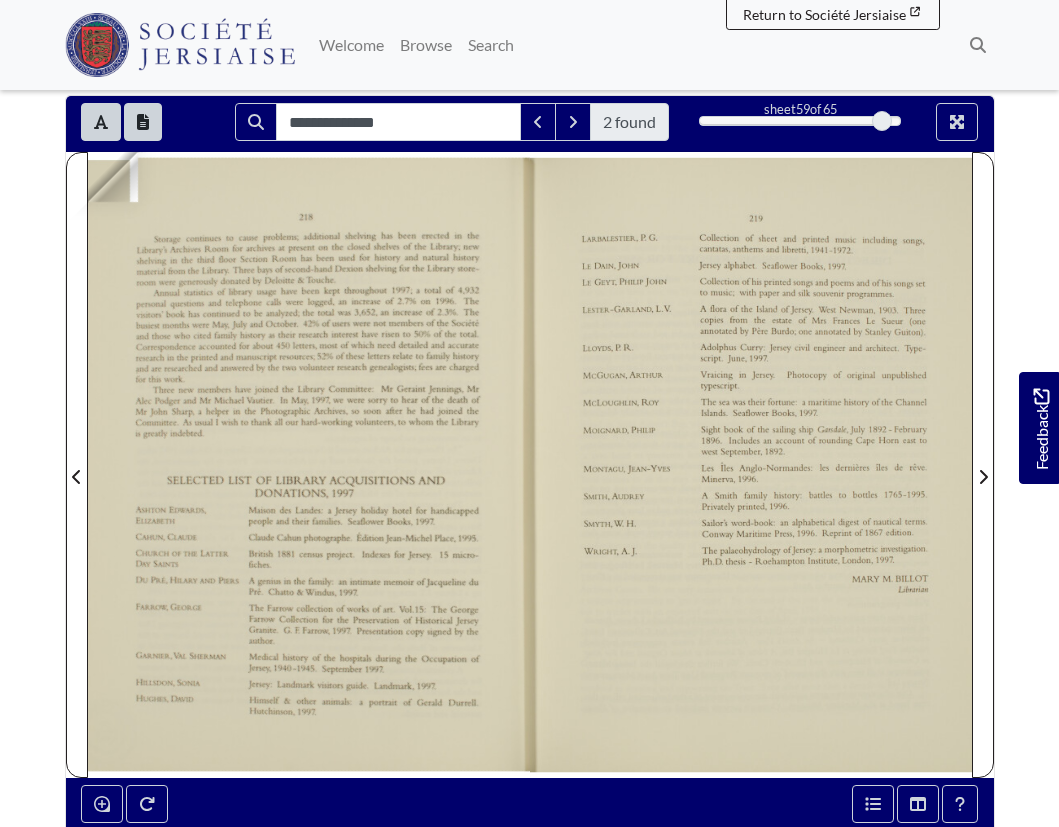 scroll, scrollTop: 240, scrollLeft: 0, axis: vertical 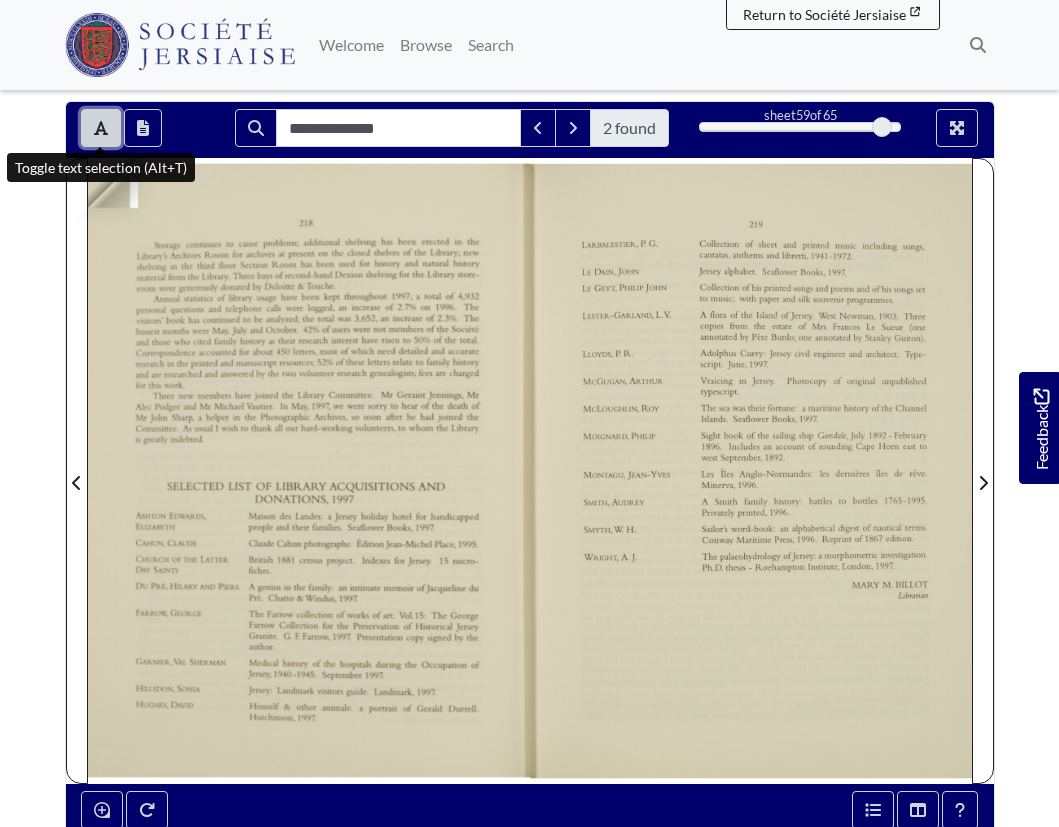 click at bounding box center [101, 128] 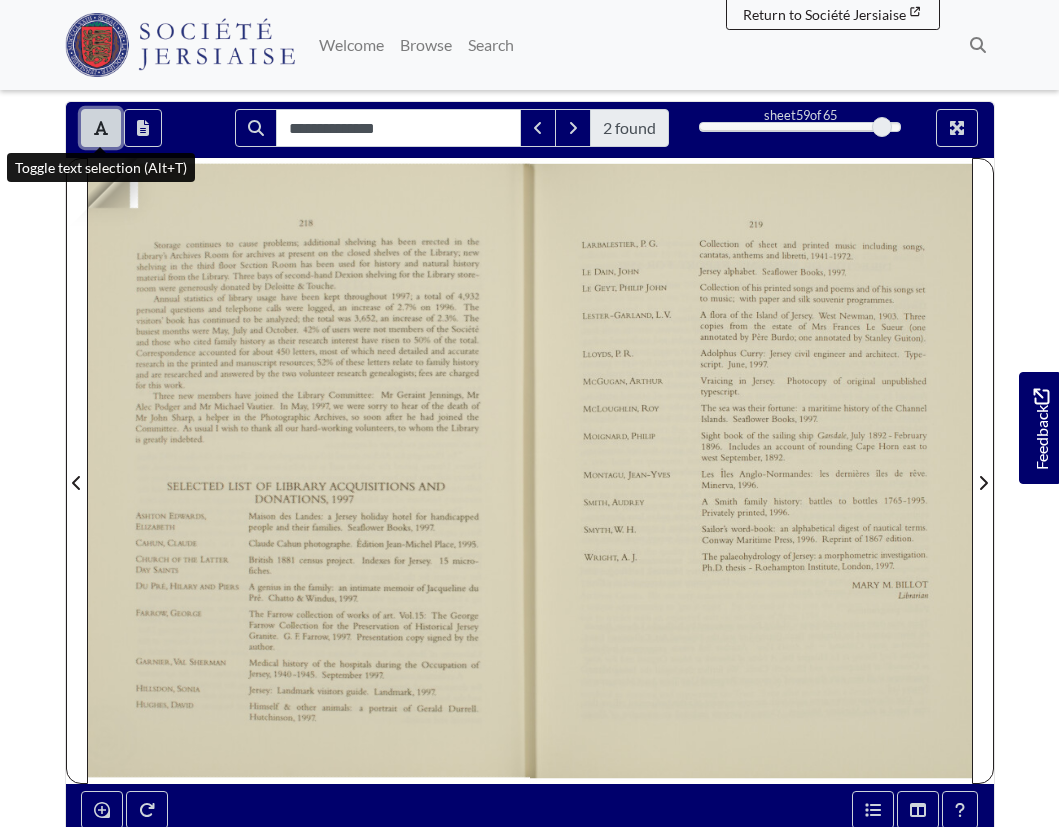click 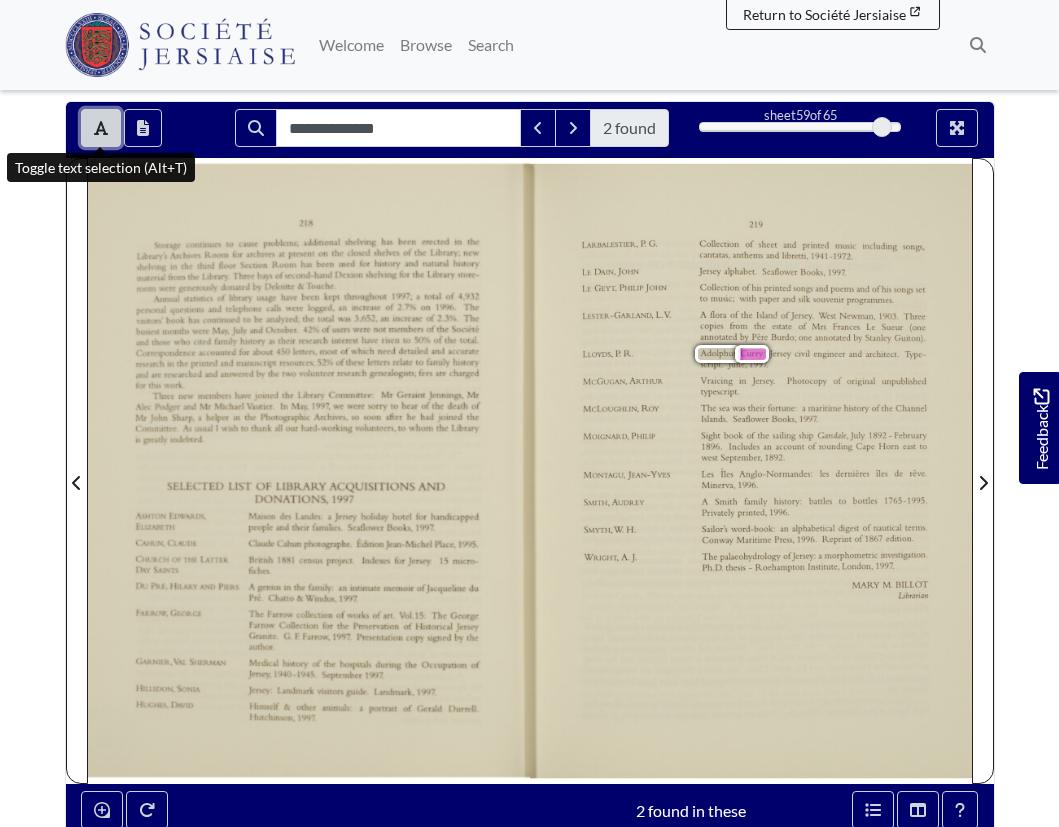 click 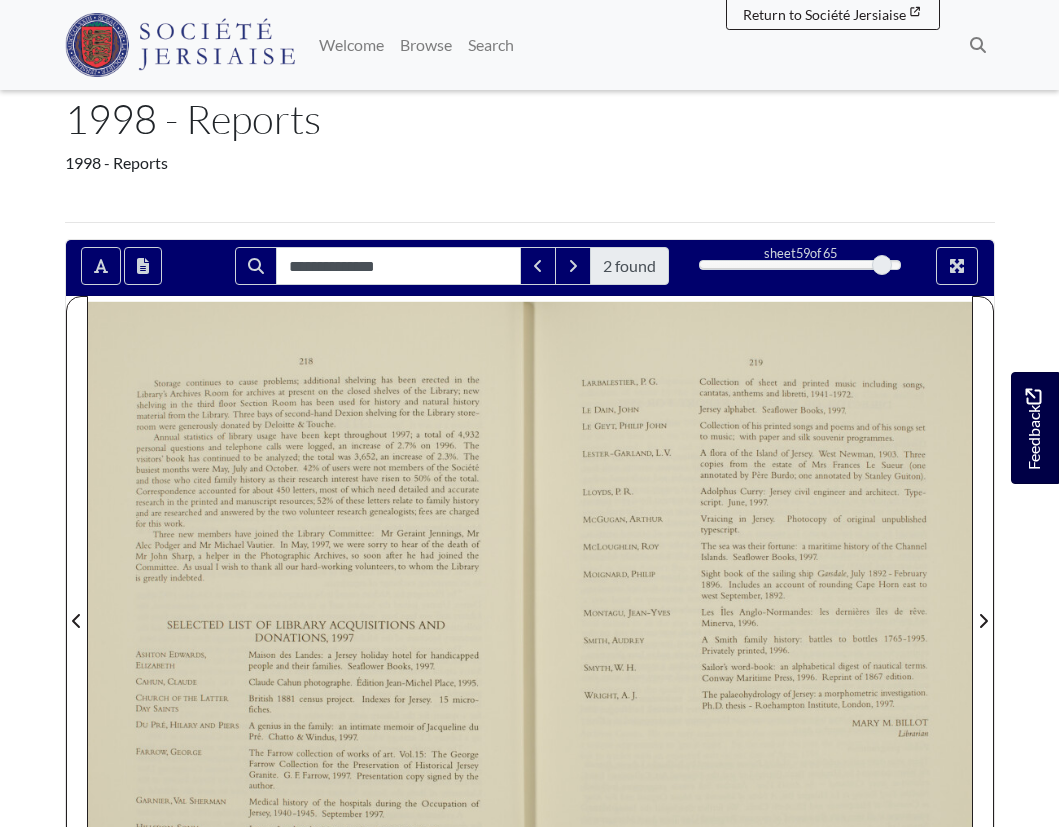 scroll, scrollTop: 94, scrollLeft: 0, axis: vertical 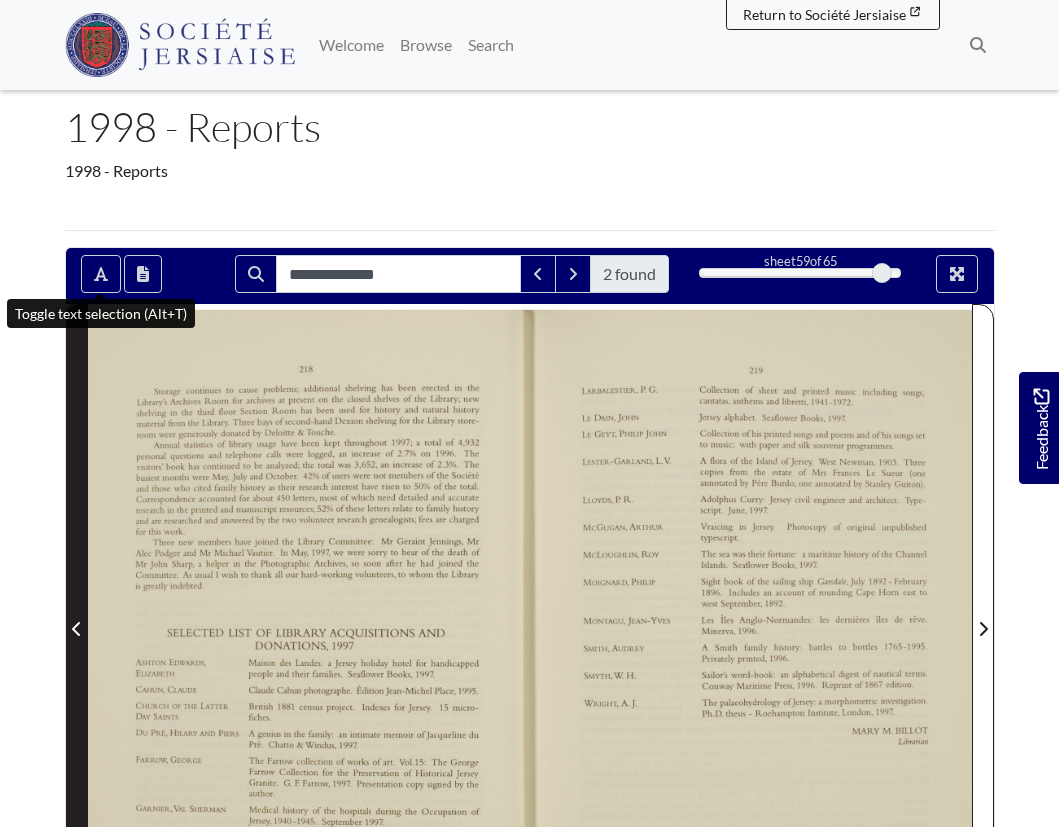 click 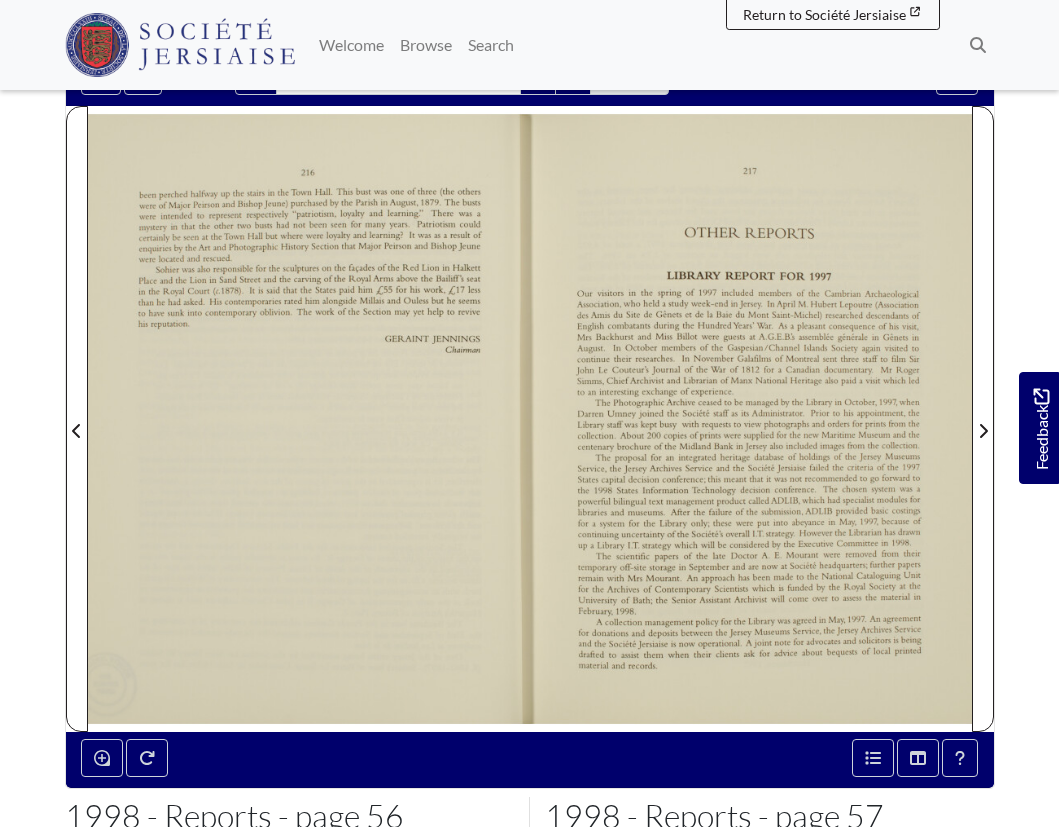 scroll, scrollTop: 263, scrollLeft: 0, axis: vertical 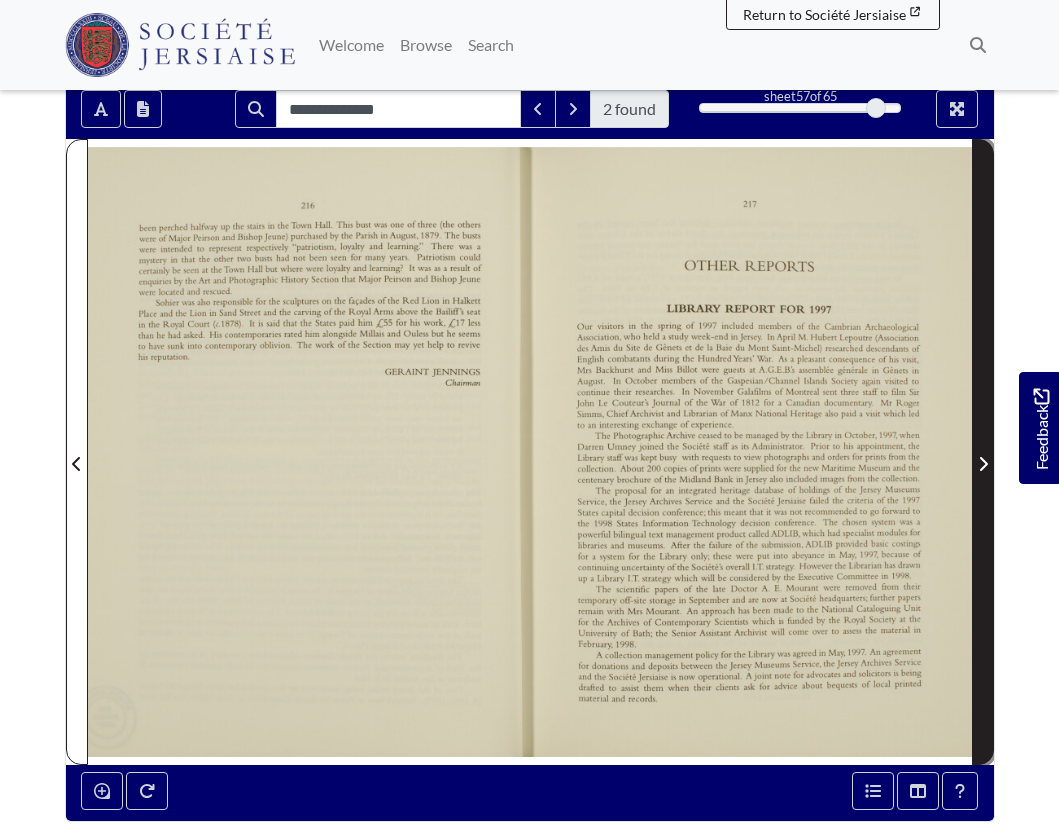 click 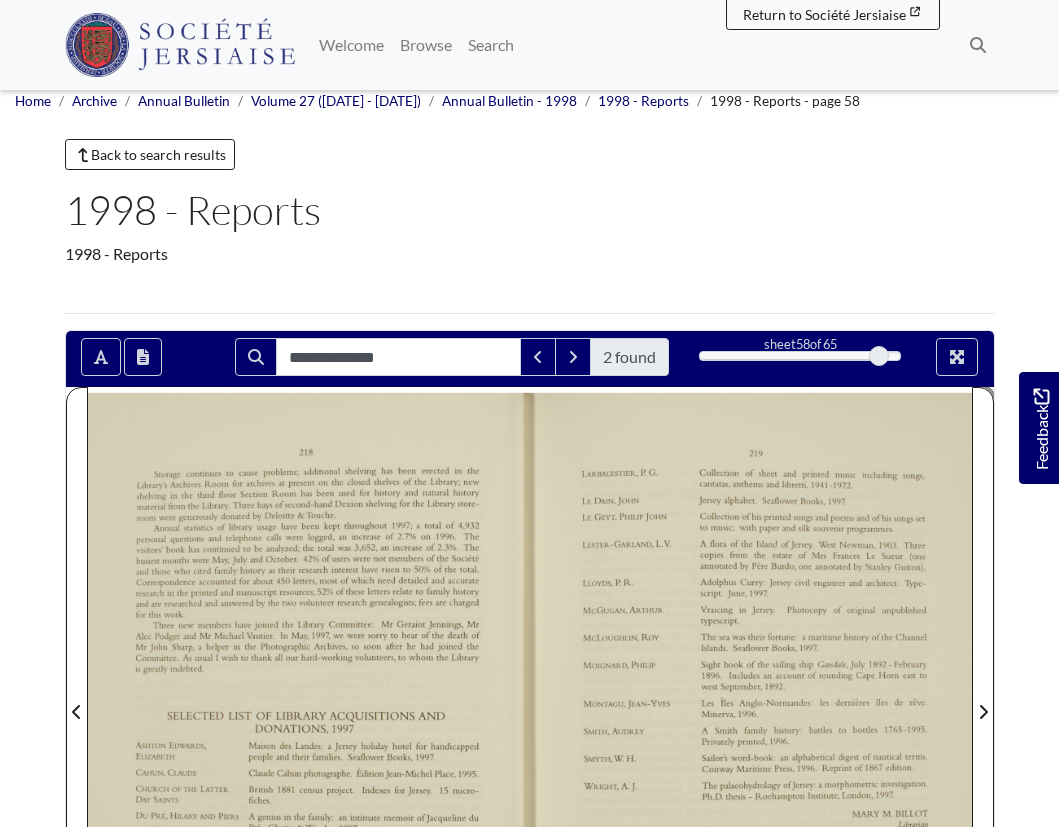 scroll, scrollTop: 0, scrollLeft: 0, axis: both 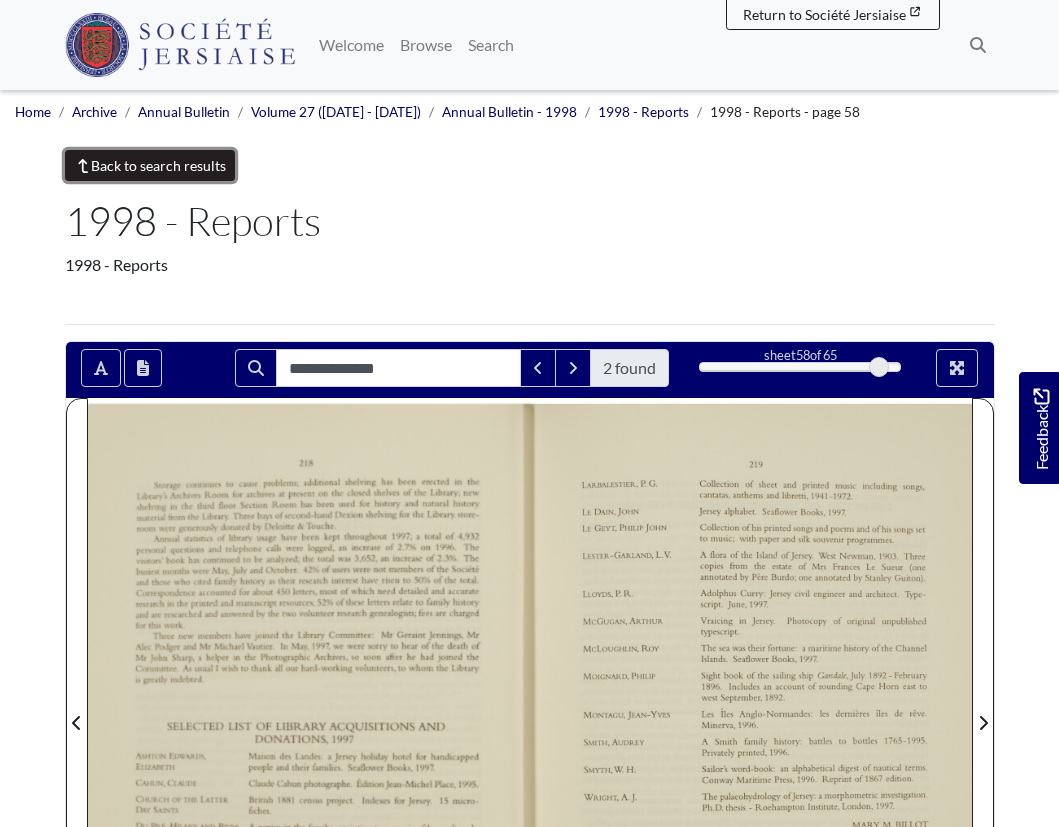 click on "Back to search results" at bounding box center [150, 165] 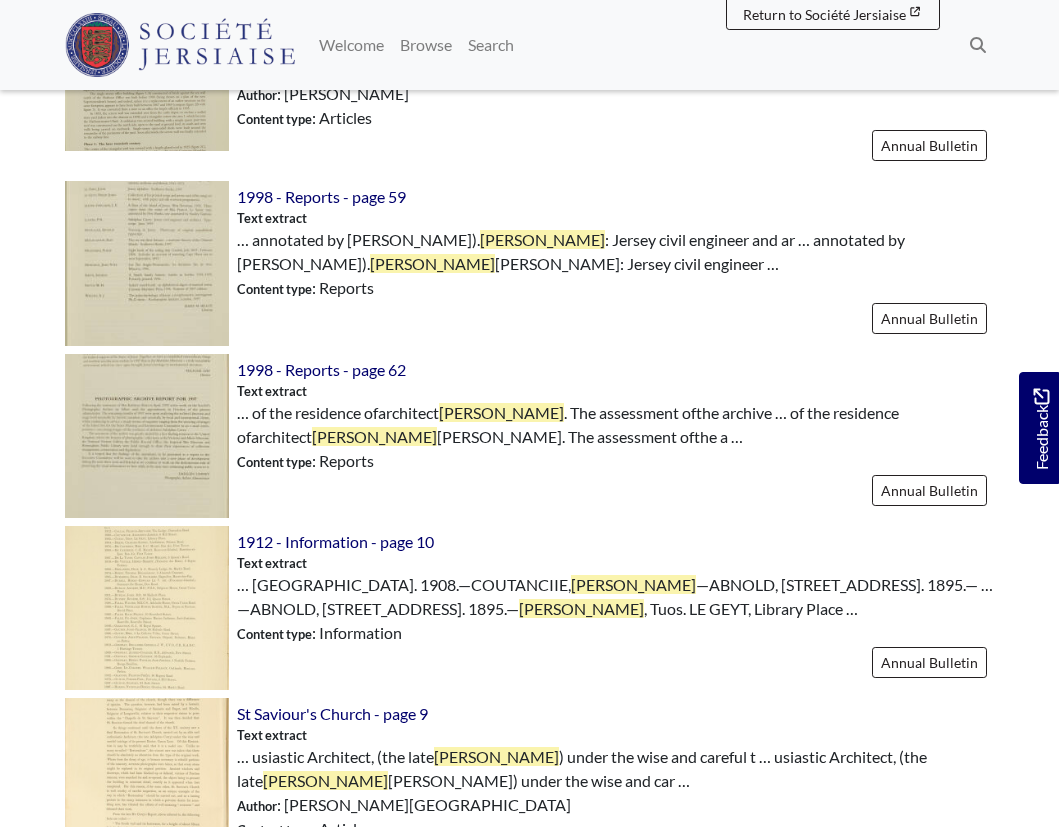 scroll, scrollTop: 779, scrollLeft: 0, axis: vertical 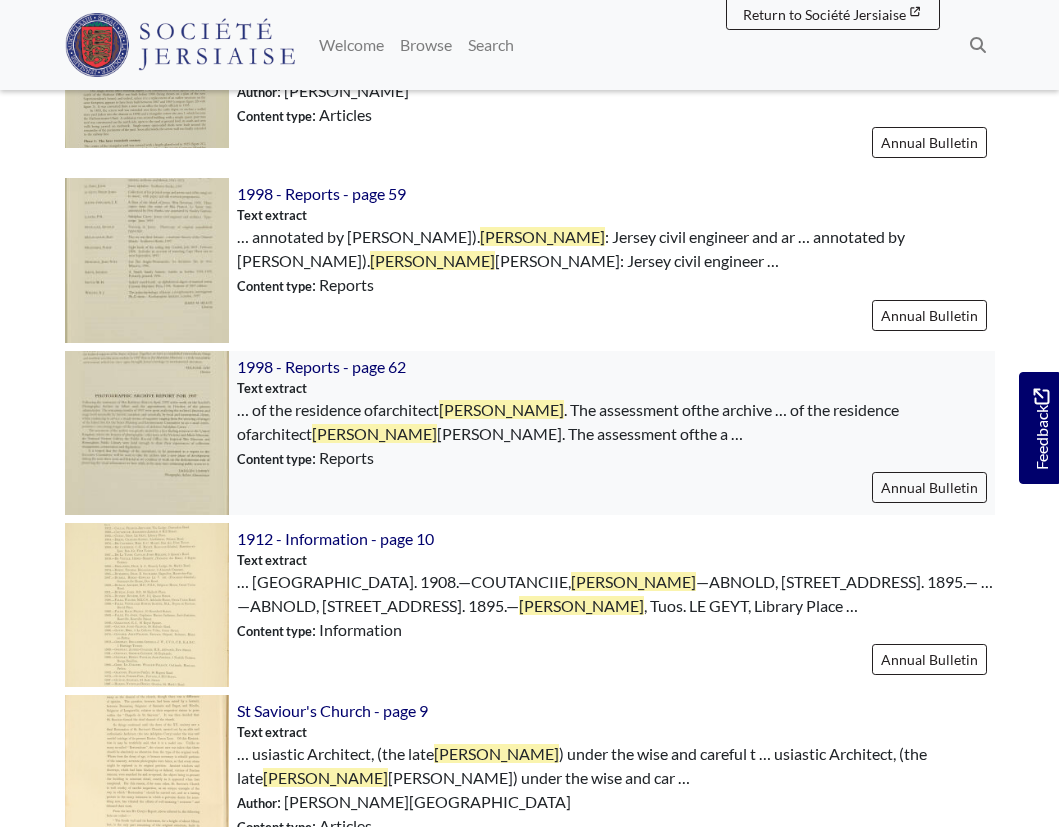 click at bounding box center [147, 433] 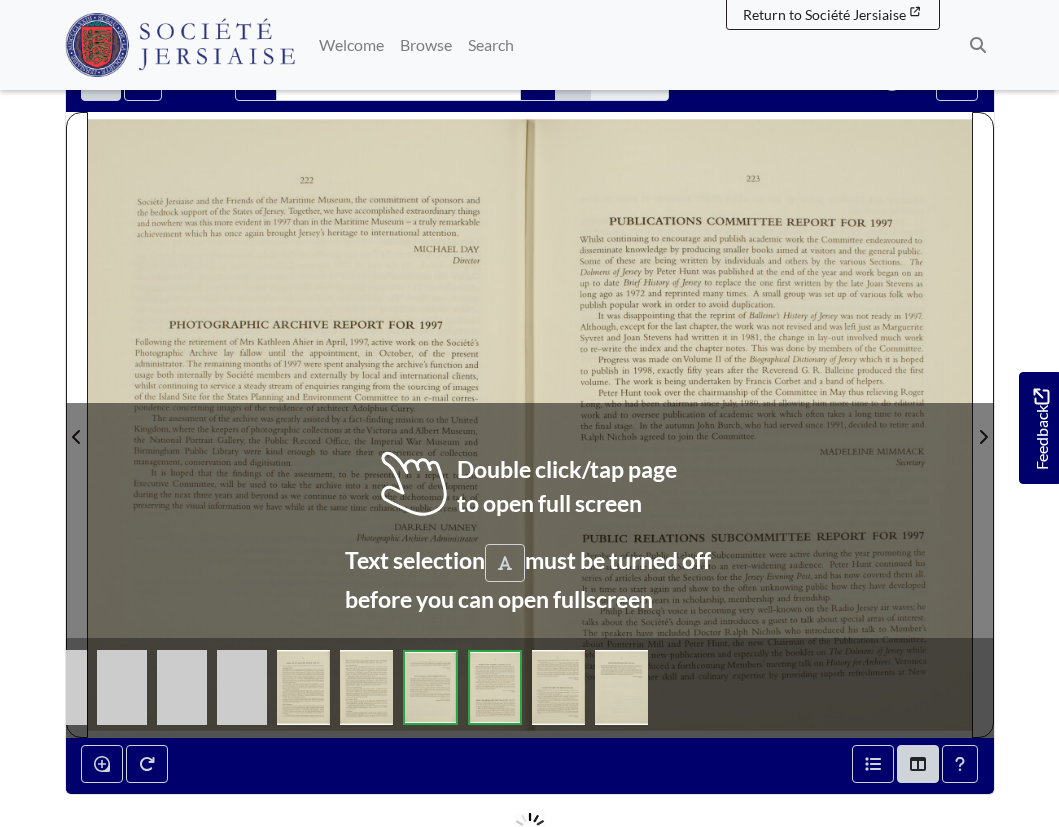 scroll, scrollTop: 287, scrollLeft: 0, axis: vertical 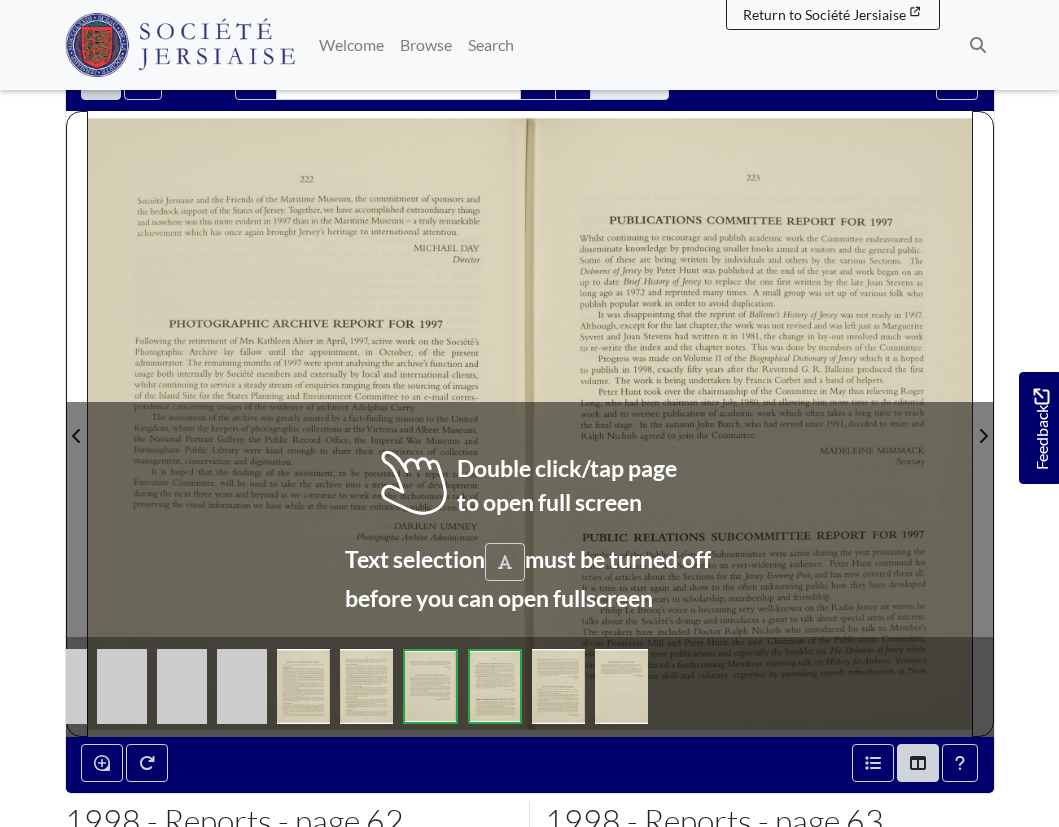 click at bounding box center (309, 423) 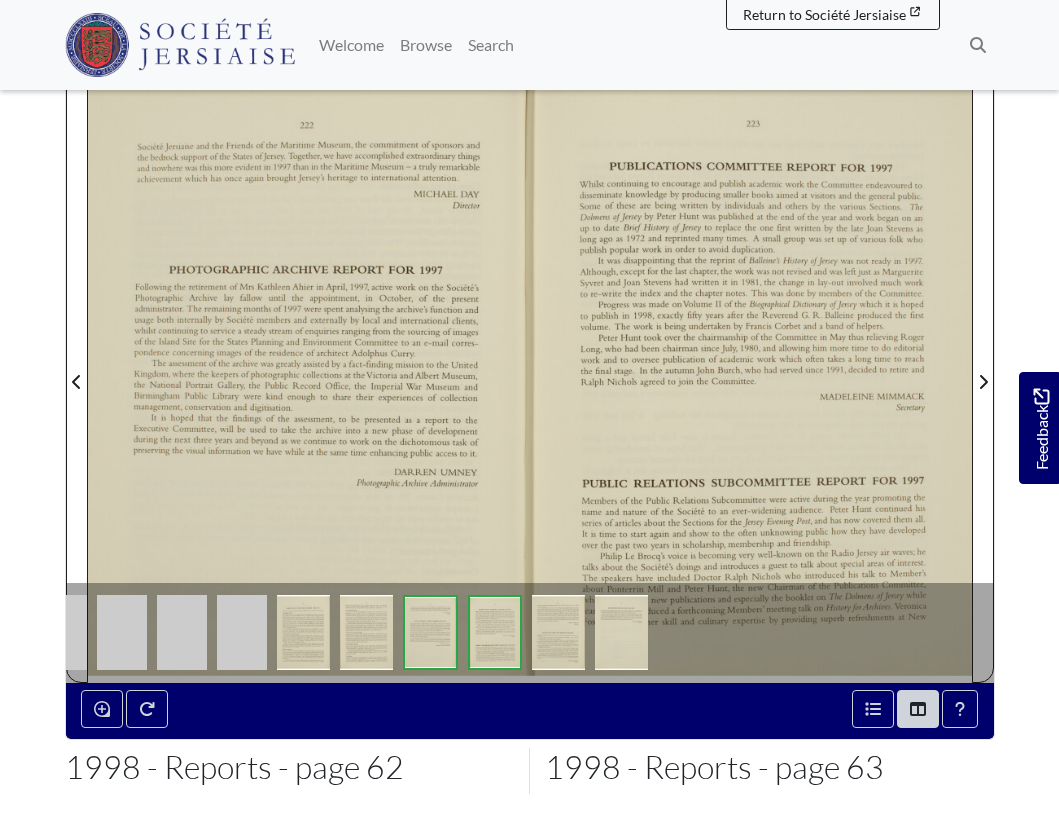 scroll, scrollTop: 288, scrollLeft: 0, axis: vertical 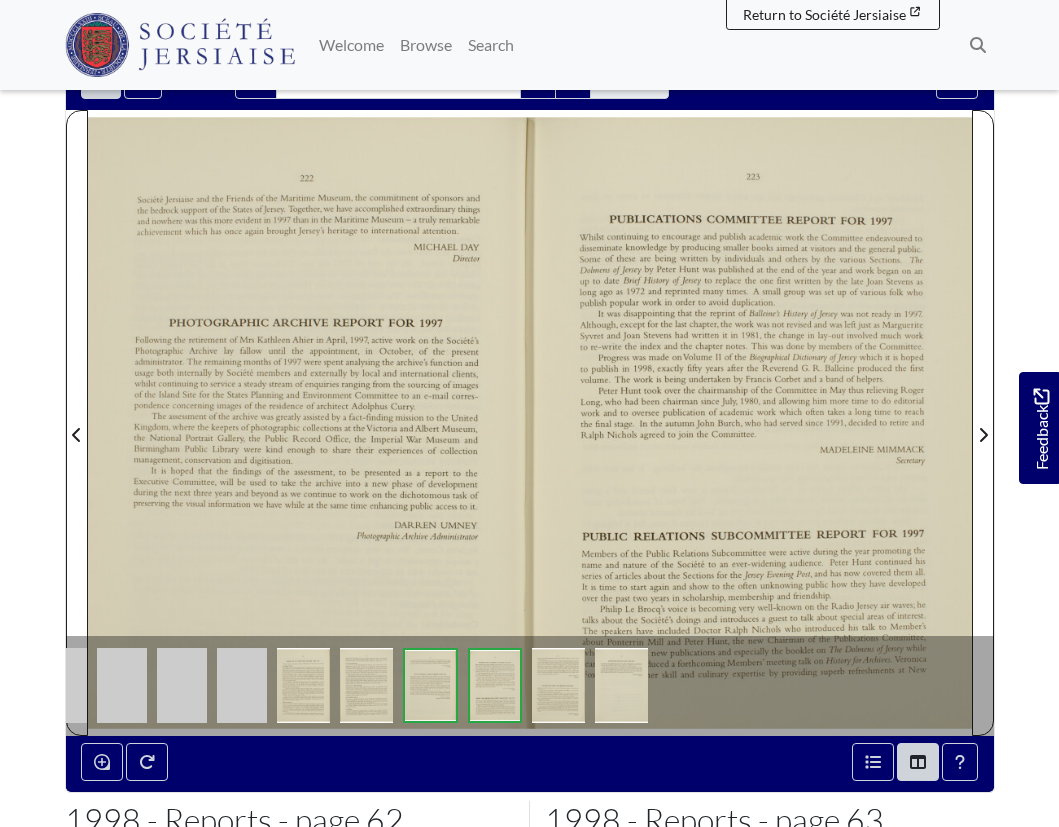 click at bounding box center [751, 422] 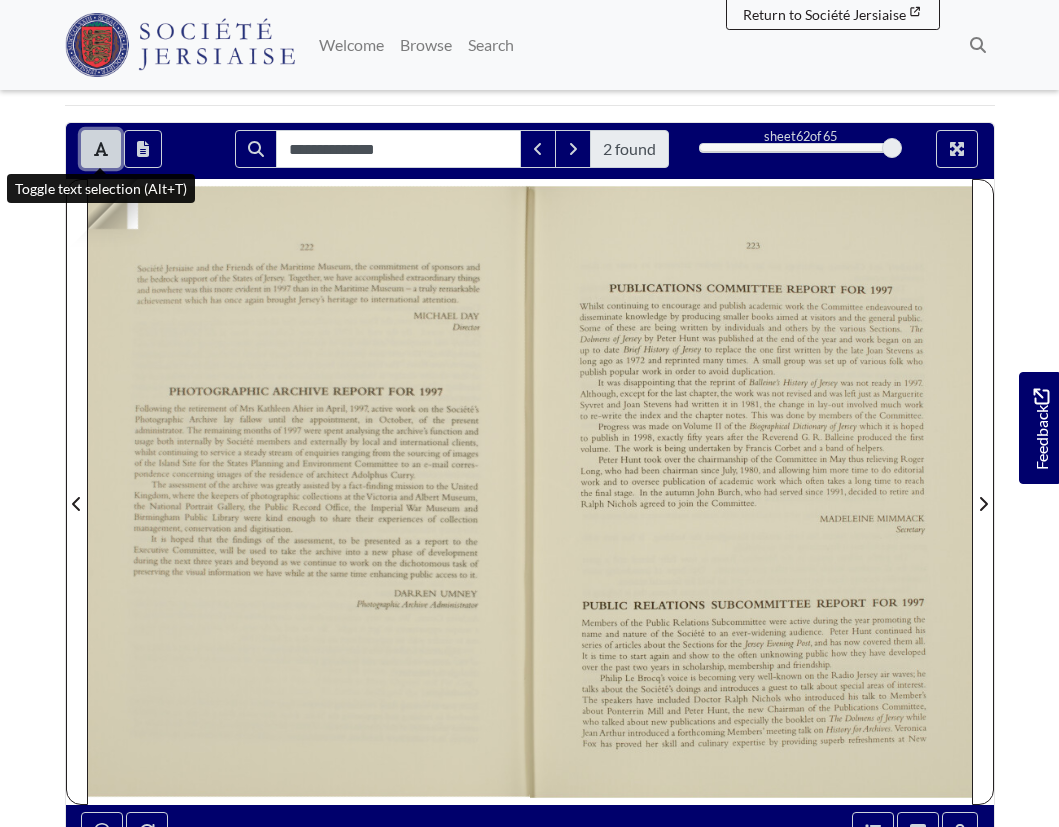 click 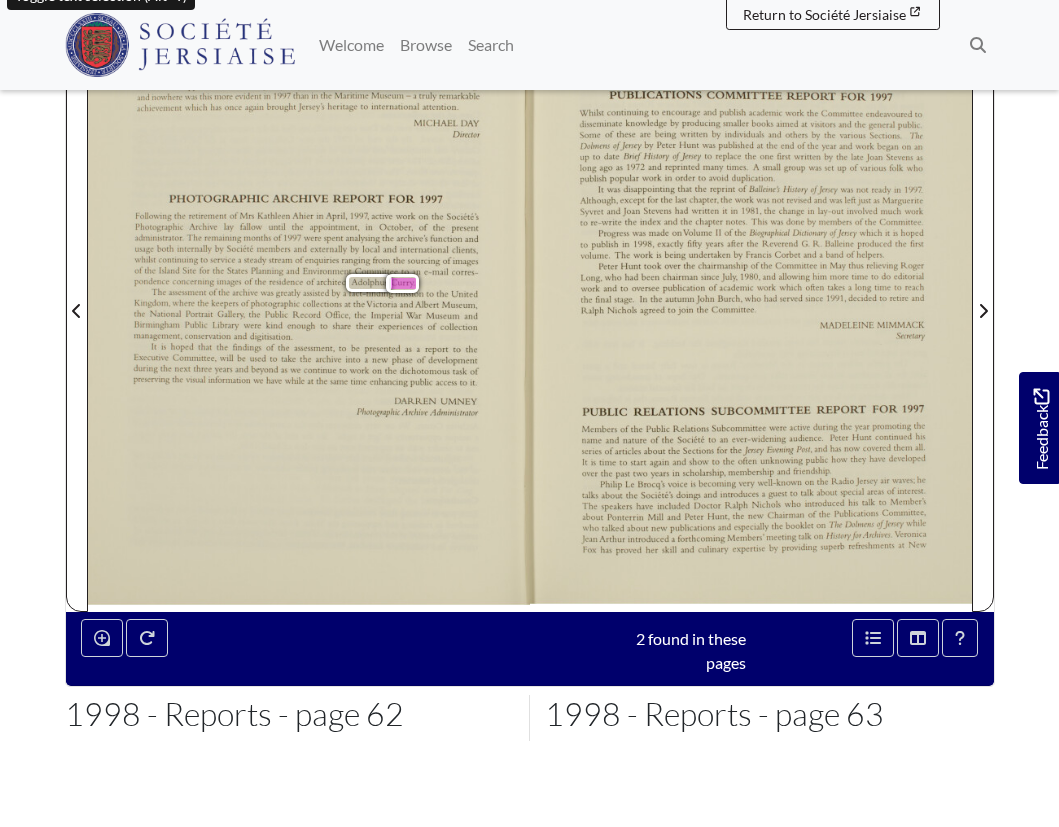 scroll, scrollTop: 436, scrollLeft: 0, axis: vertical 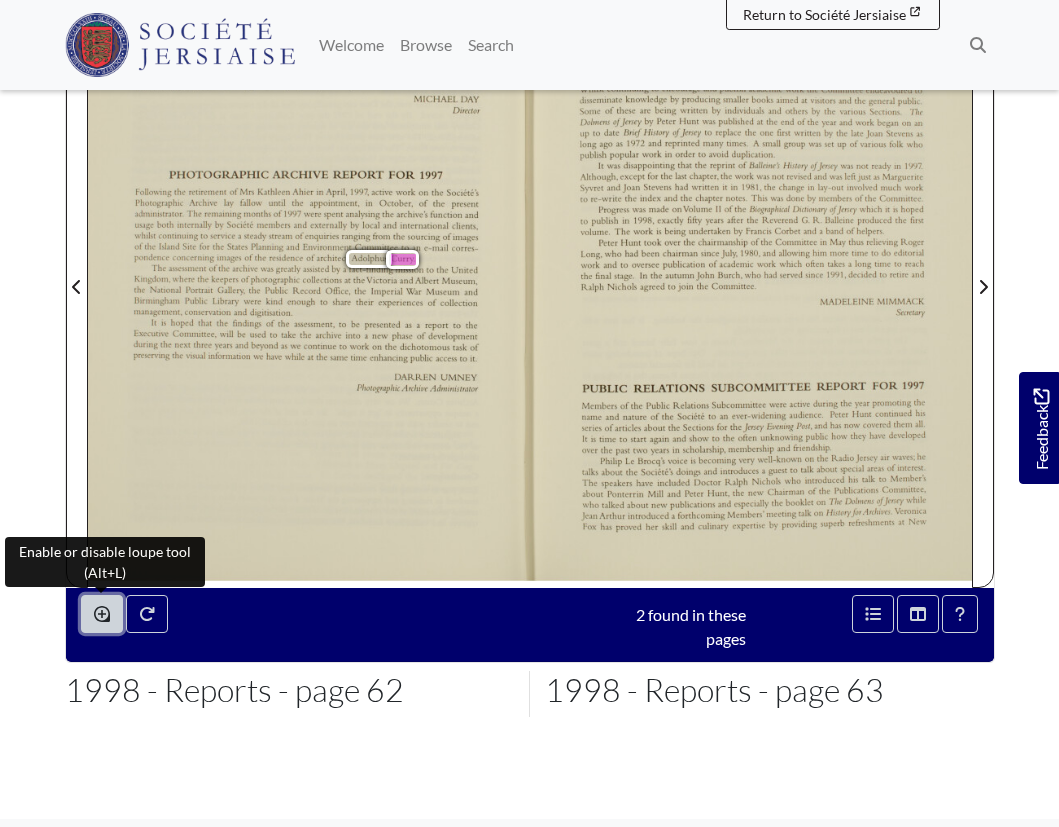 click 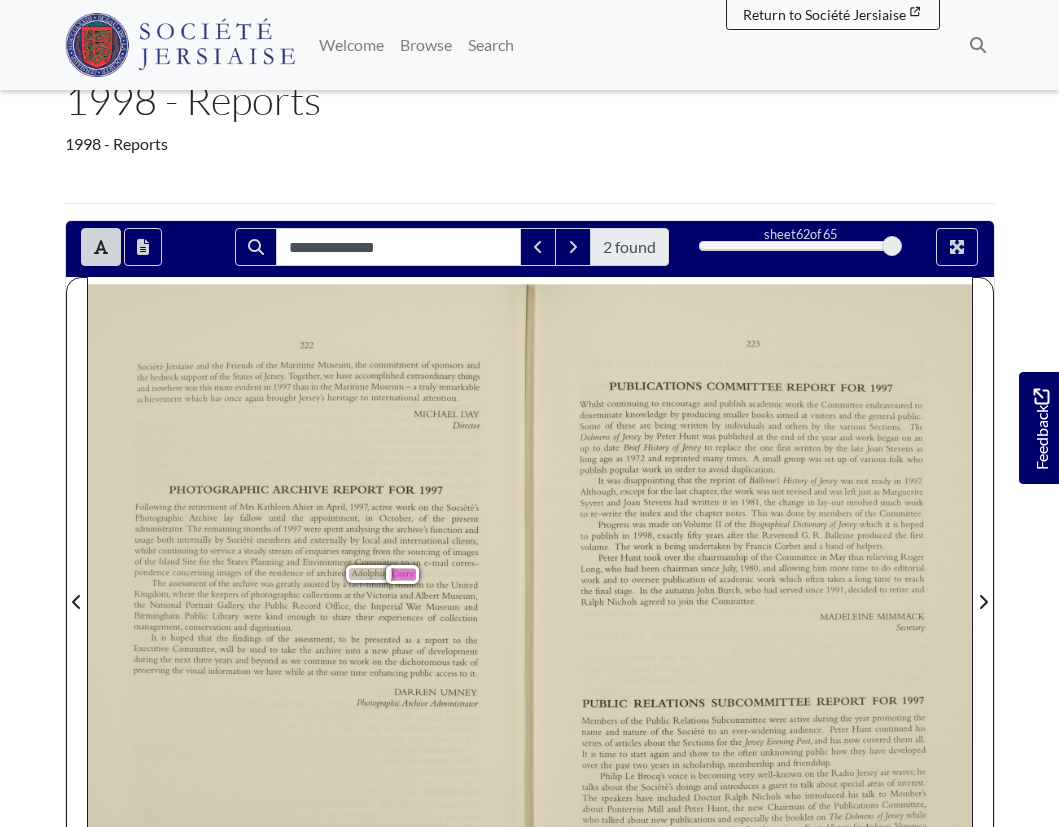 scroll, scrollTop: 122, scrollLeft: 0, axis: vertical 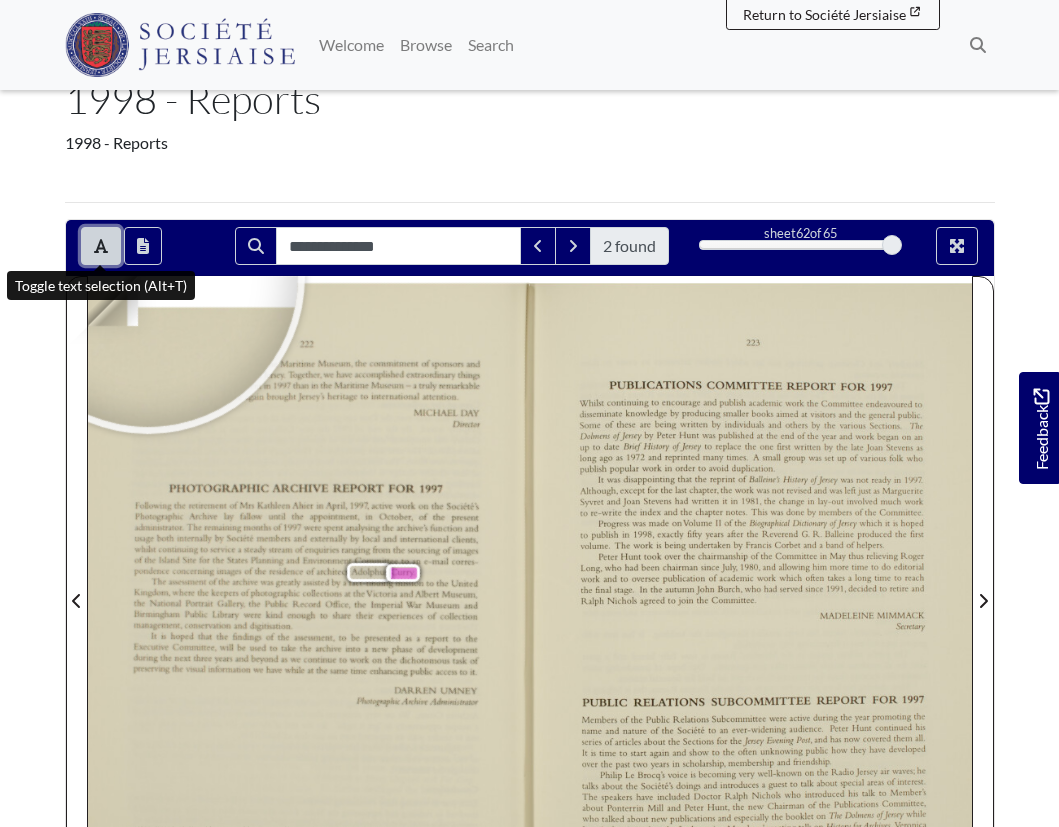 click 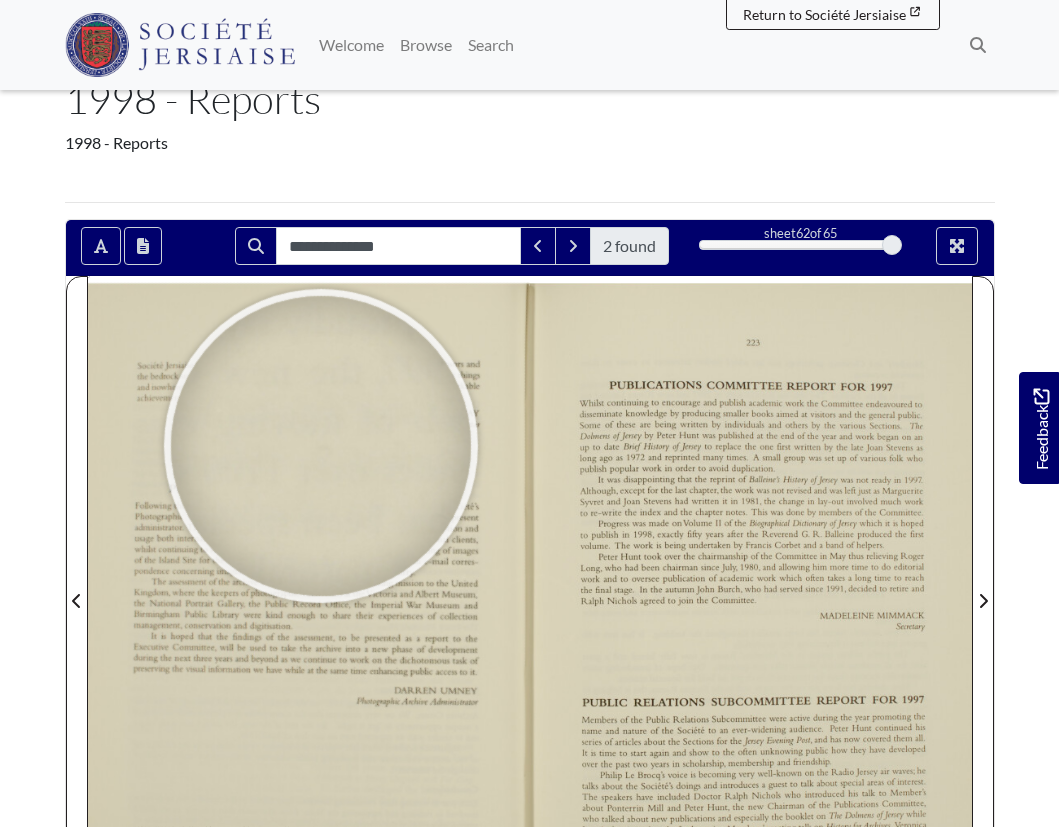 click at bounding box center [320, 446] 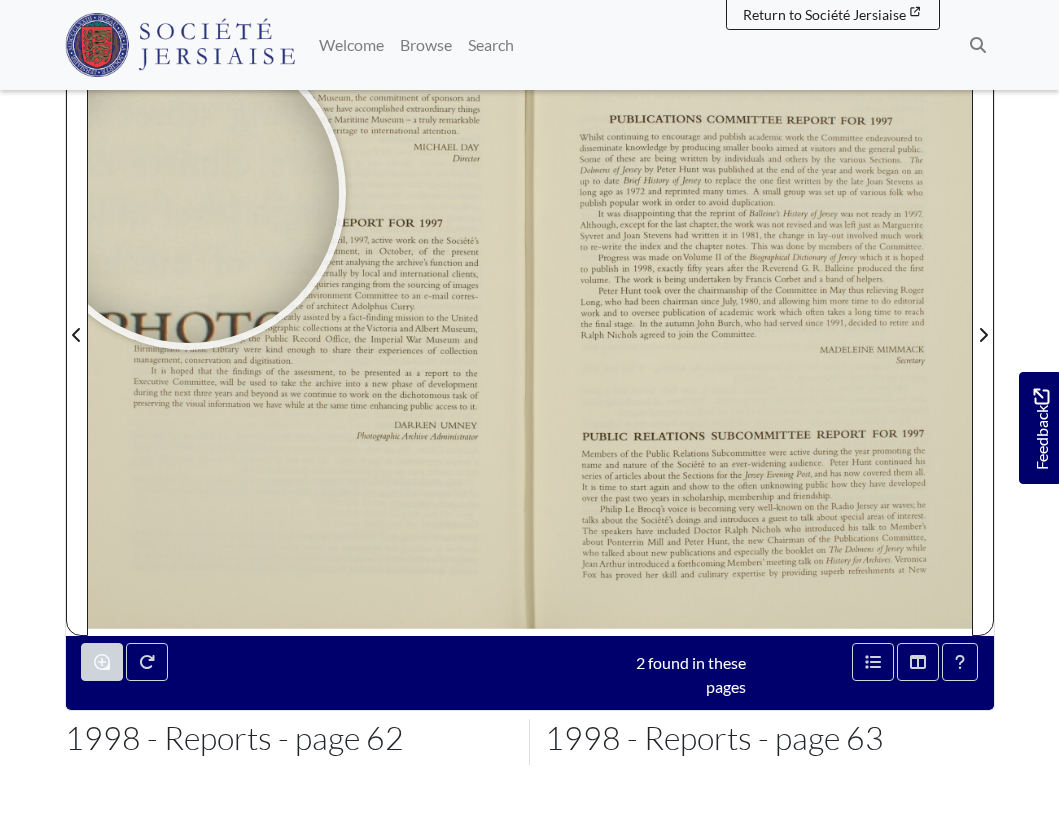 scroll, scrollTop: 423, scrollLeft: 0, axis: vertical 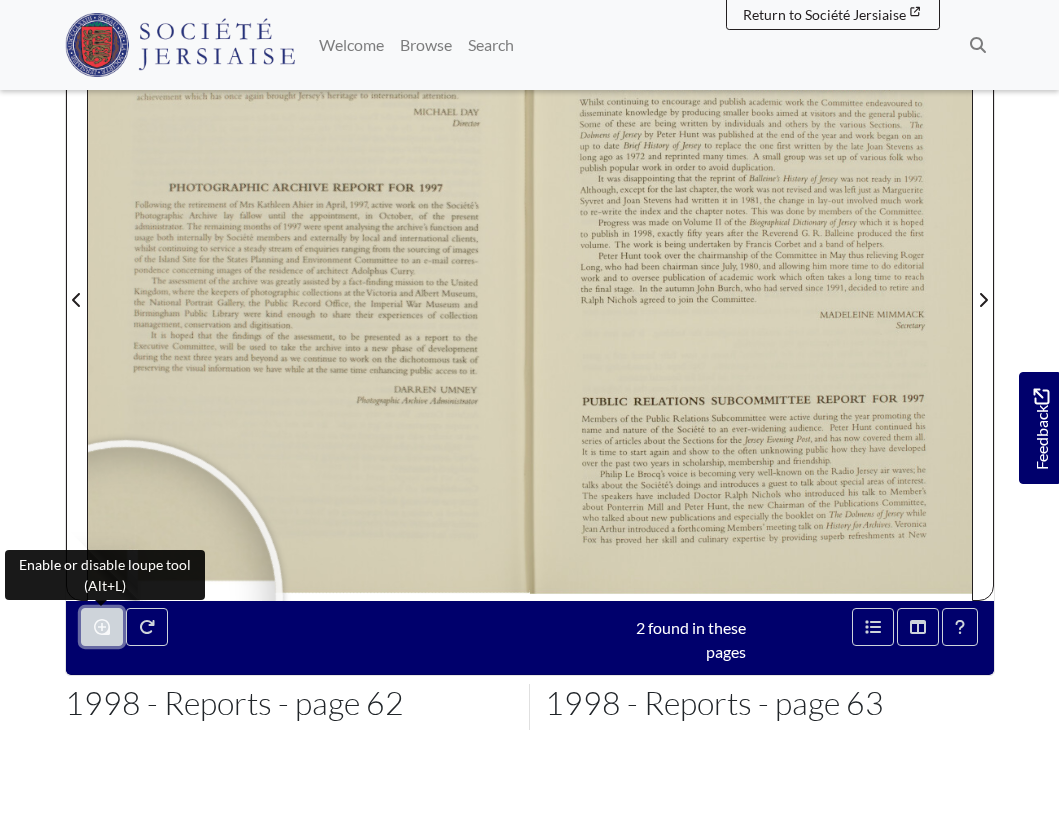 click 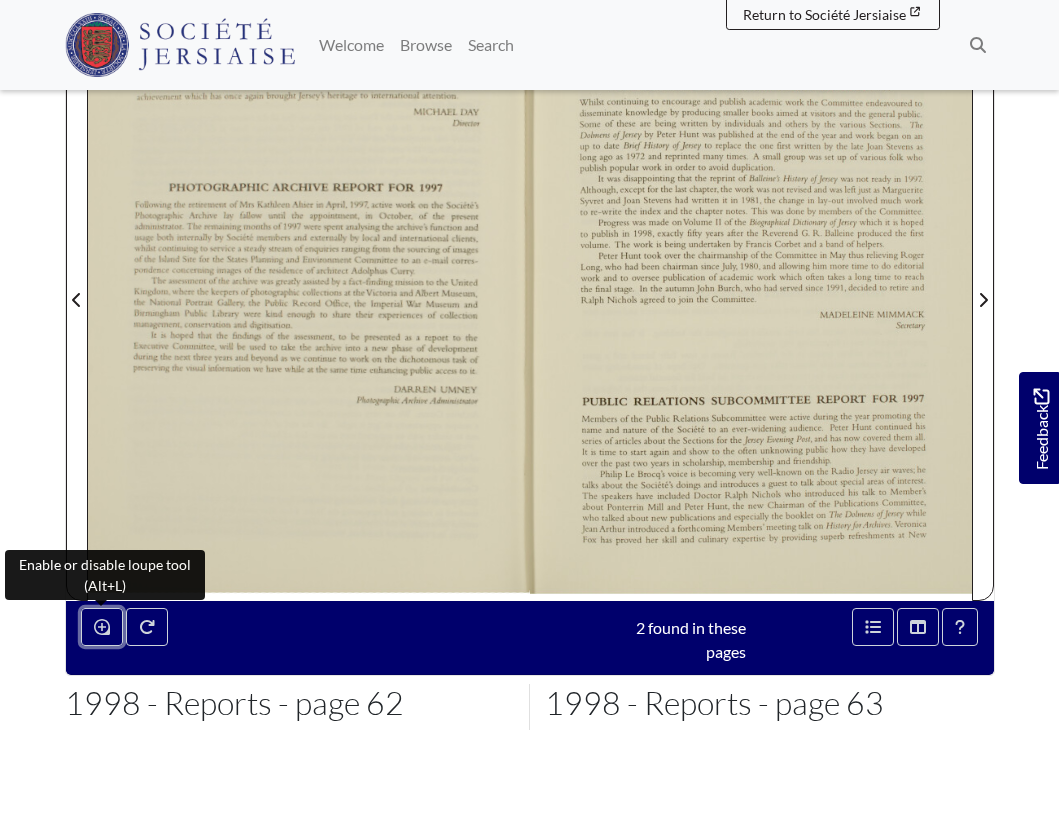 click at bounding box center [308, 287] 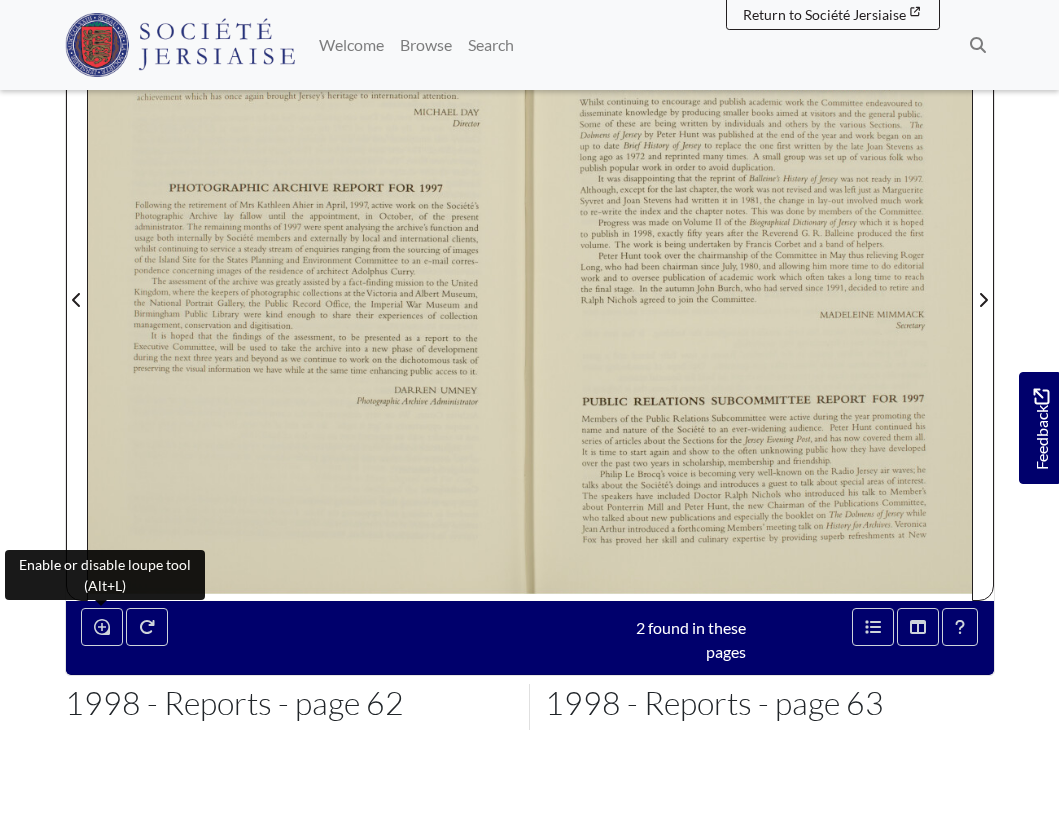click at bounding box center [309, 287] 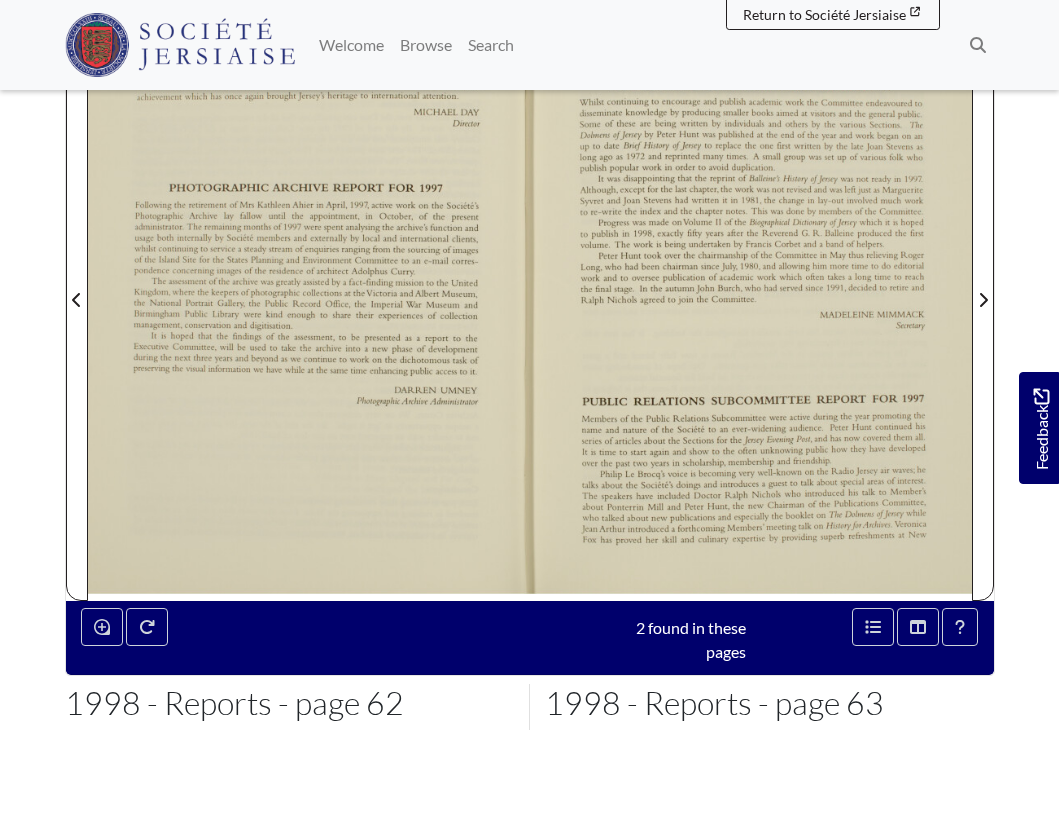 click at bounding box center [309, 287] 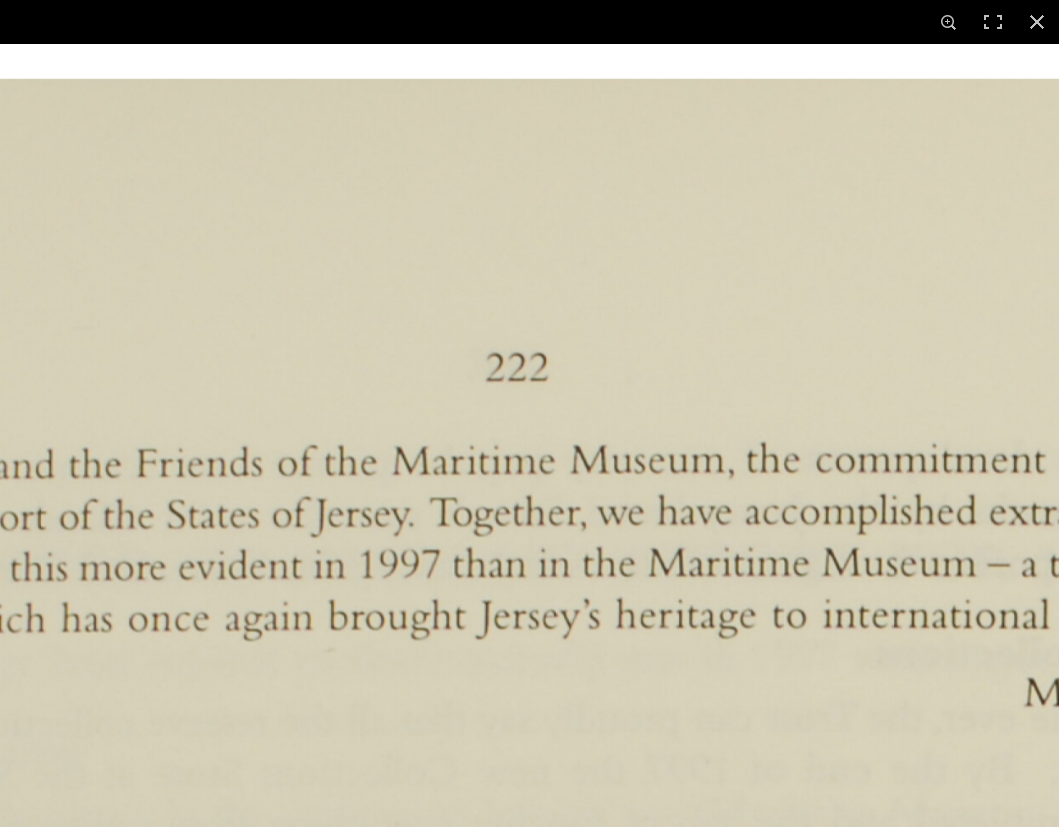 click at bounding box center [528, 1526] 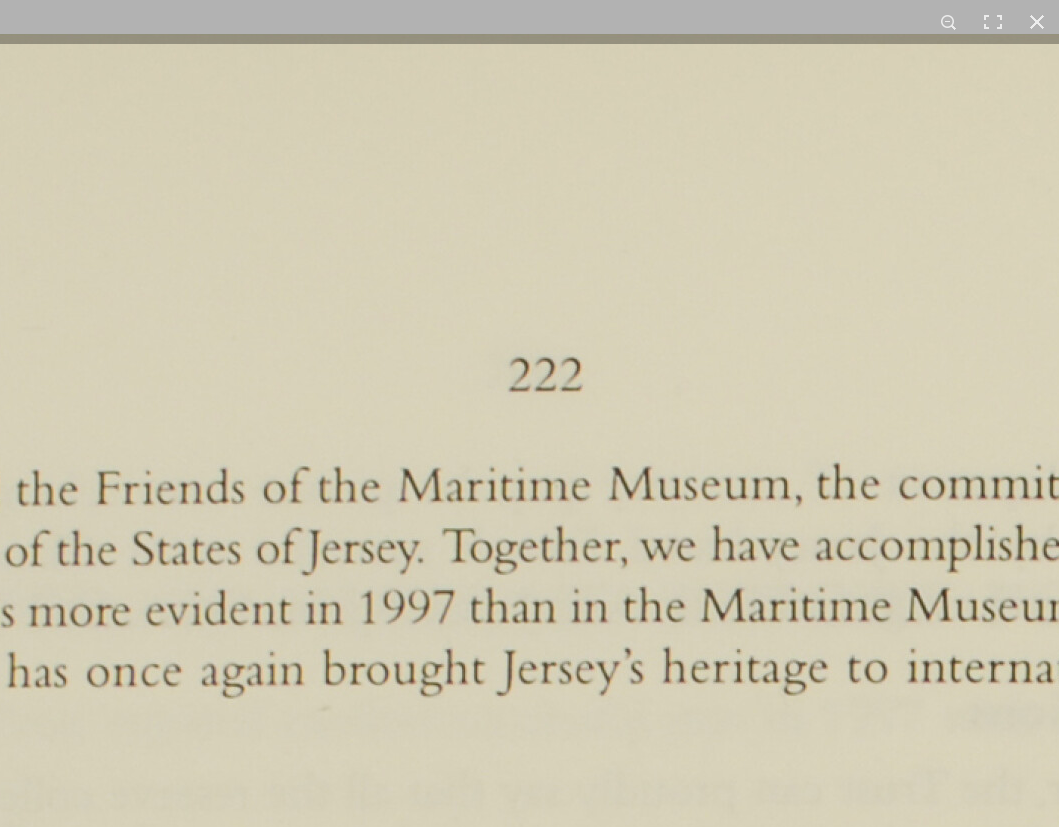 click at bounding box center (558, 1743) 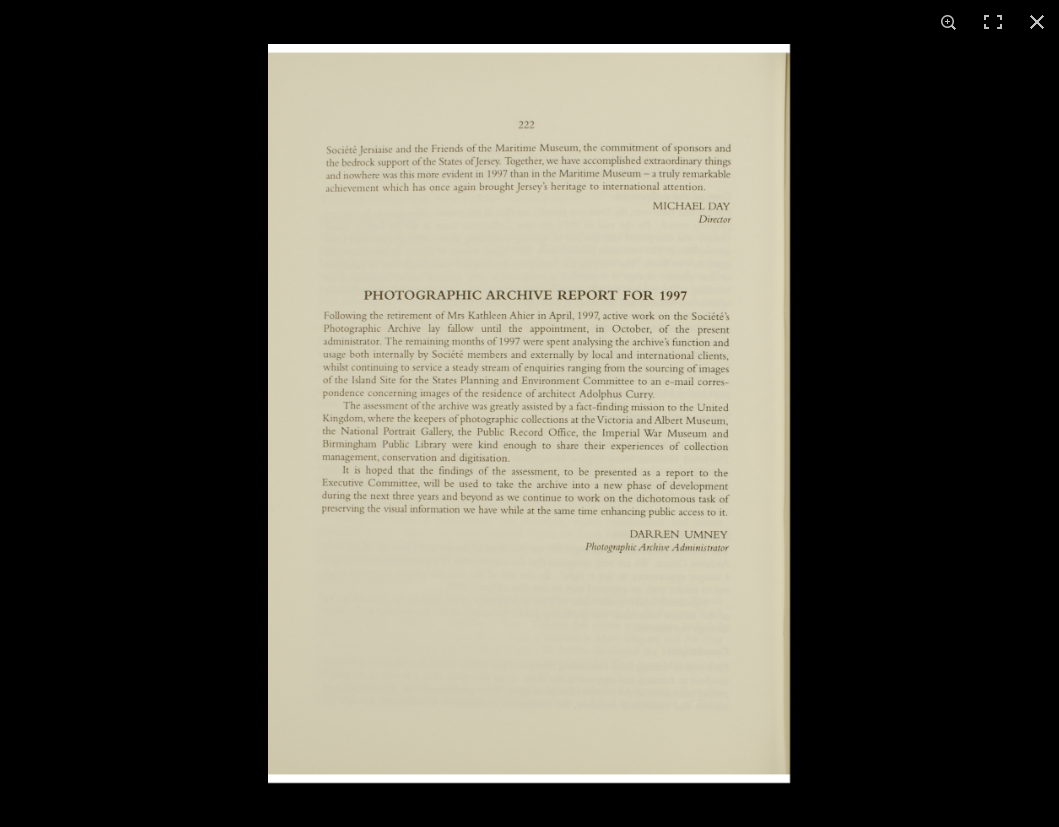 click at bounding box center (529, 413) 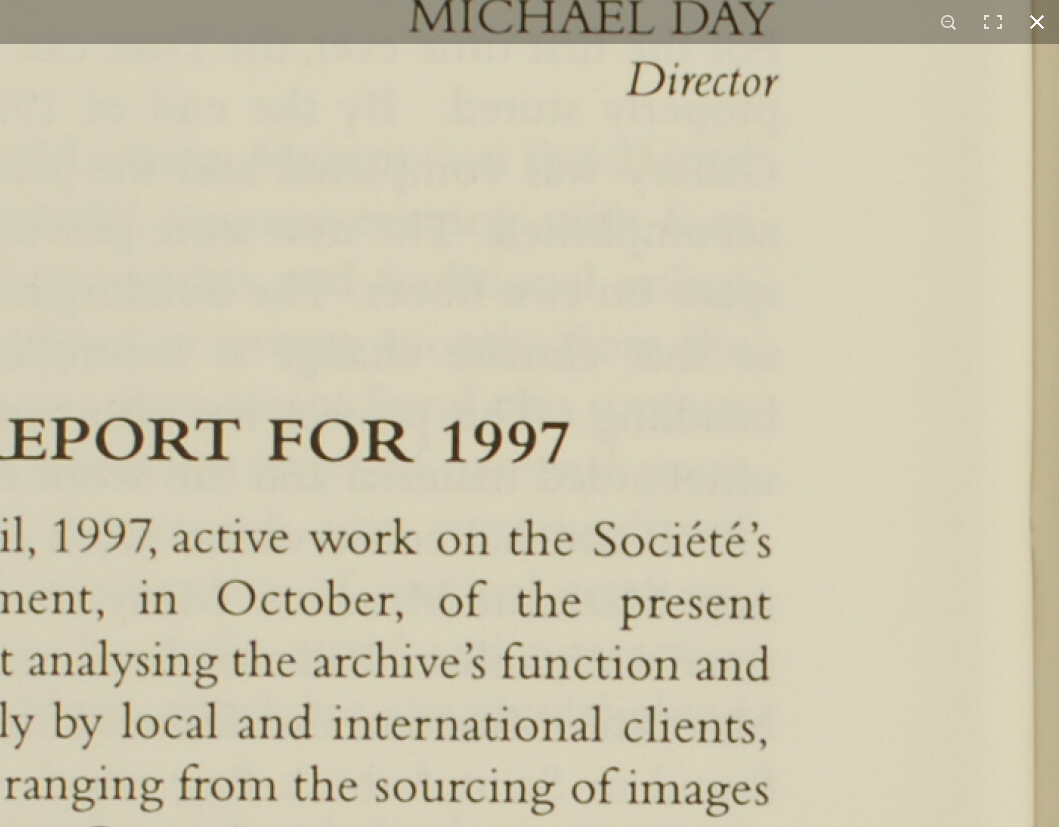 click at bounding box center (1037, 22) 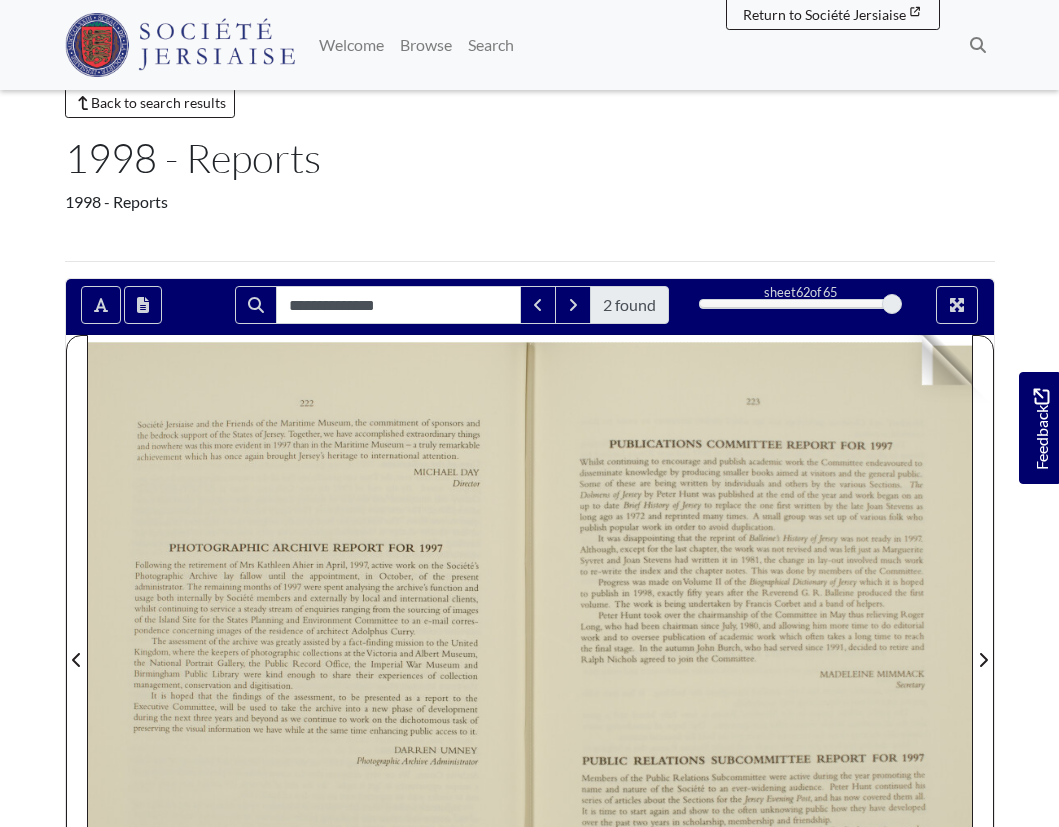 scroll, scrollTop: 0, scrollLeft: 0, axis: both 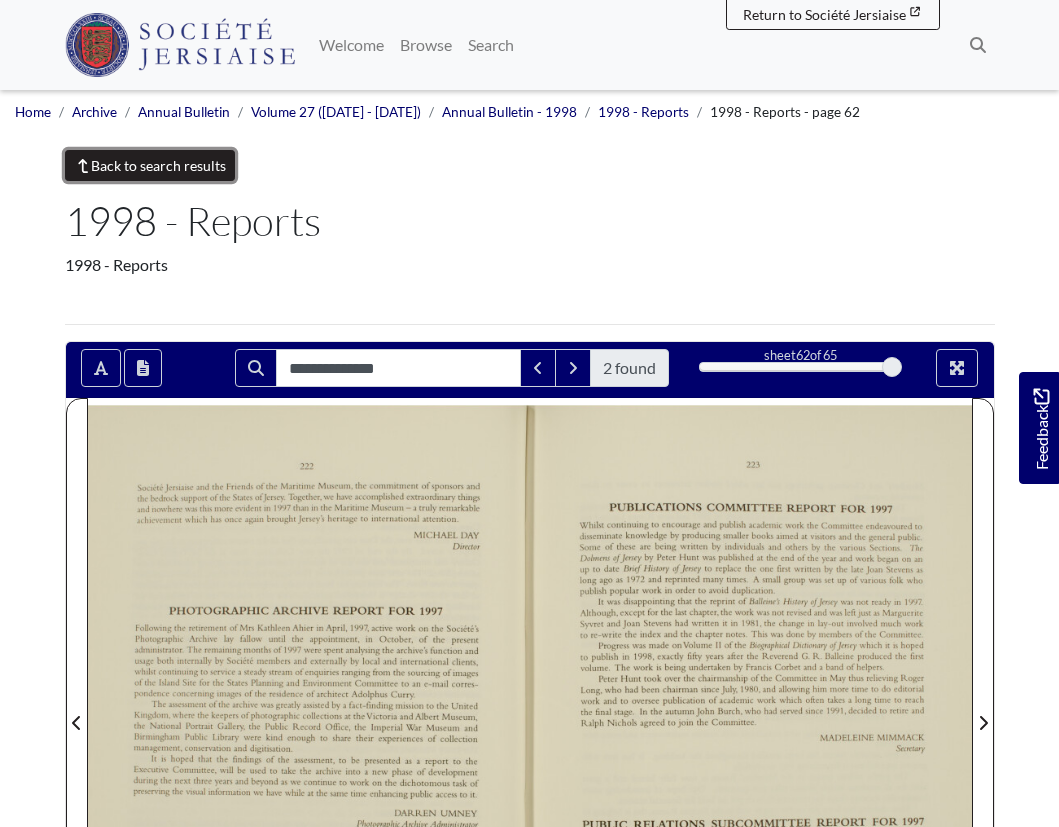 click on "Back to search results" at bounding box center (150, 165) 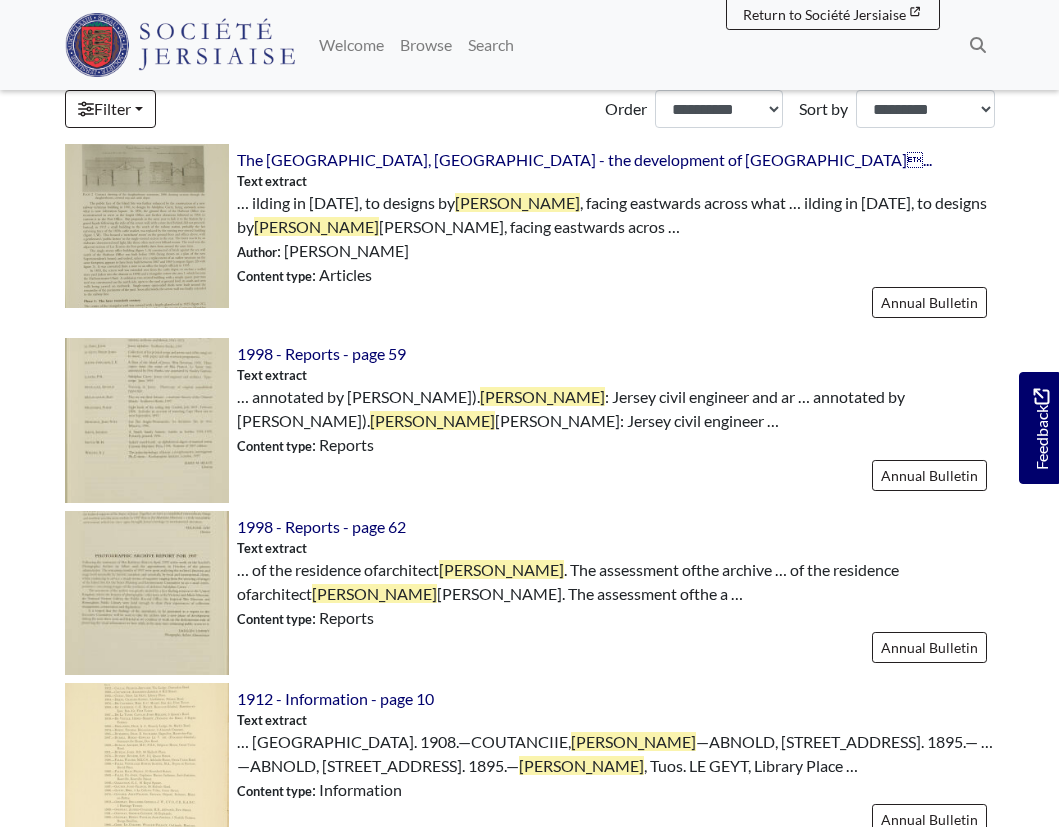 scroll, scrollTop: 634, scrollLeft: 0, axis: vertical 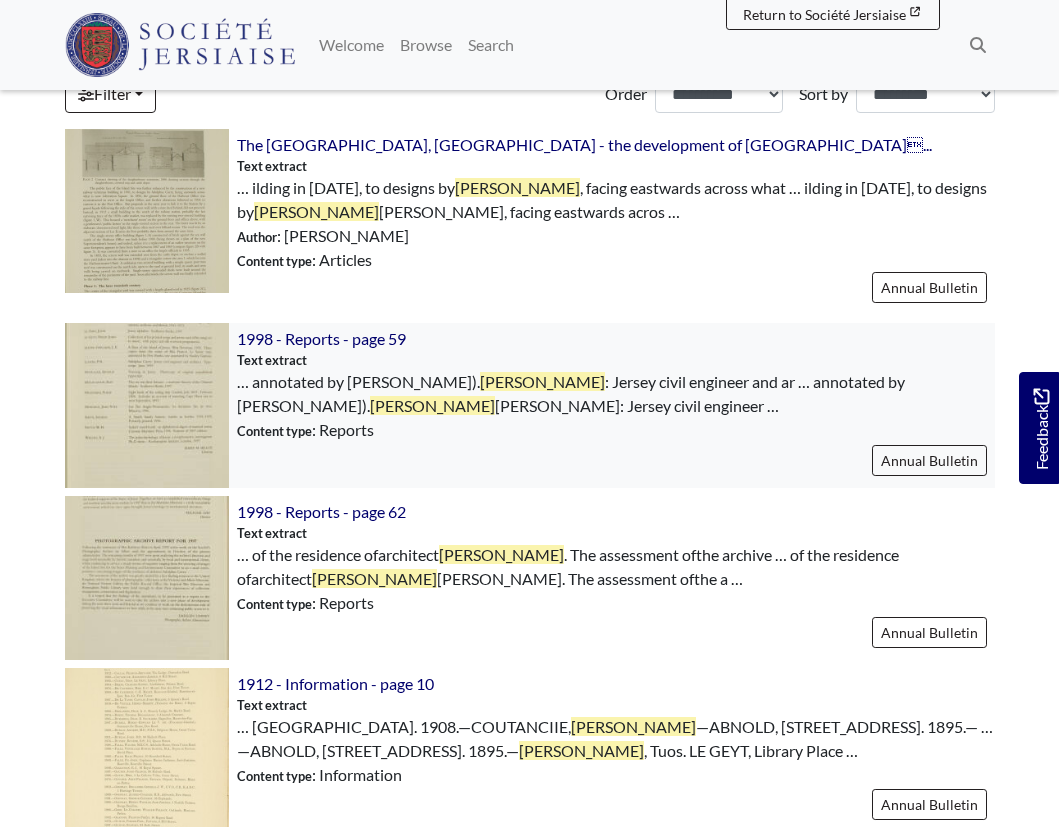click at bounding box center [147, 405] 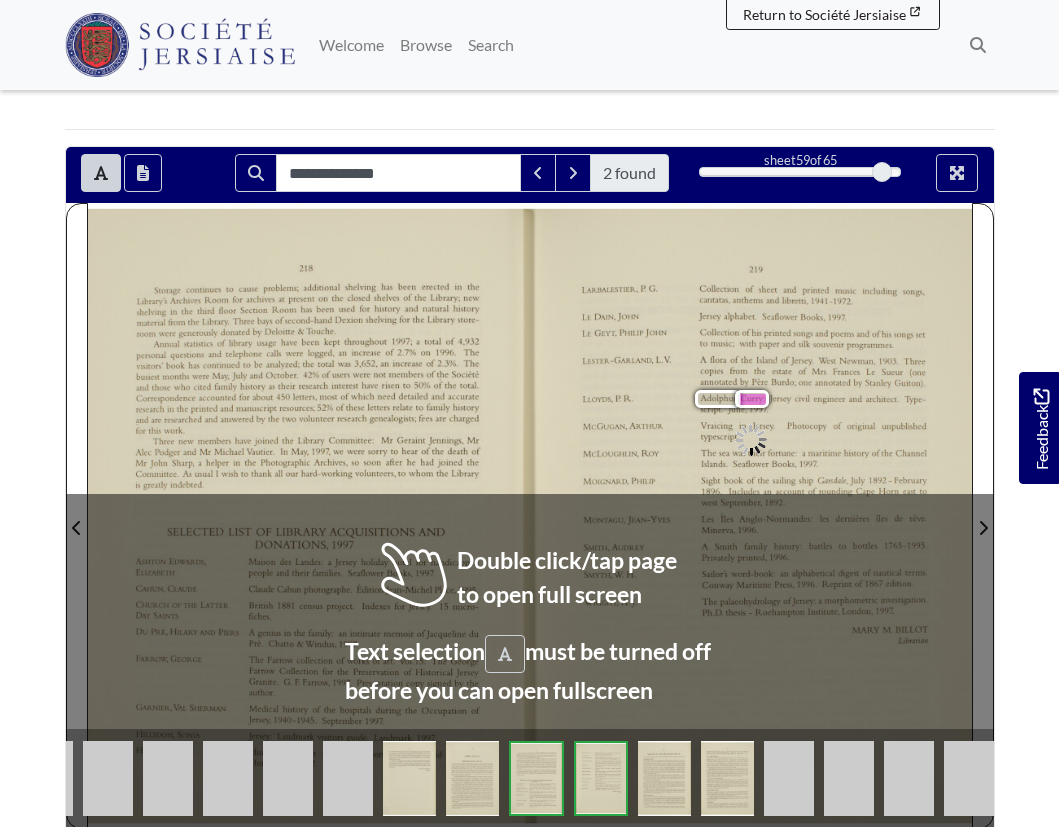 scroll, scrollTop: 203, scrollLeft: 0, axis: vertical 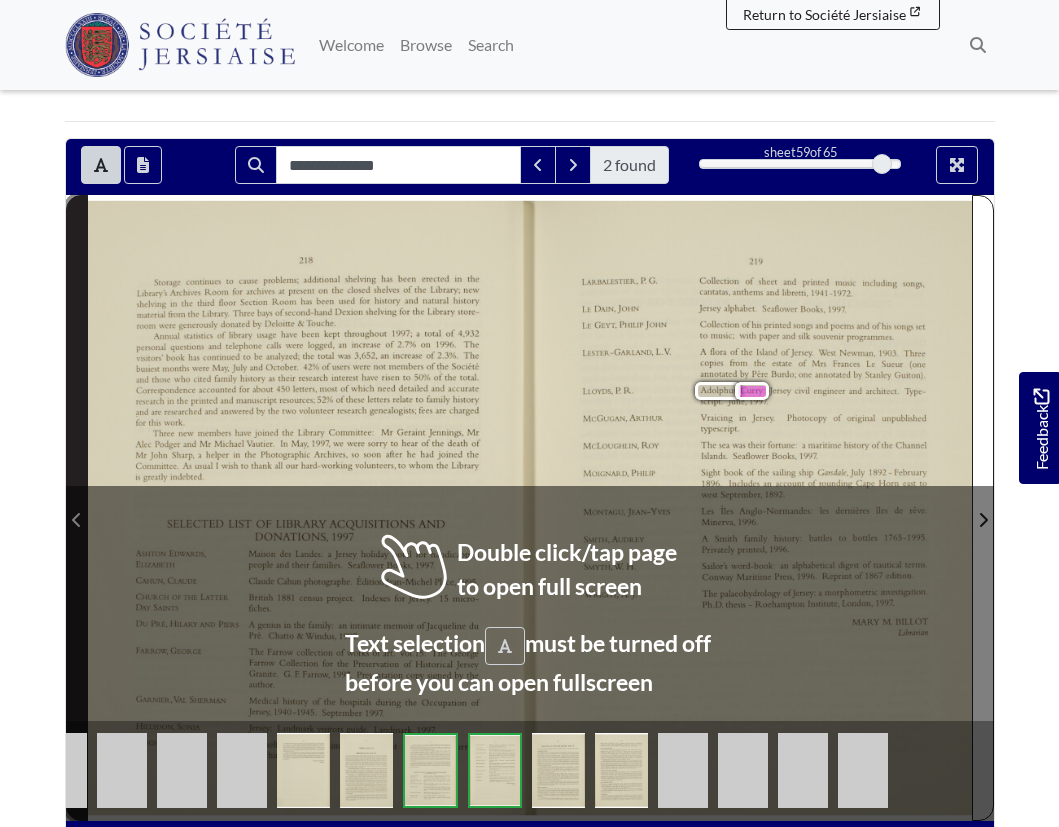 click 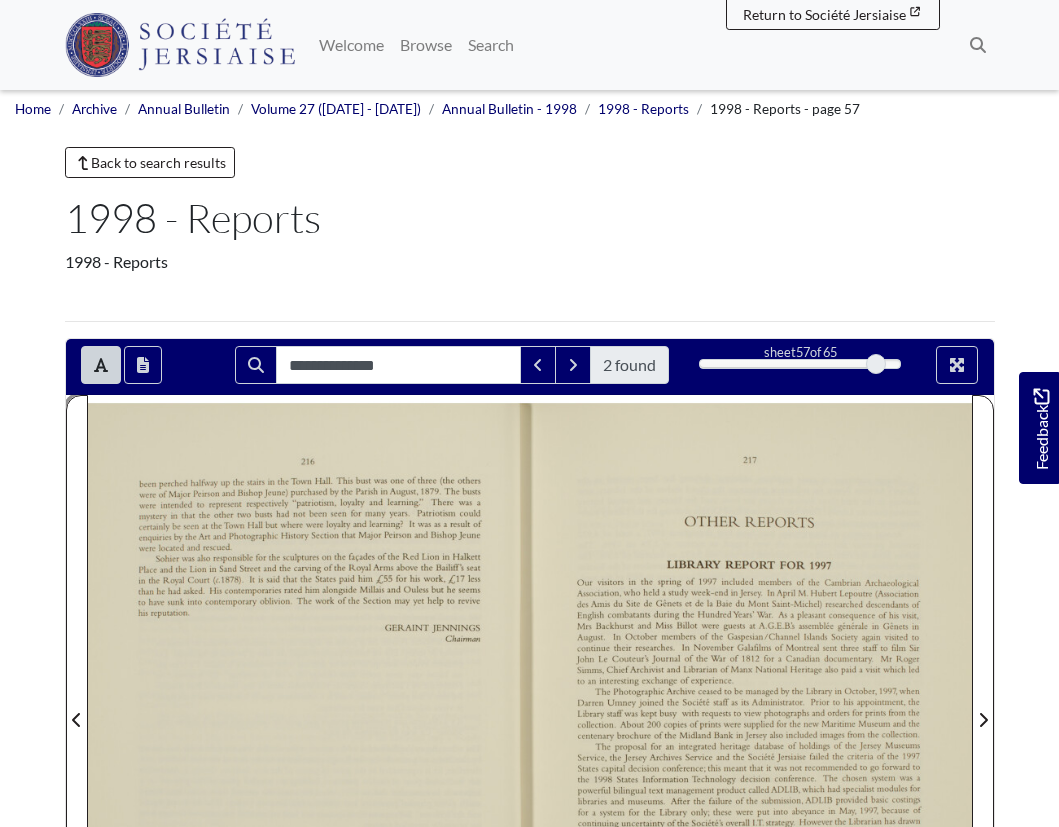 scroll, scrollTop: 0, scrollLeft: 0, axis: both 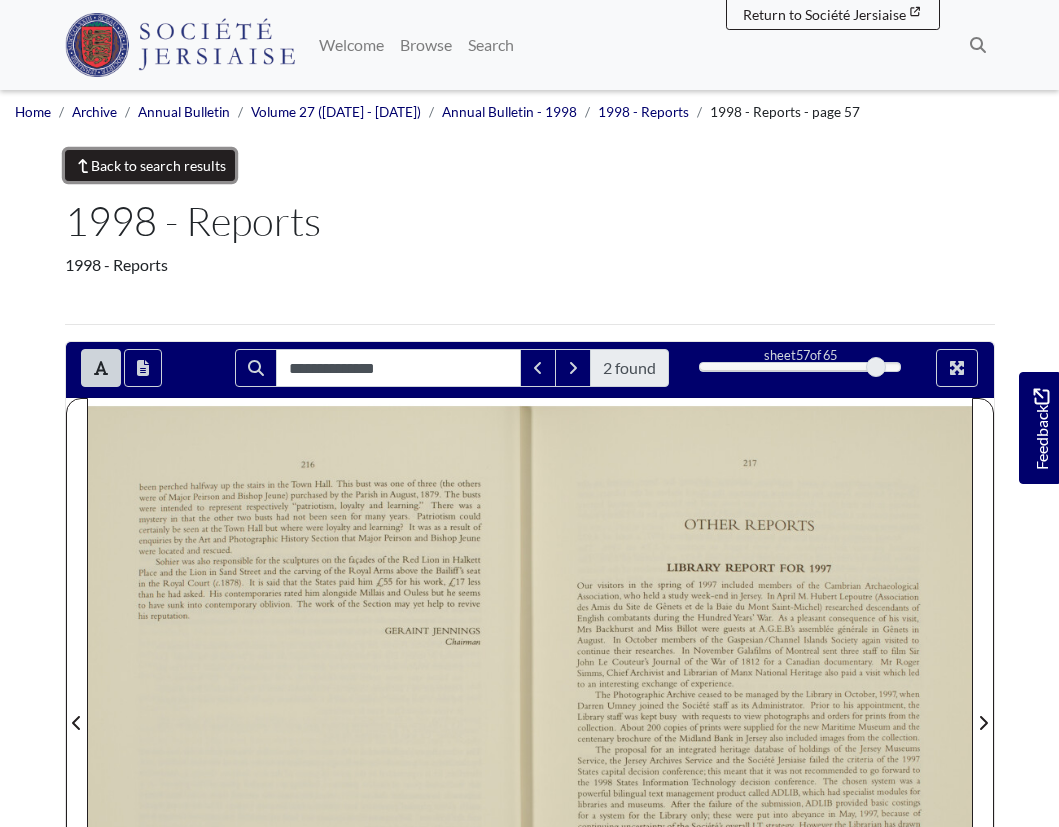 click on "Back to search results" at bounding box center (150, 165) 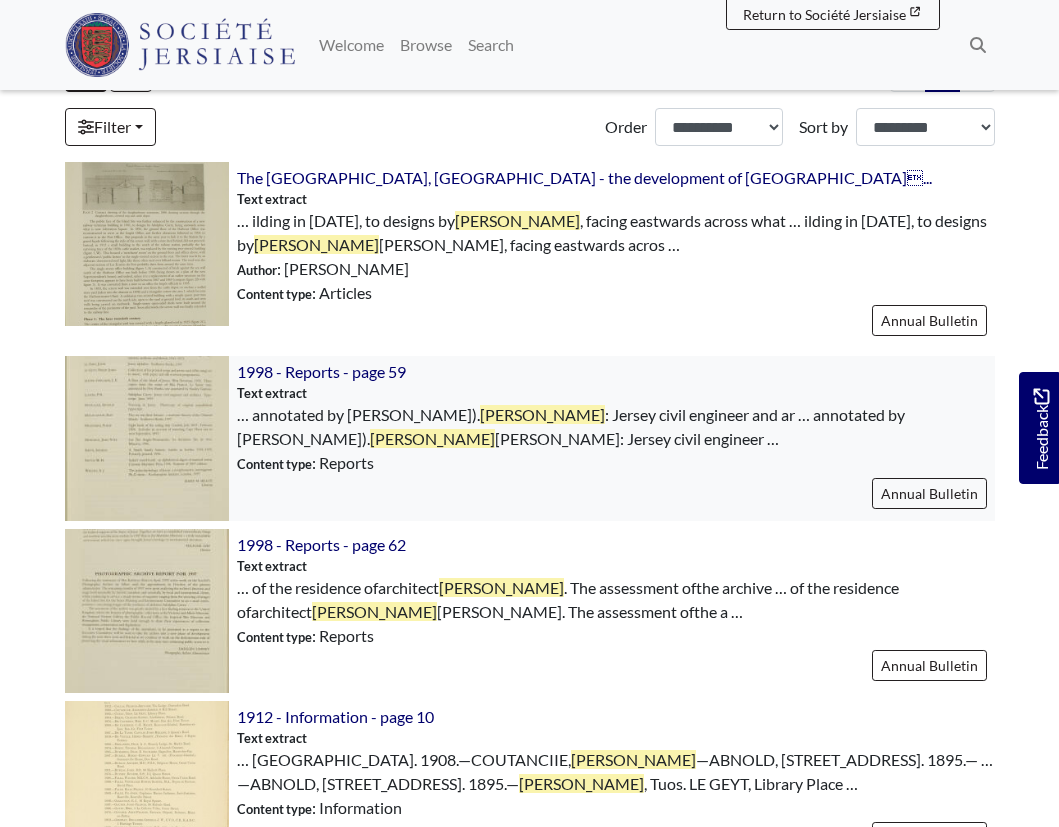 scroll, scrollTop: 615, scrollLeft: 0, axis: vertical 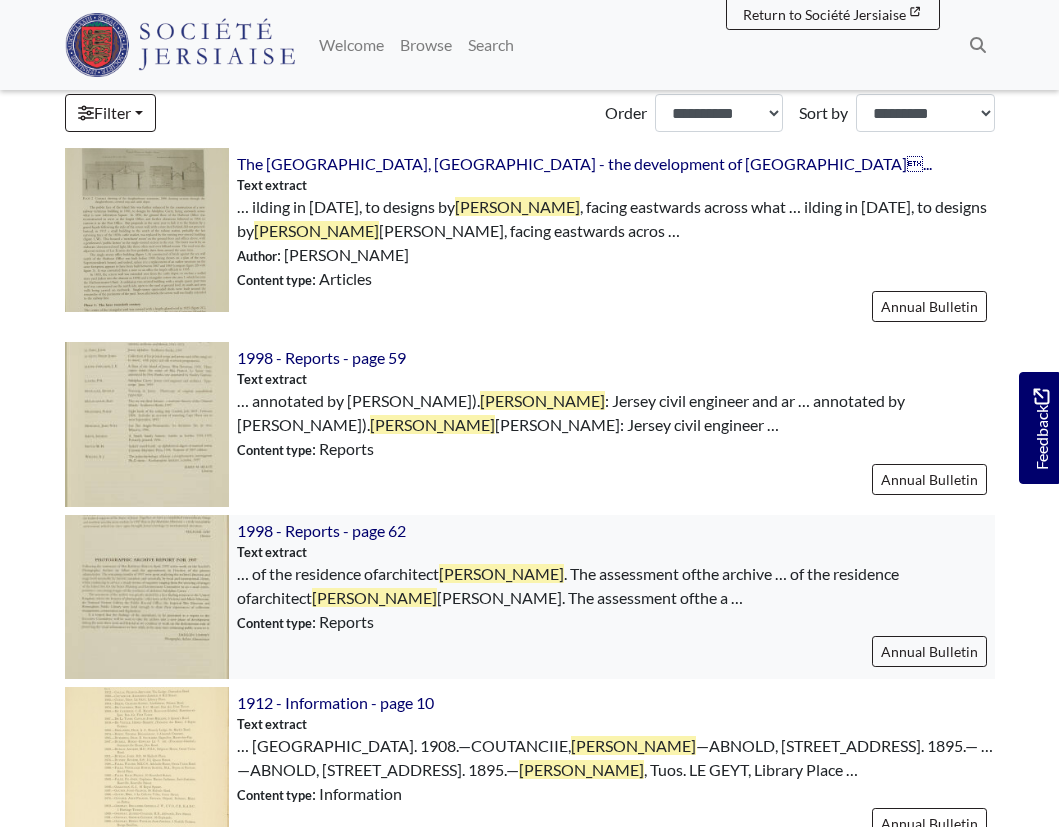 click at bounding box center (147, 597) 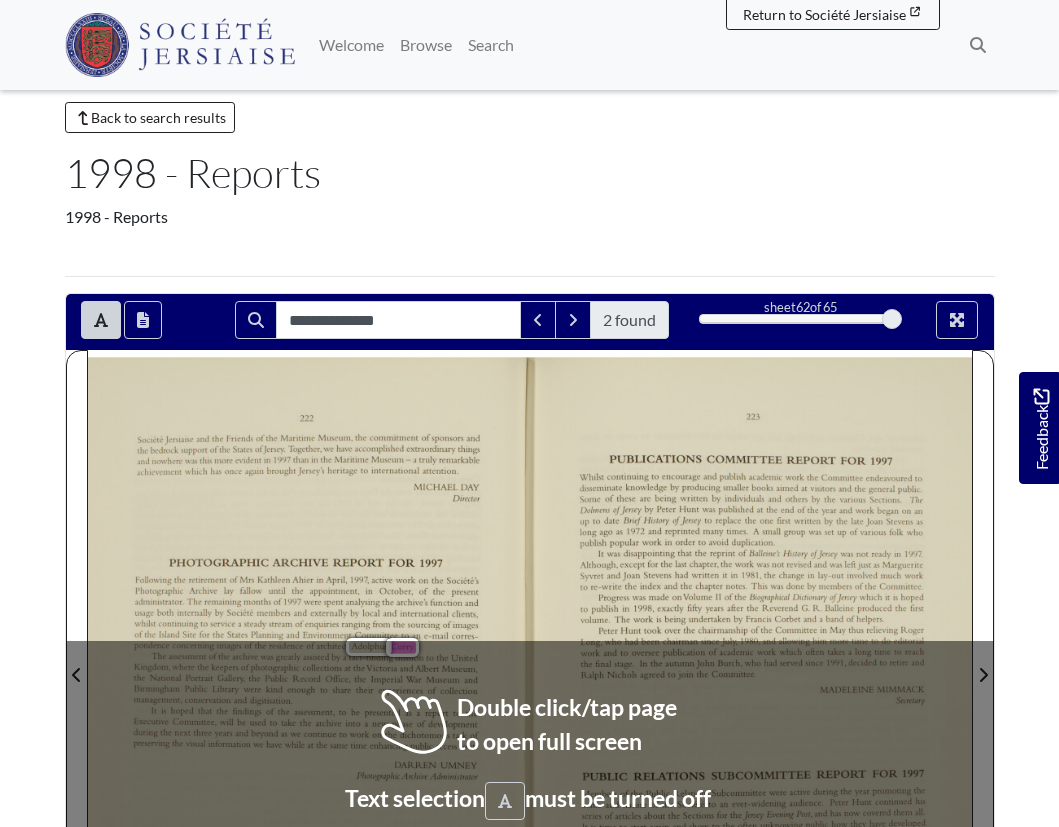 scroll, scrollTop: 51, scrollLeft: 0, axis: vertical 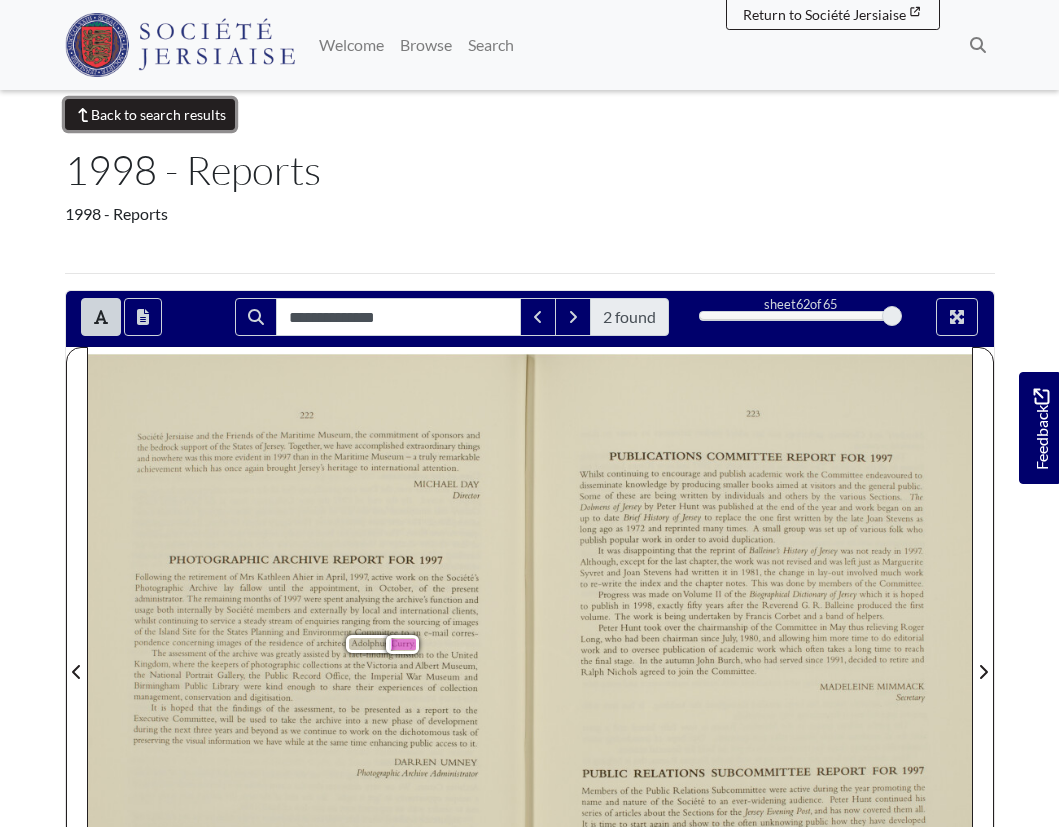 click on "Back to search results" at bounding box center [150, 114] 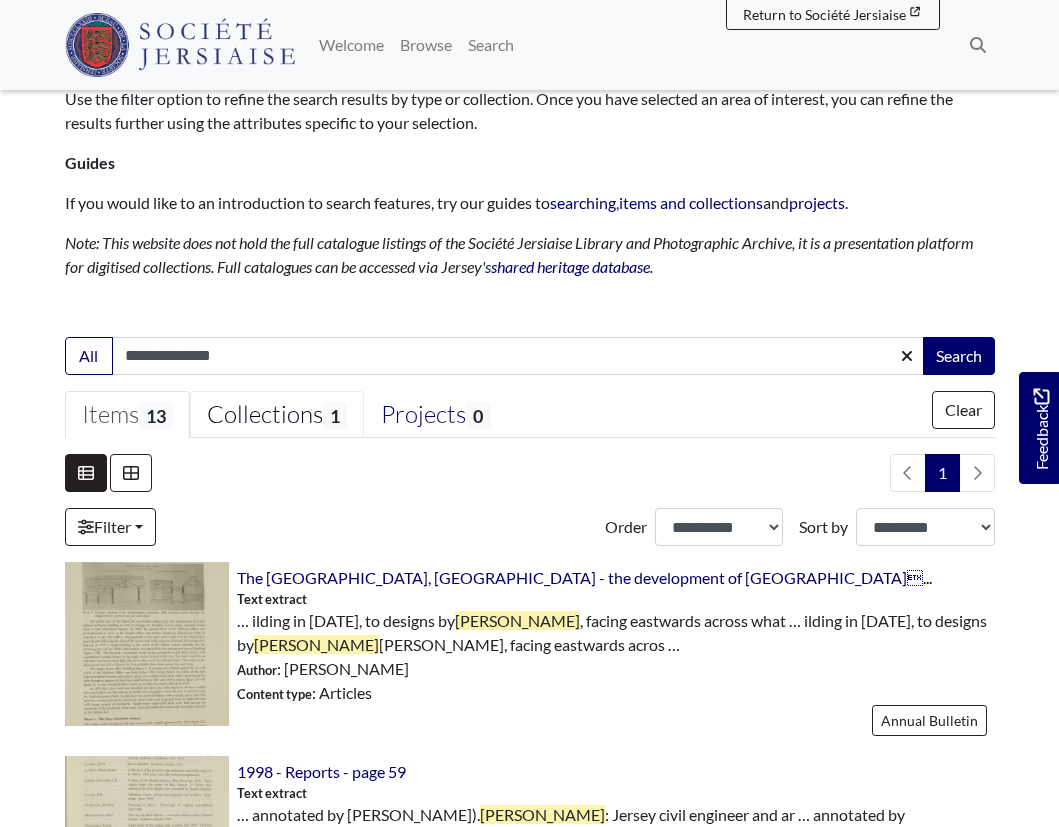 scroll, scrollTop: 261, scrollLeft: 0, axis: vertical 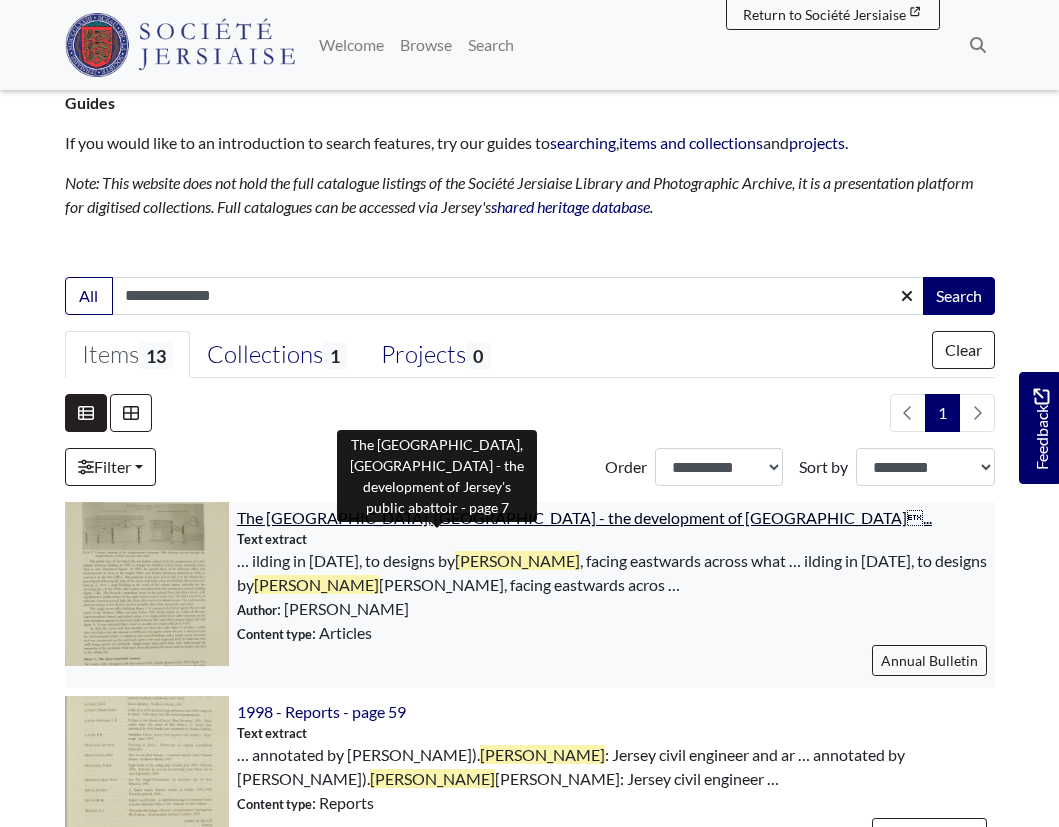 click on "The [GEOGRAPHIC_DATA], [GEOGRAPHIC_DATA] - the development of [GEOGRAPHIC_DATA]..." at bounding box center [584, 517] 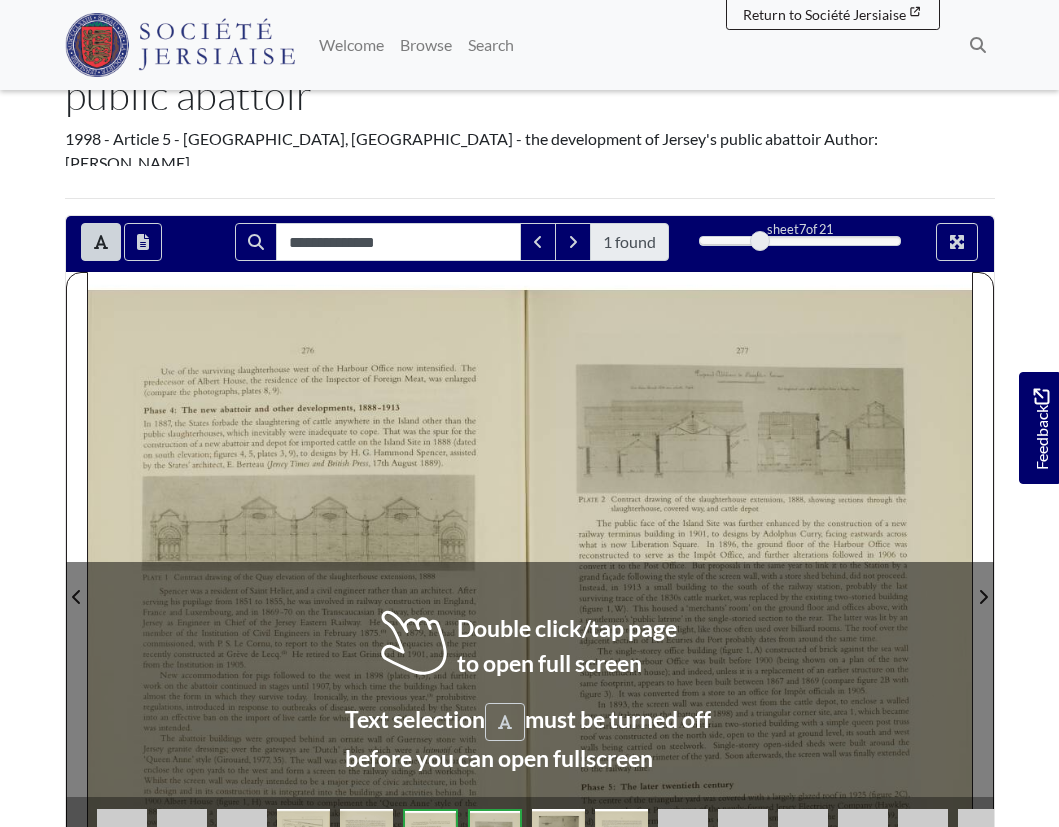scroll, scrollTop: 262, scrollLeft: 0, axis: vertical 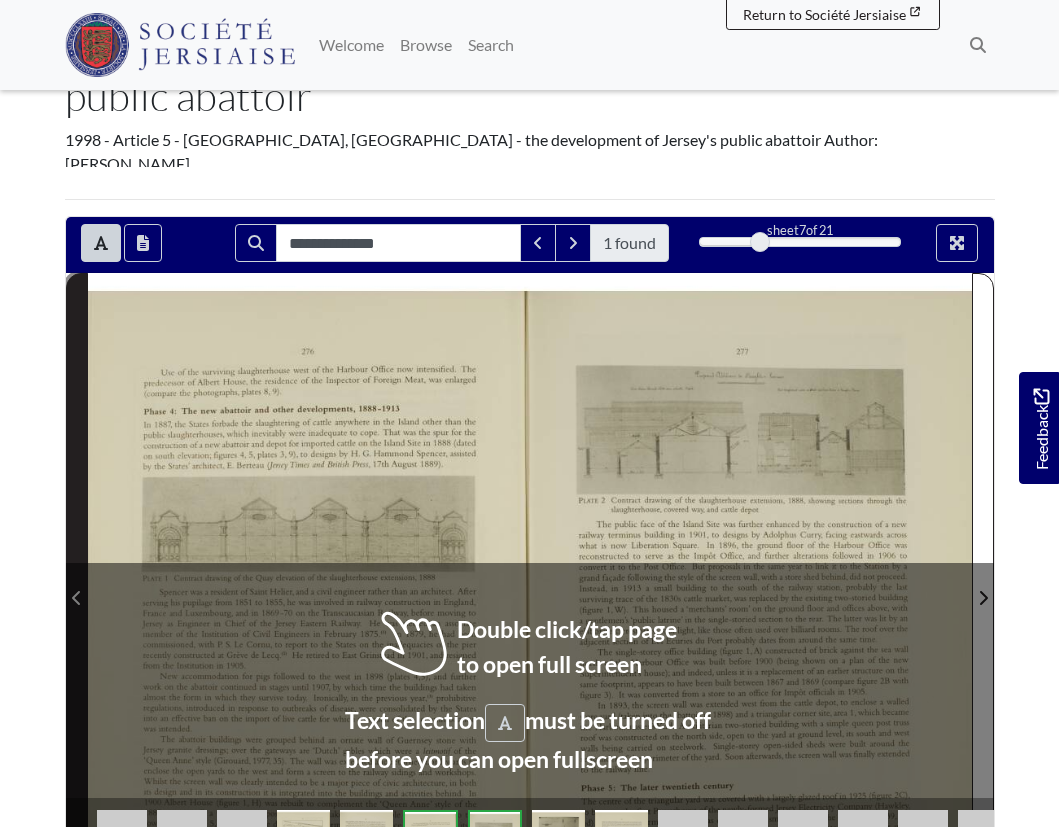 click 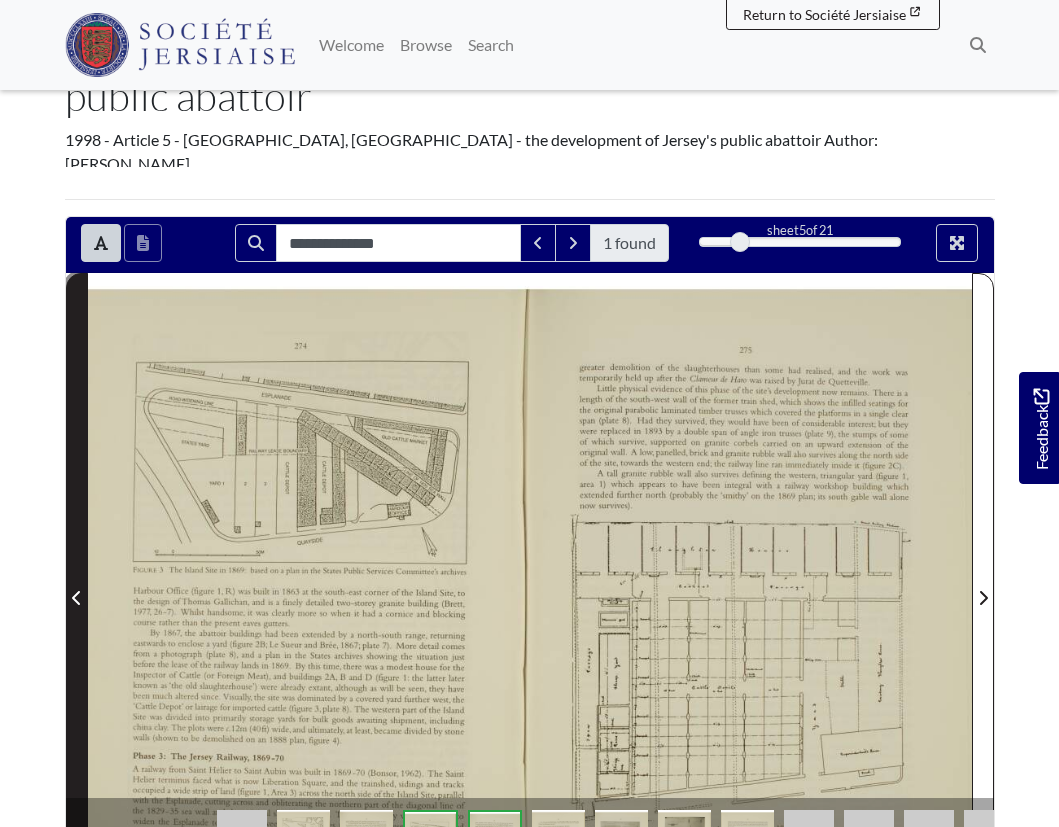 click 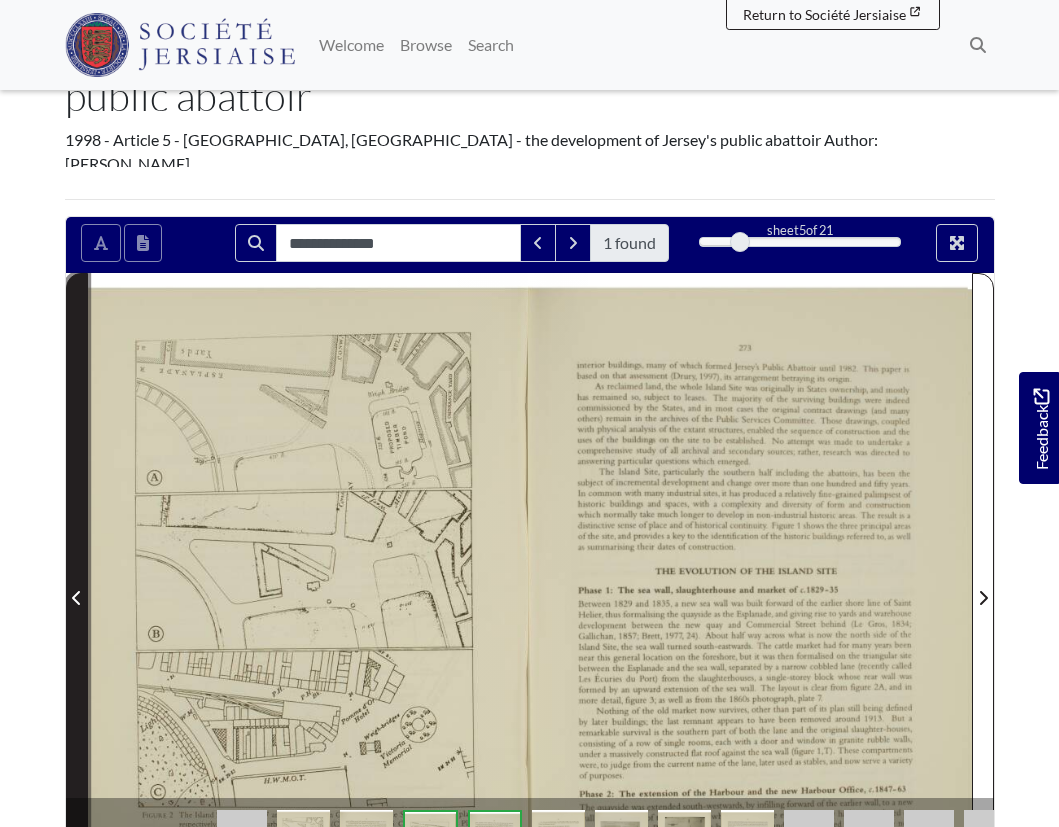 click 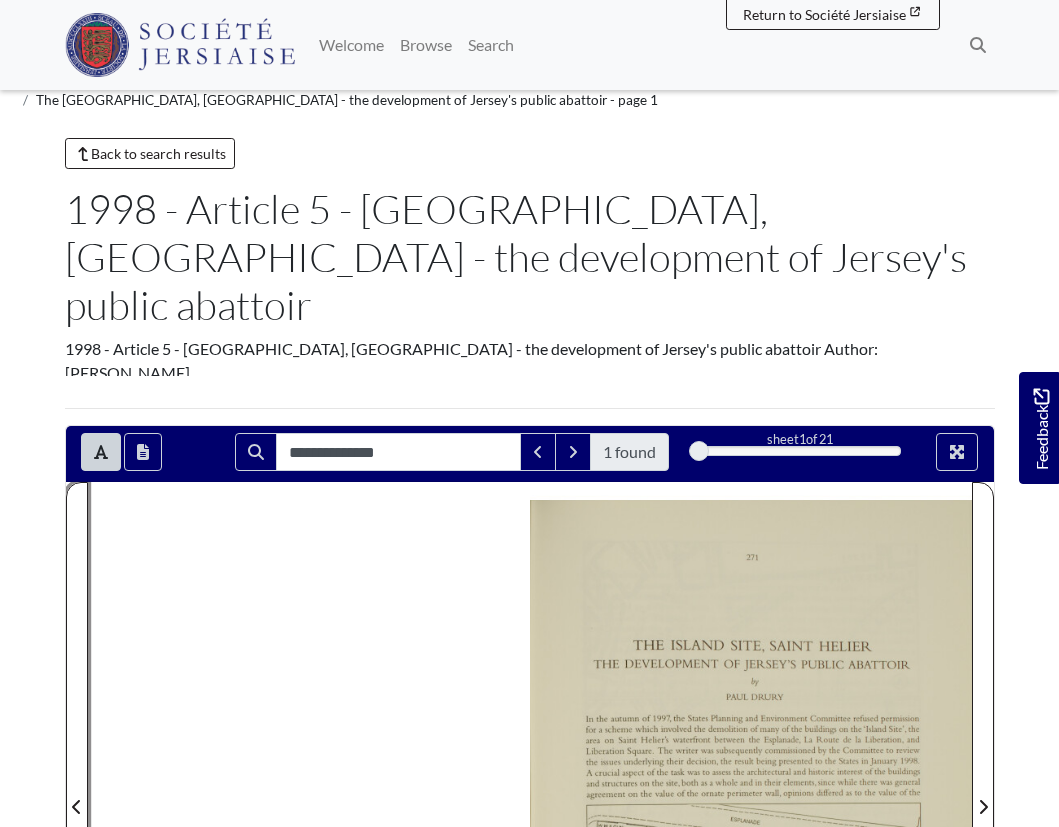 scroll, scrollTop: 0, scrollLeft: 0, axis: both 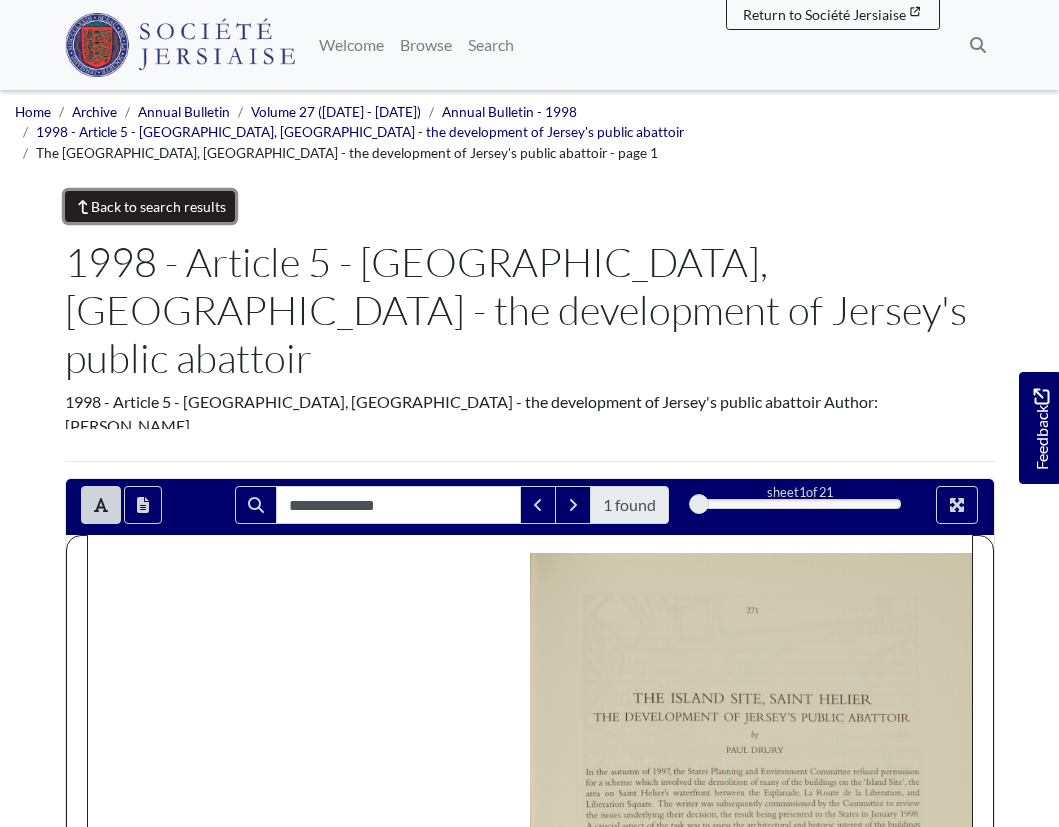 click on "Back to search results" at bounding box center [150, 206] 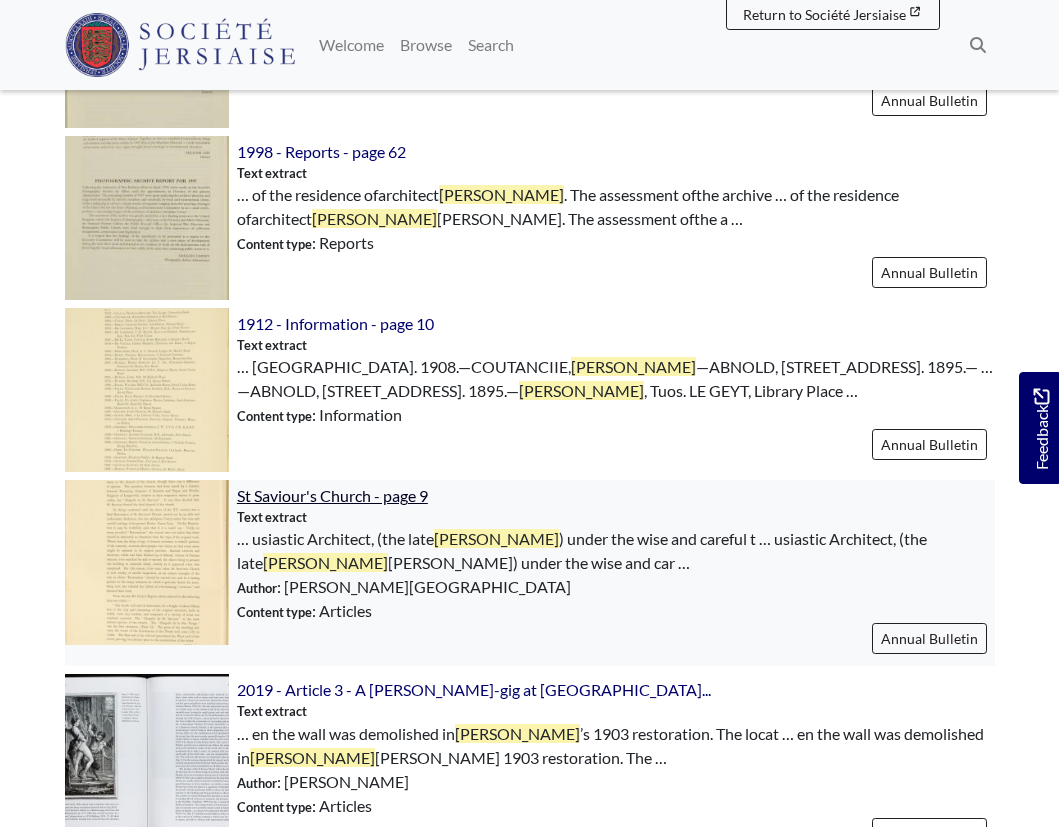 scroll, scrollTop: 997, scrollLeft: 0, axis: vertical 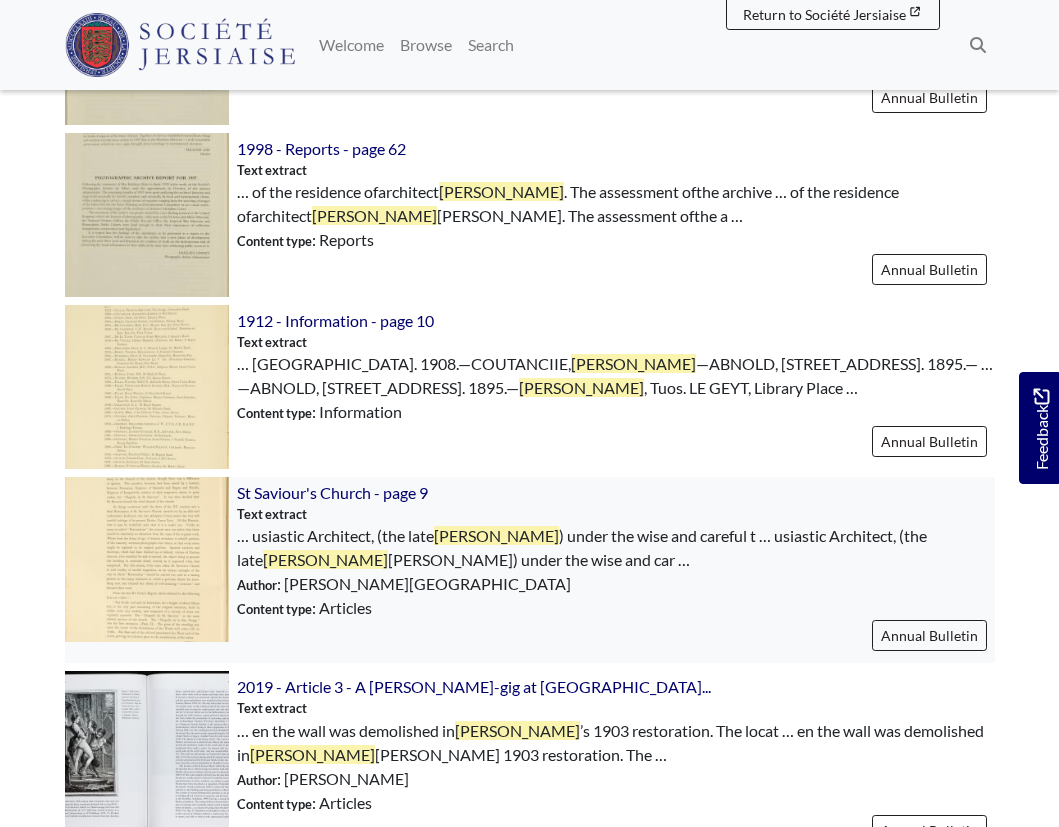 click at bounding box center (147, 559) 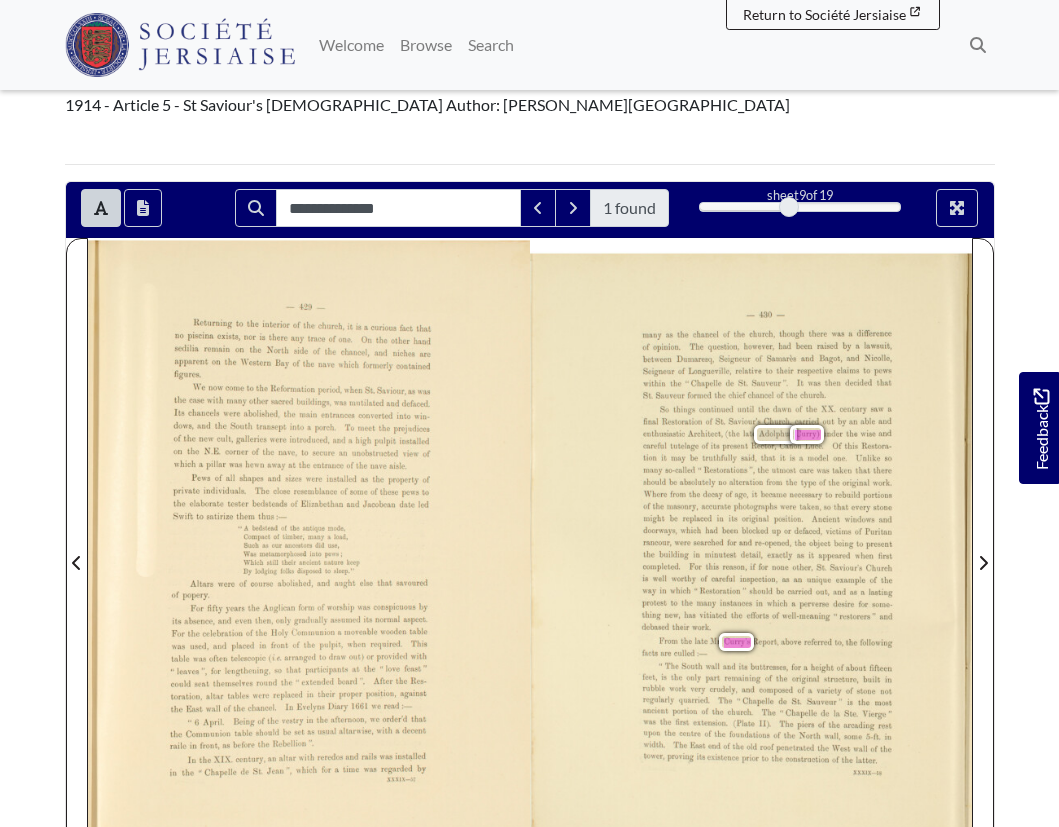 scroll, scrollTop: 167, scrollLeft: 0, axis: vertical 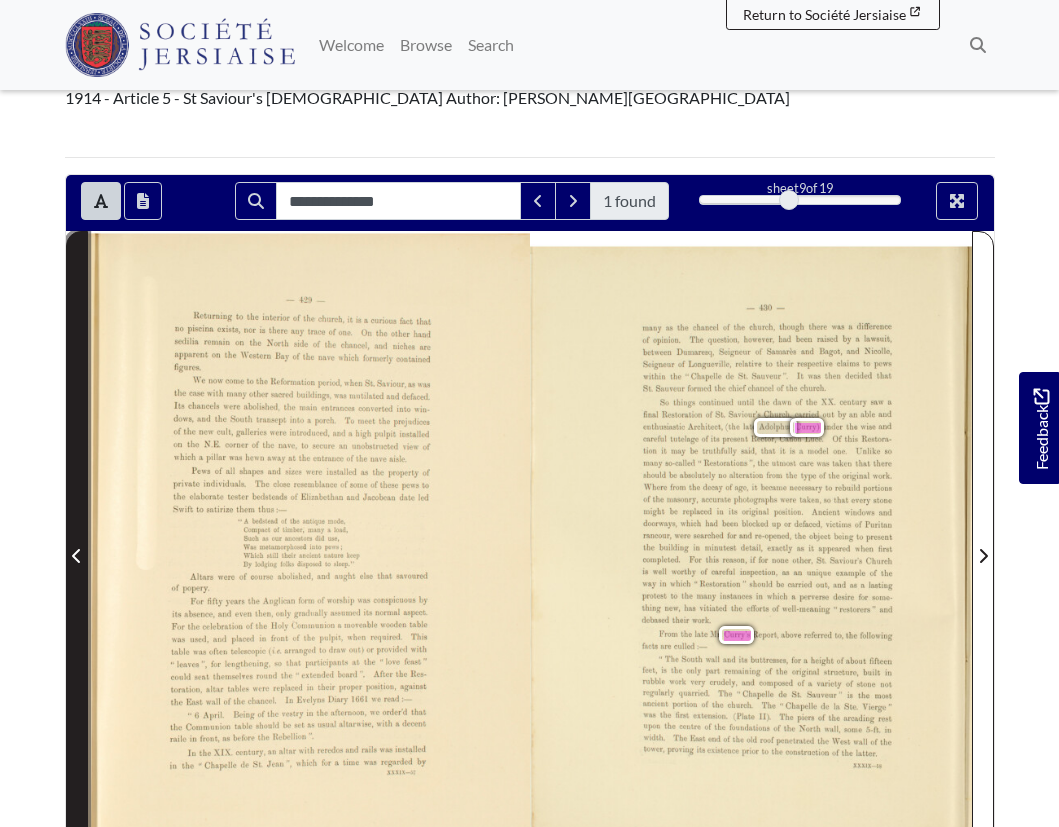 click at bounding box center (77, 556) 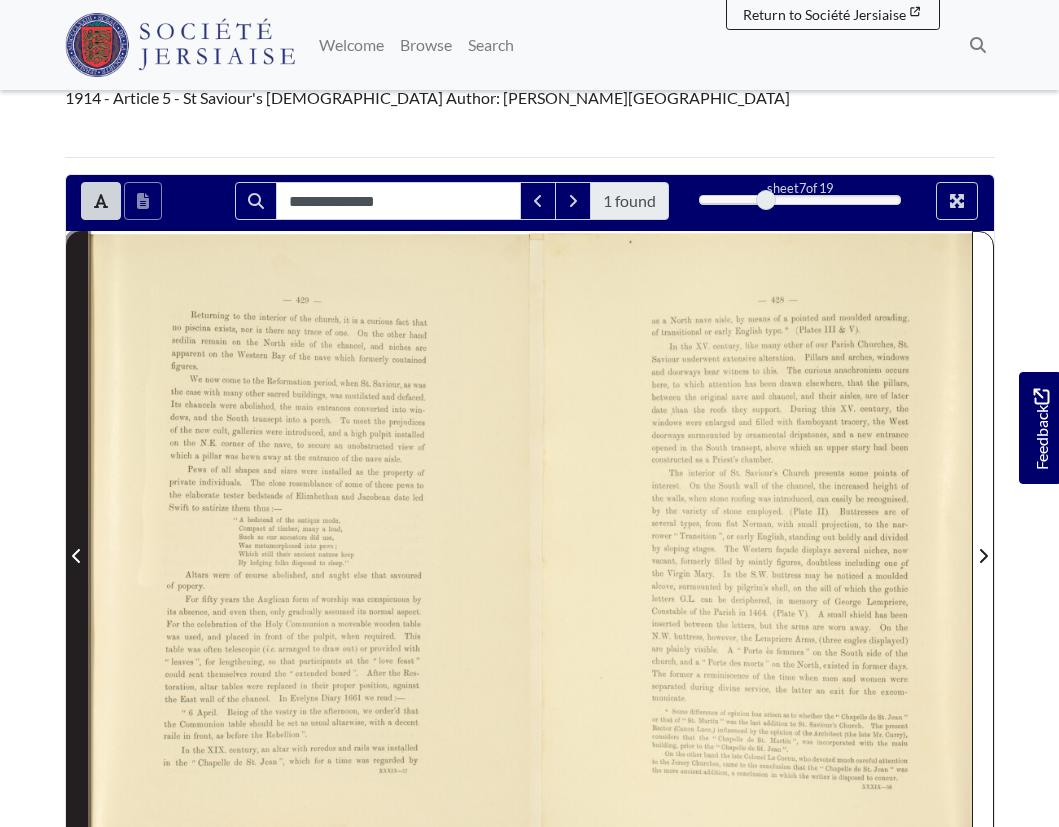 click at bounding box center [77, 556] 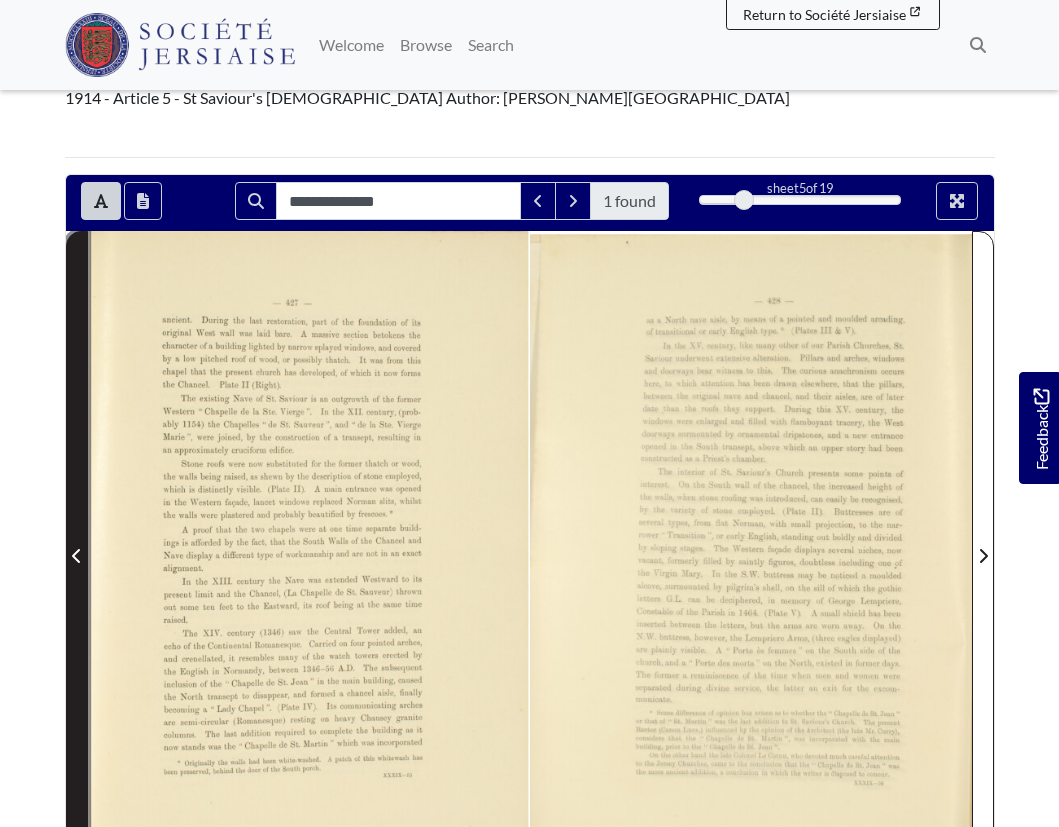 click at bounding box center [77, 556] 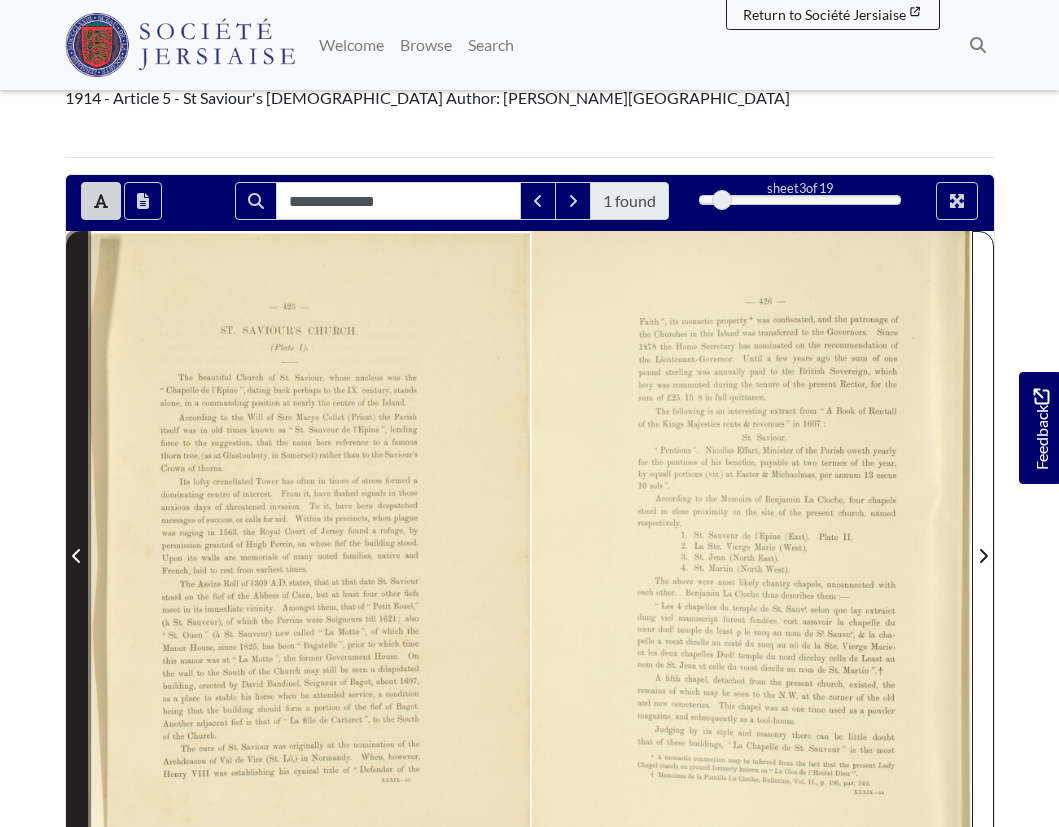 click at bounding box center [77, 556] 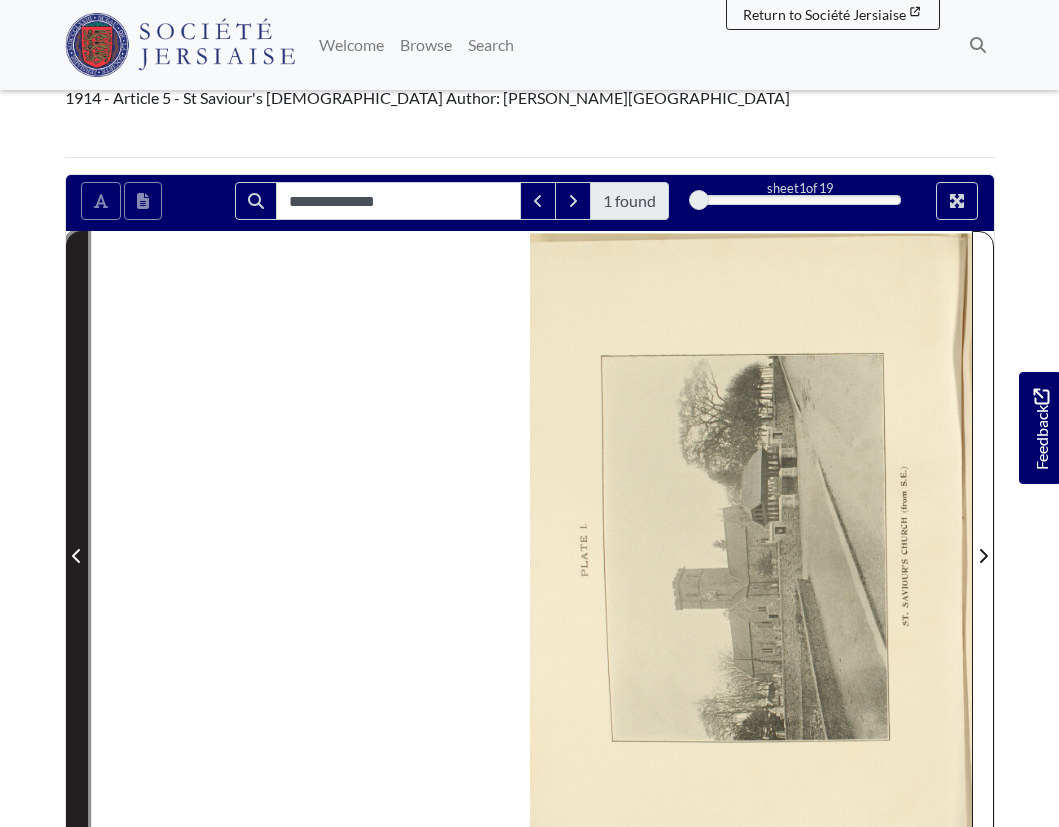 click at bounding box center [77, 556] 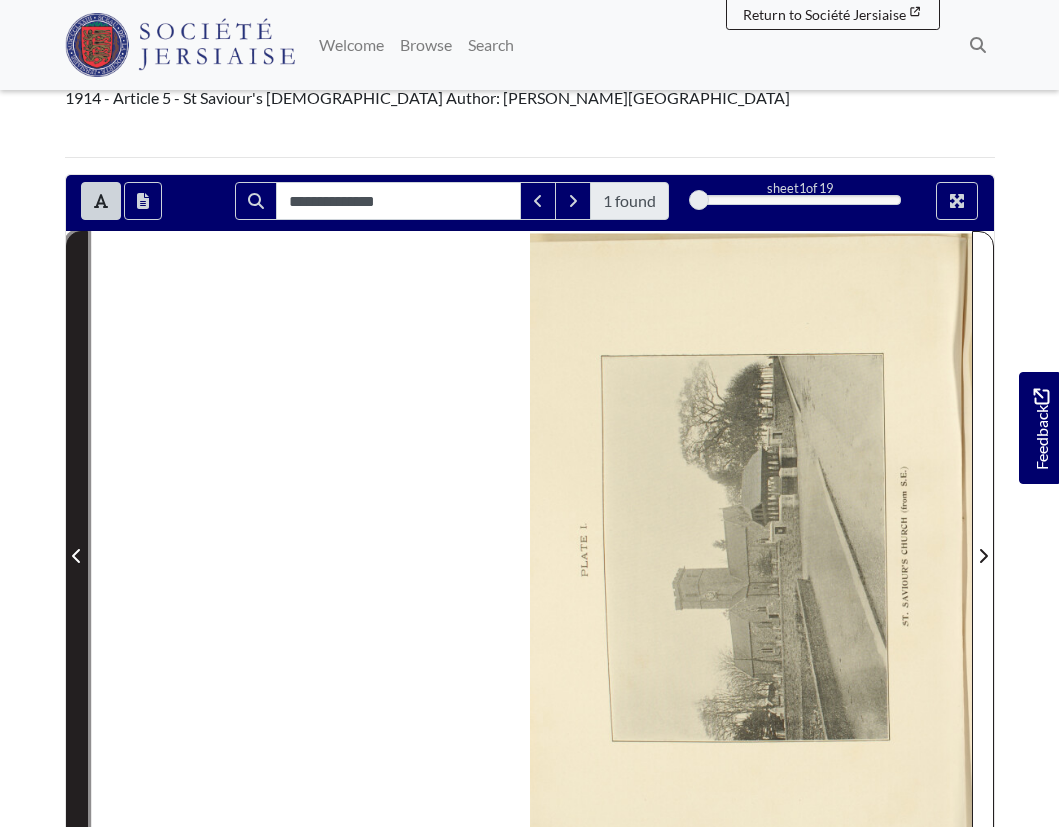 click at bounding box center [77, 556] 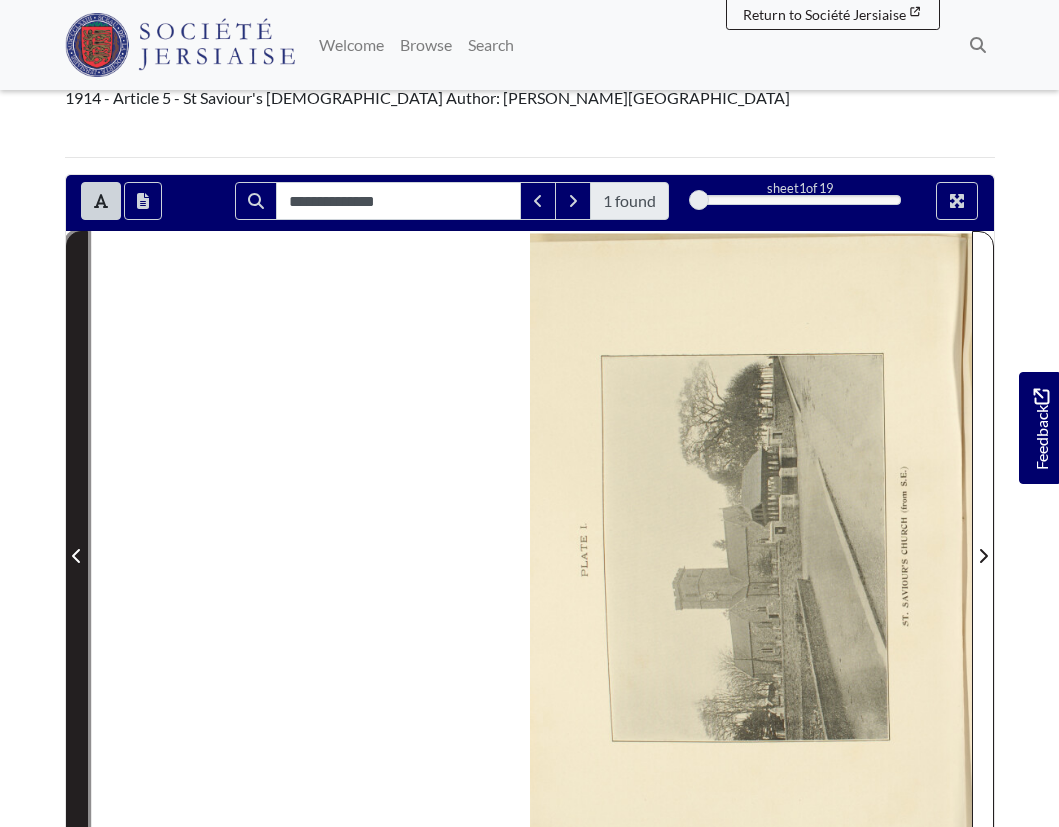click at bounding box center [77, 556] 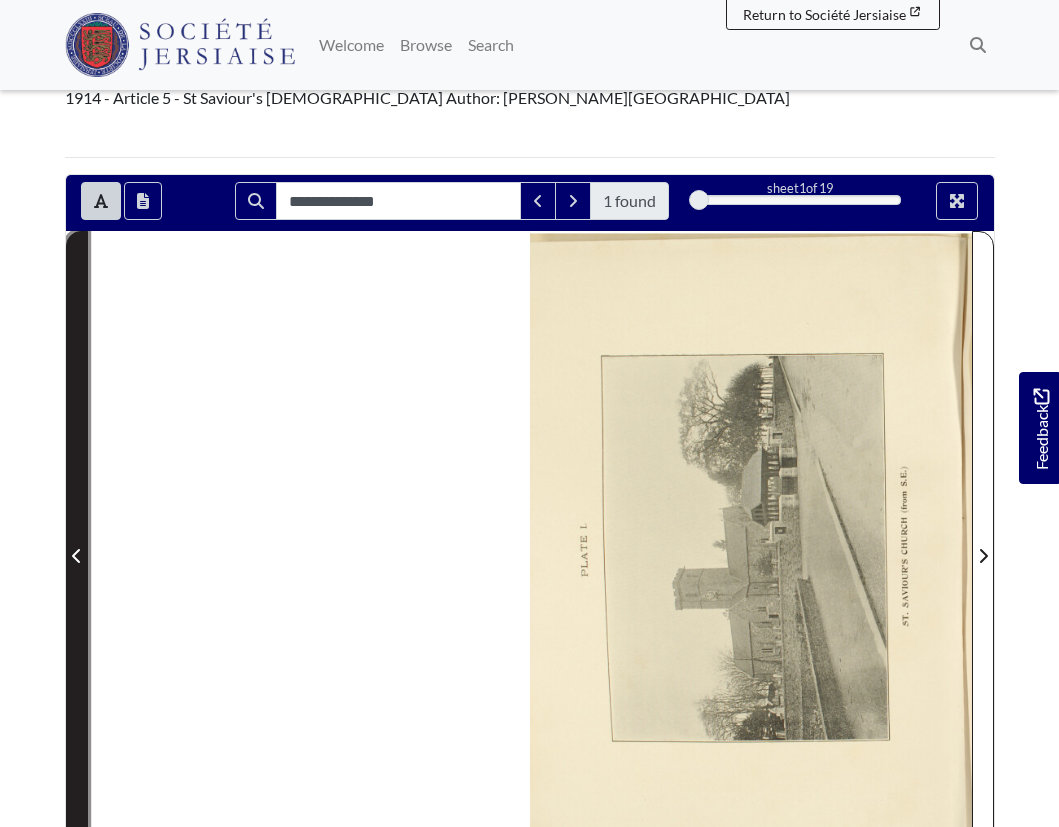click 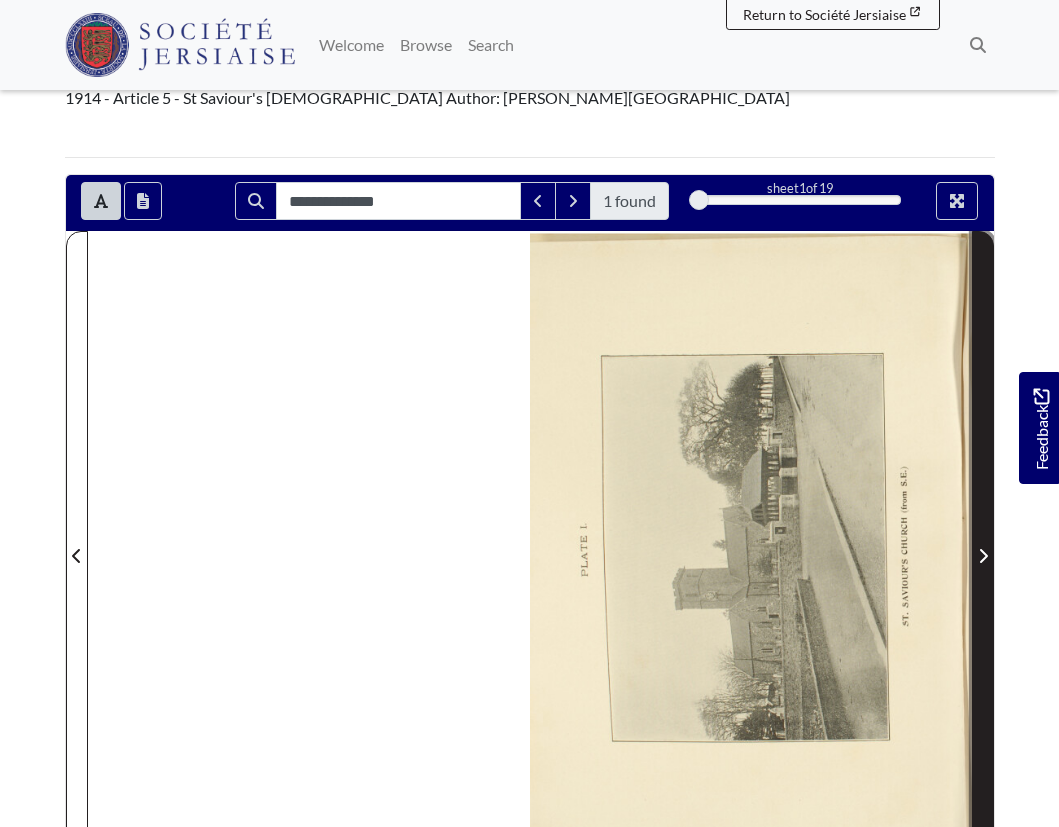 click 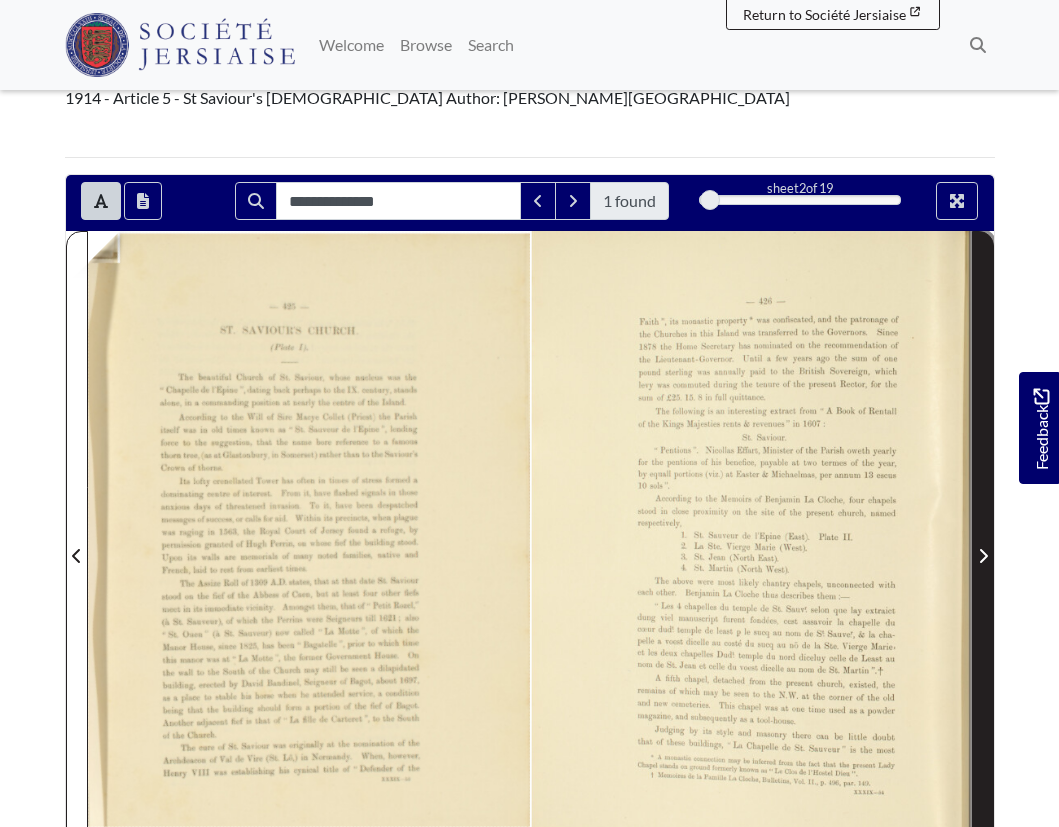 click 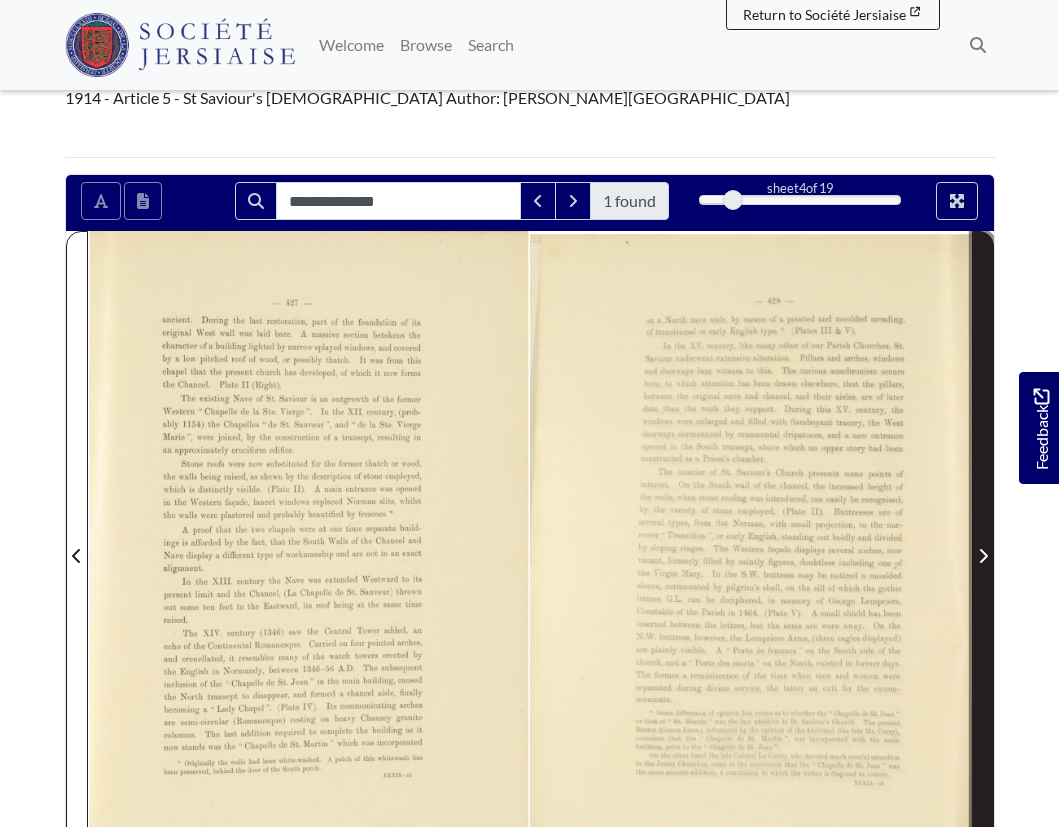 click 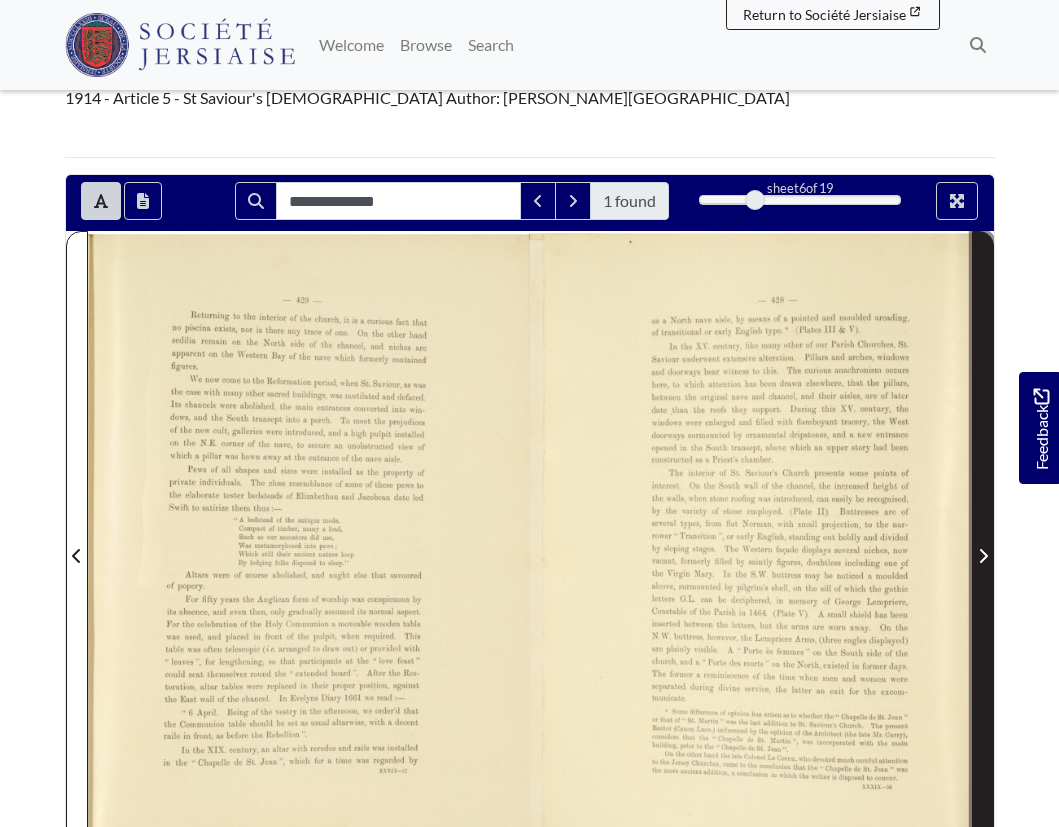 click 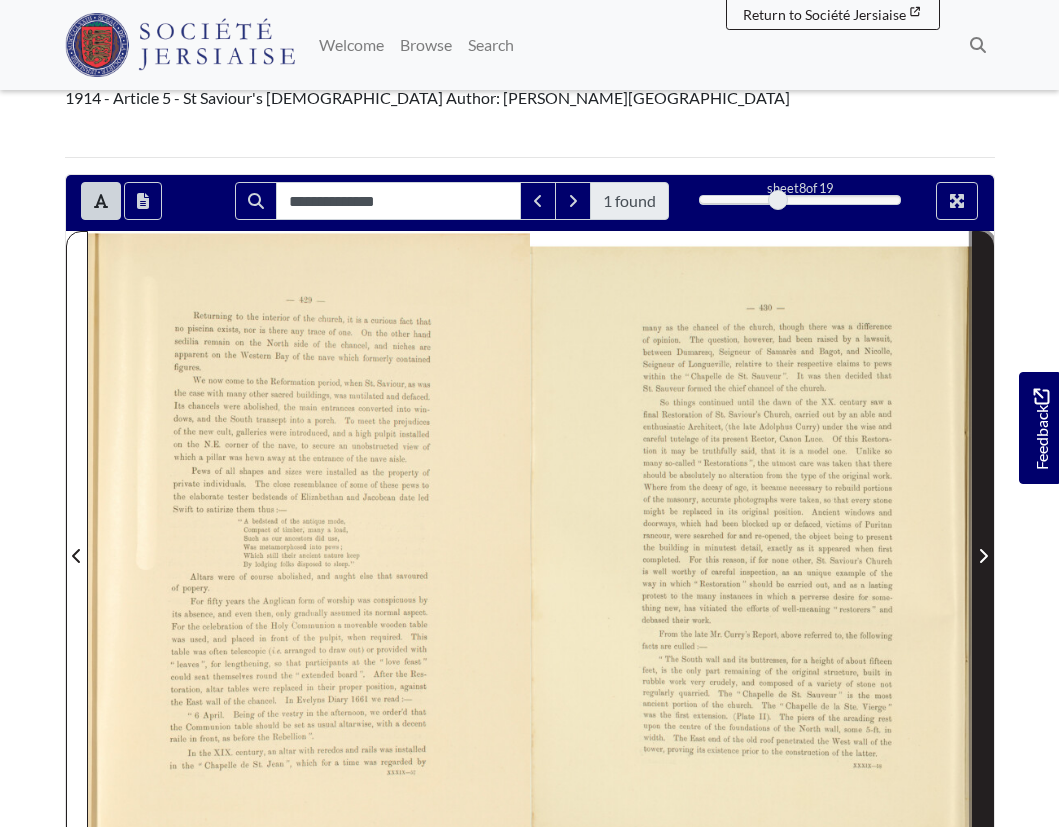 click 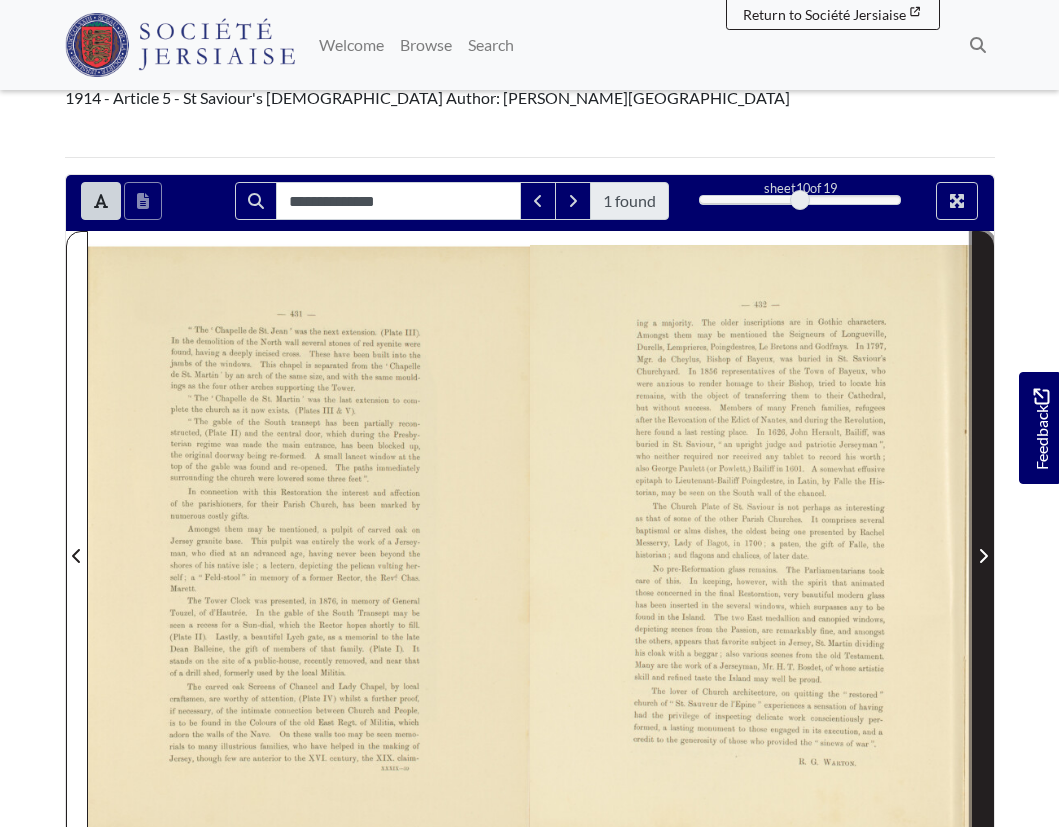 click 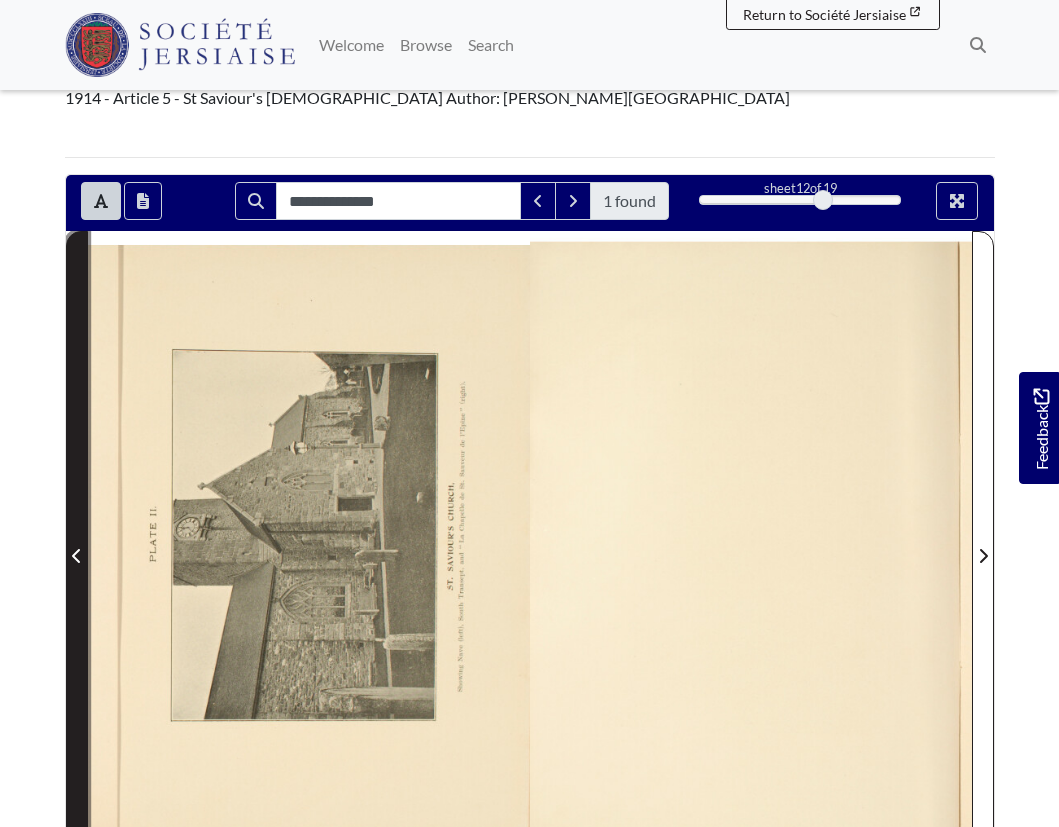 click 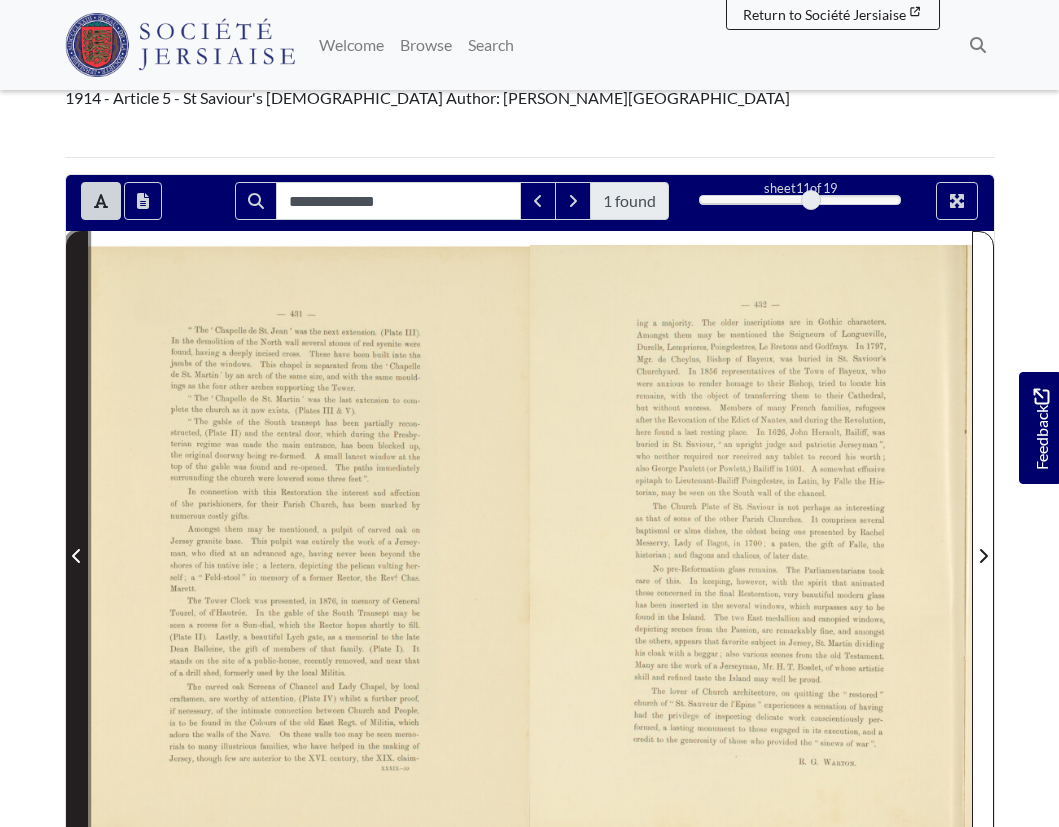 click 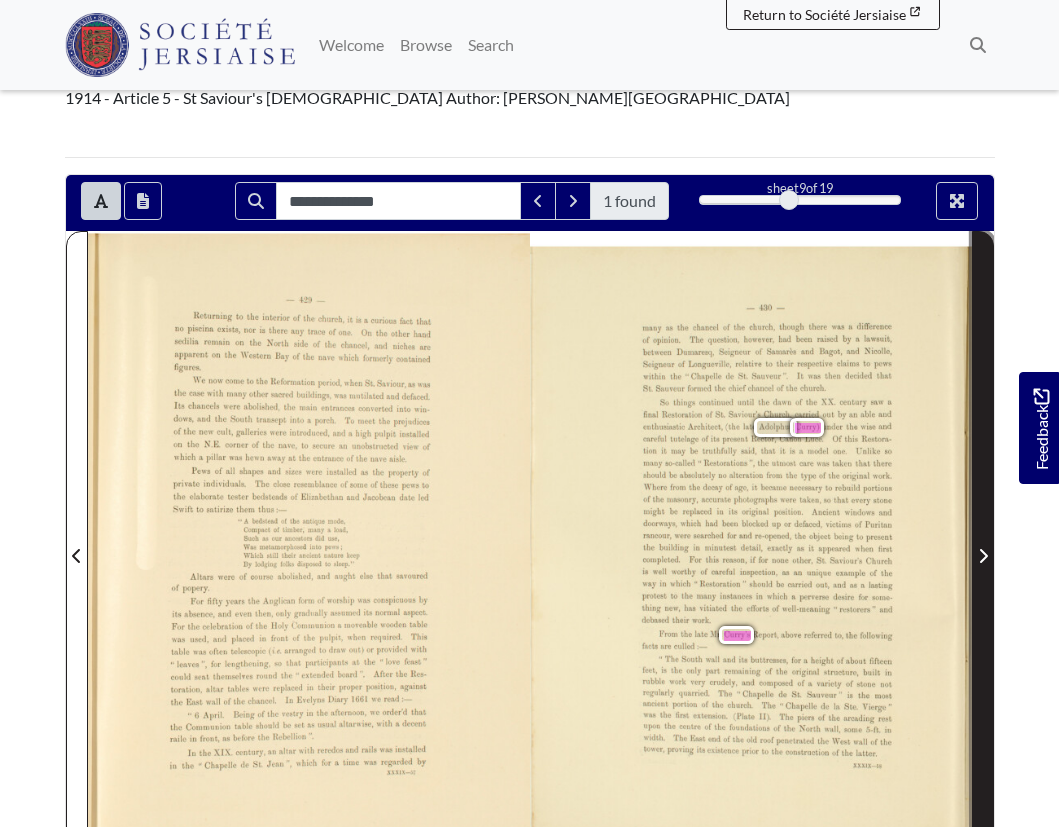 click 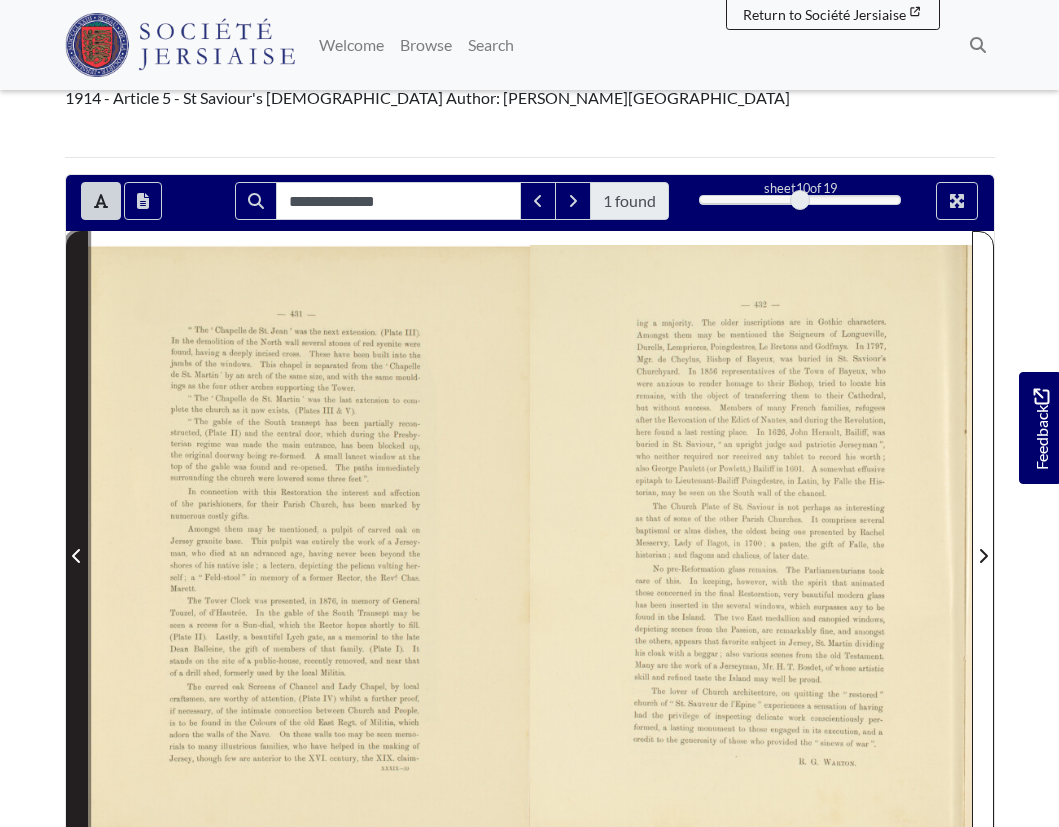 click 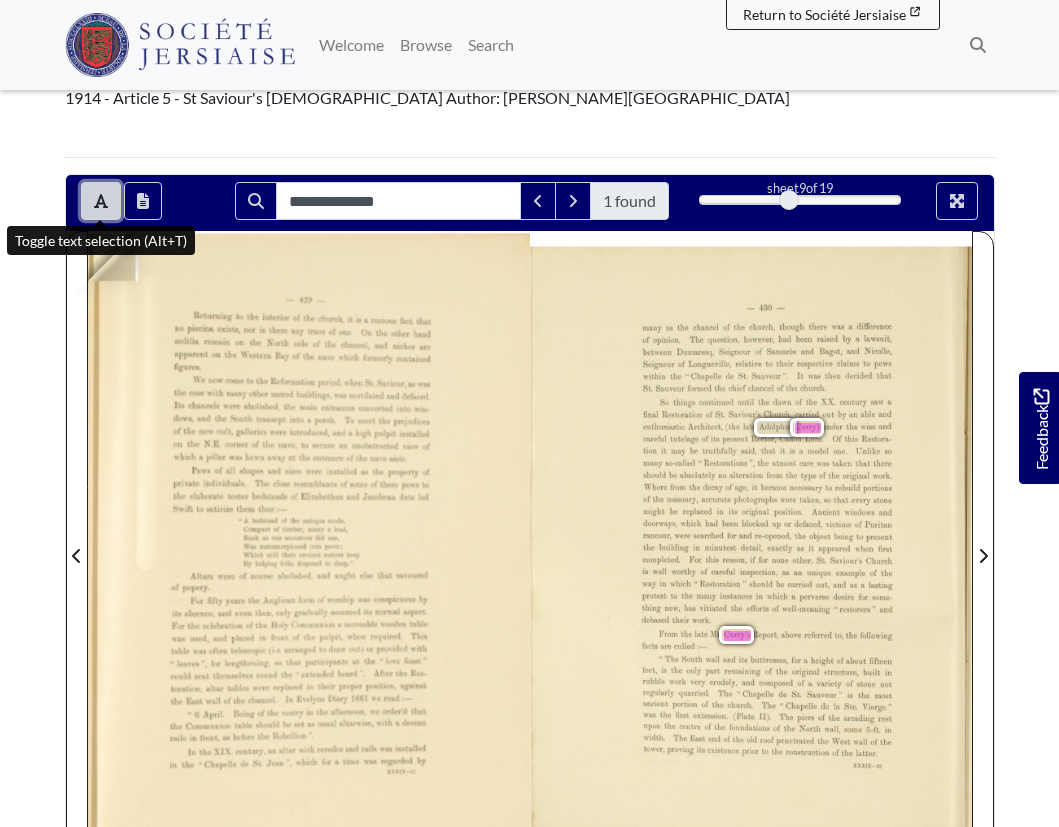 click 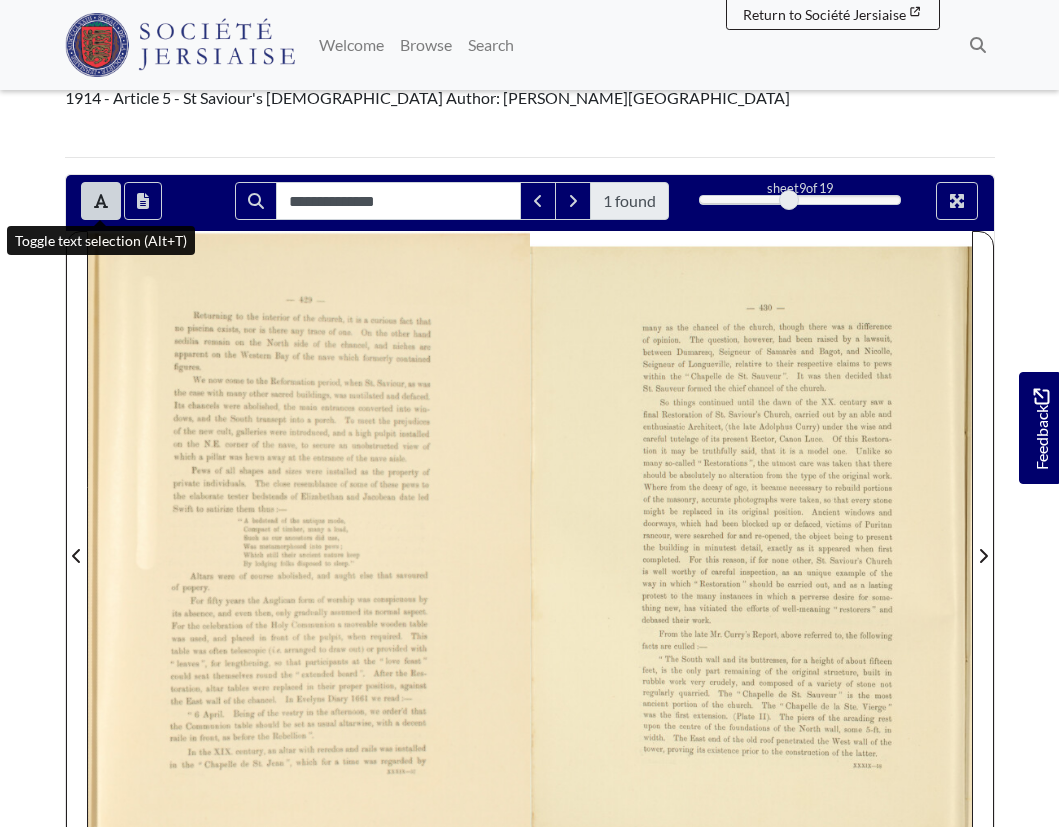 click at bounding box center (913, 614) 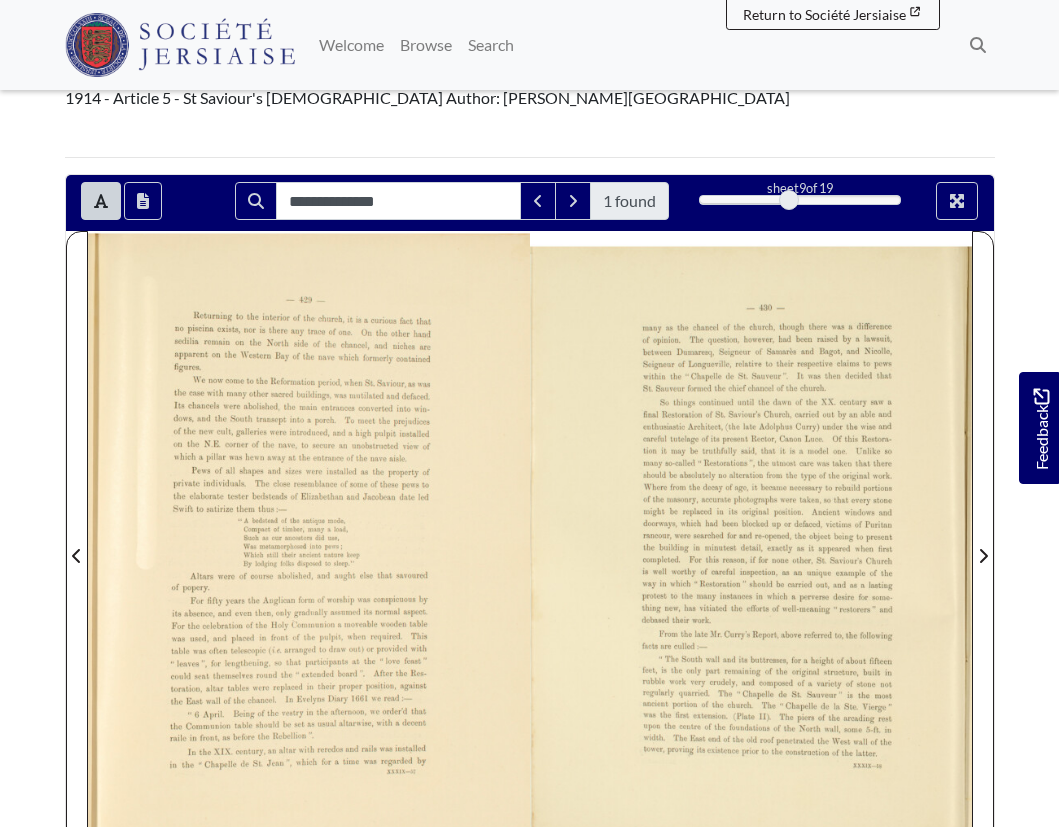 click at bounding box center [530, 543] 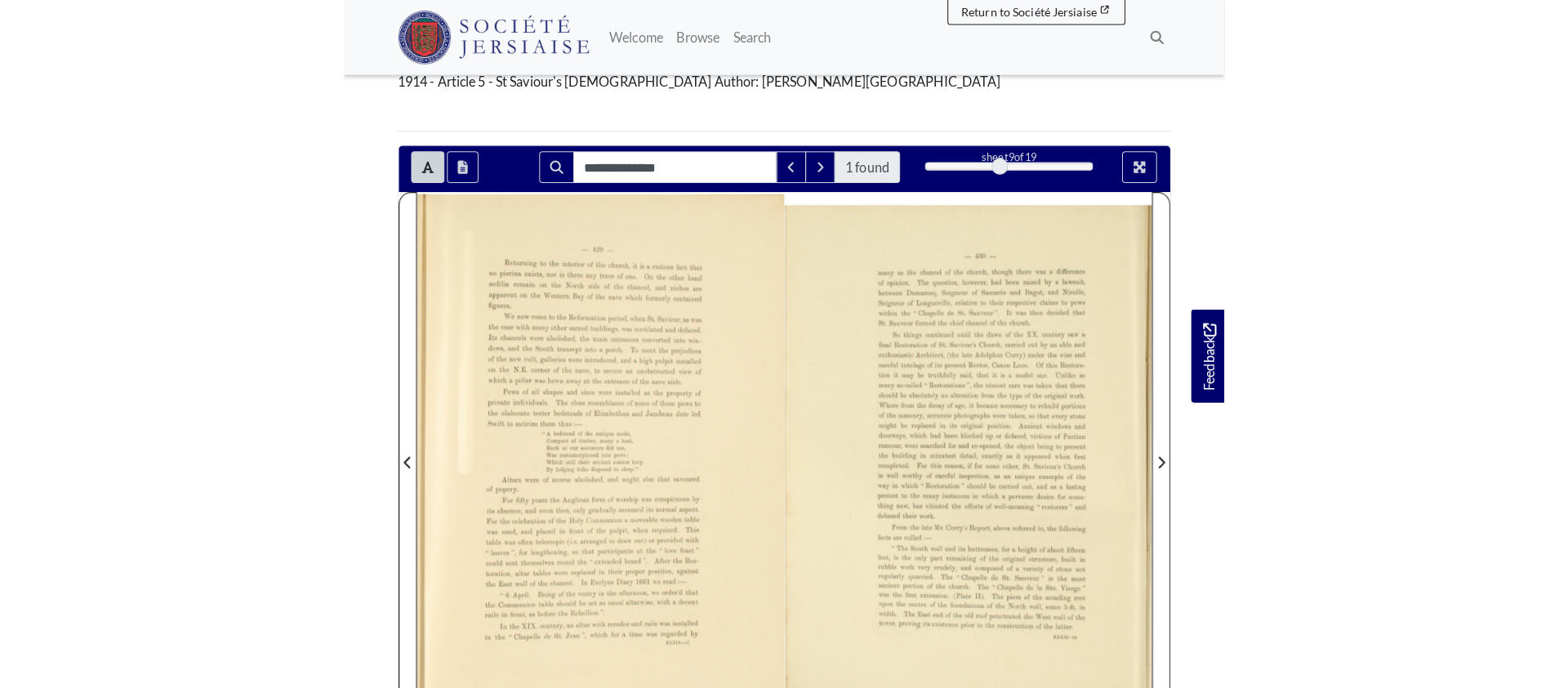 scroll, scrollTop: 136, scrollLeft: 0, axis: vertical 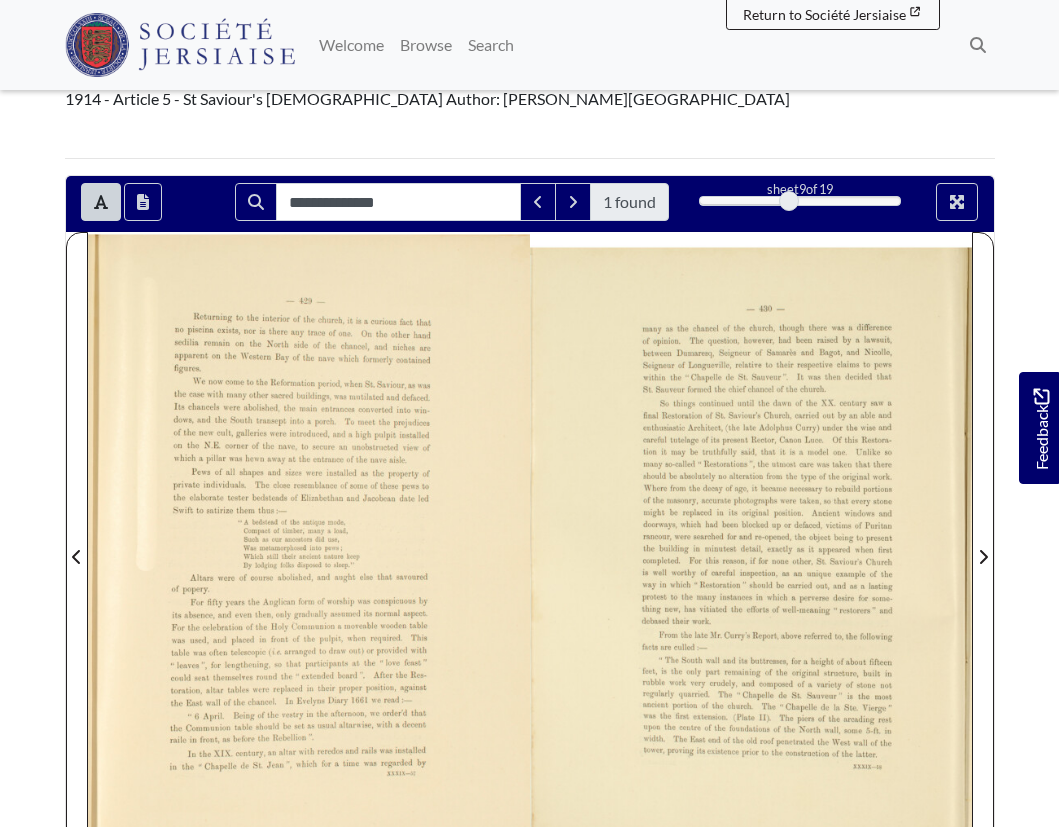 click at bounding box center [751, 544] 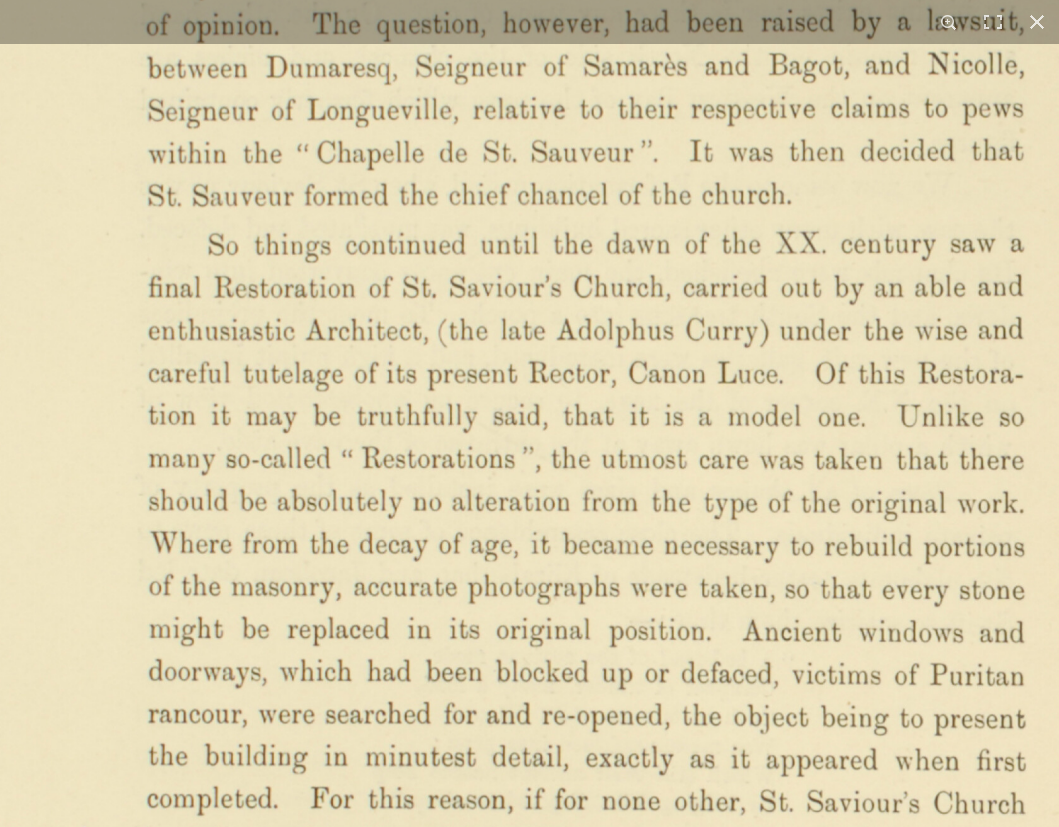 click at bounding box center (528, 743) 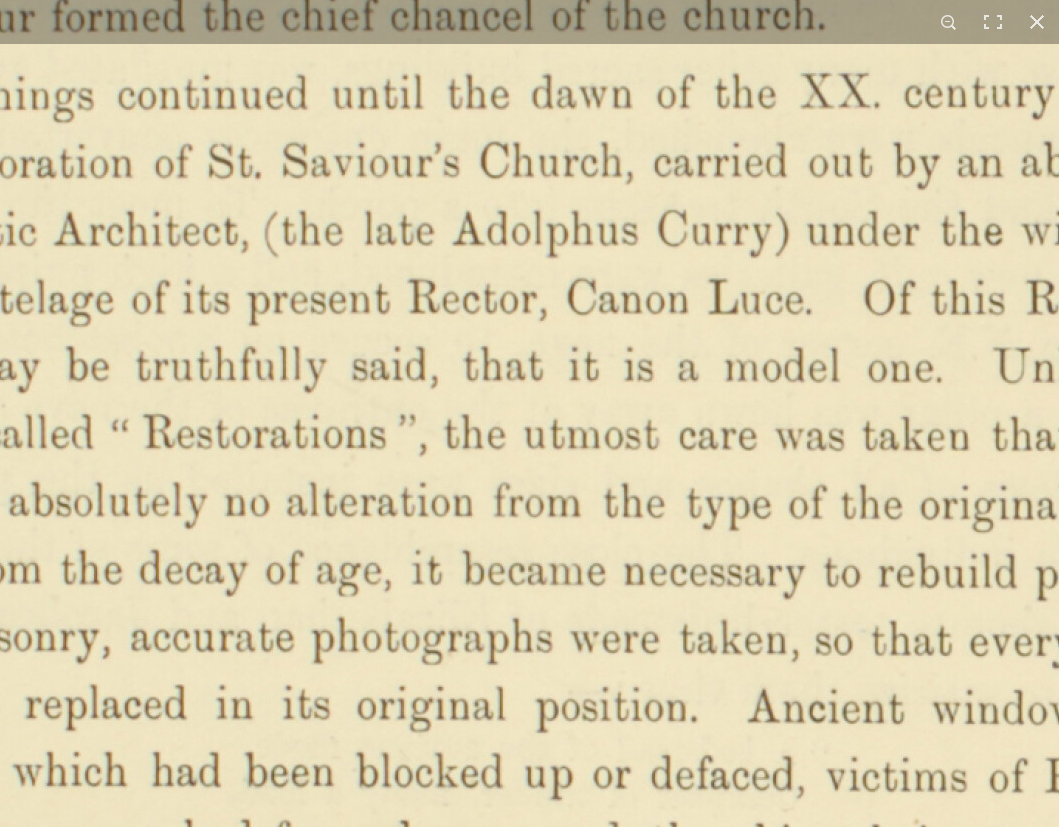 click at bounding box center [407, 885] 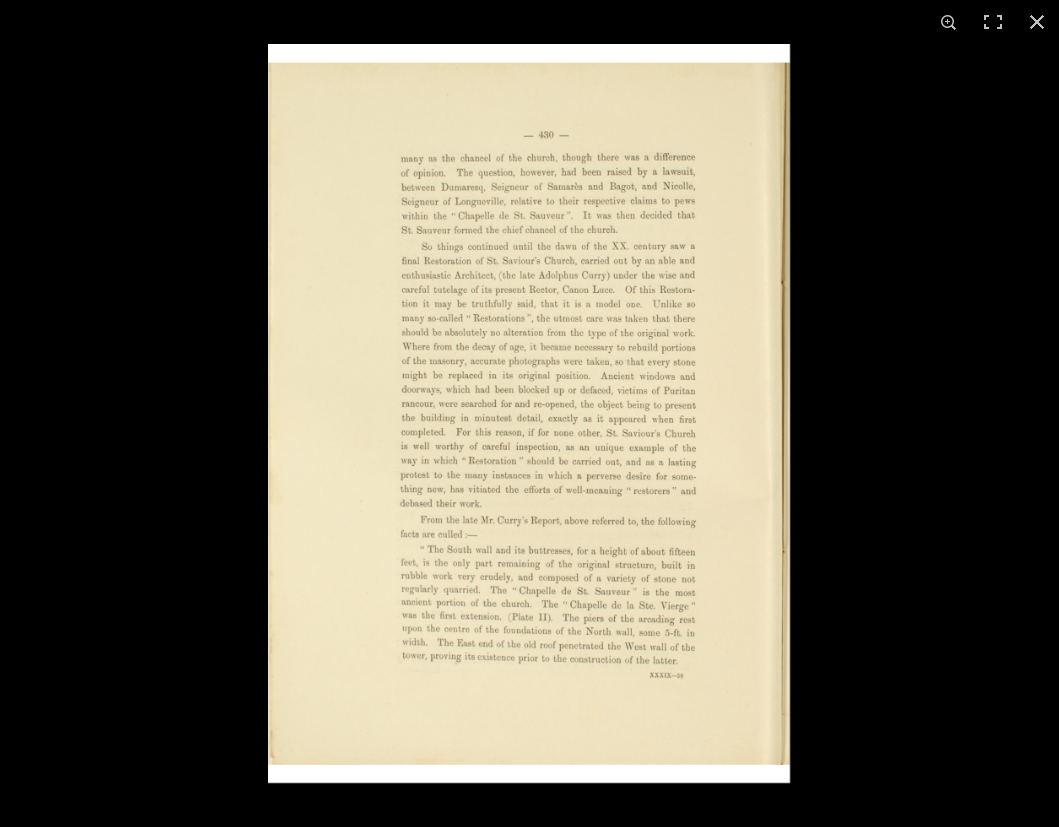 click at bounding box center (529, 413) 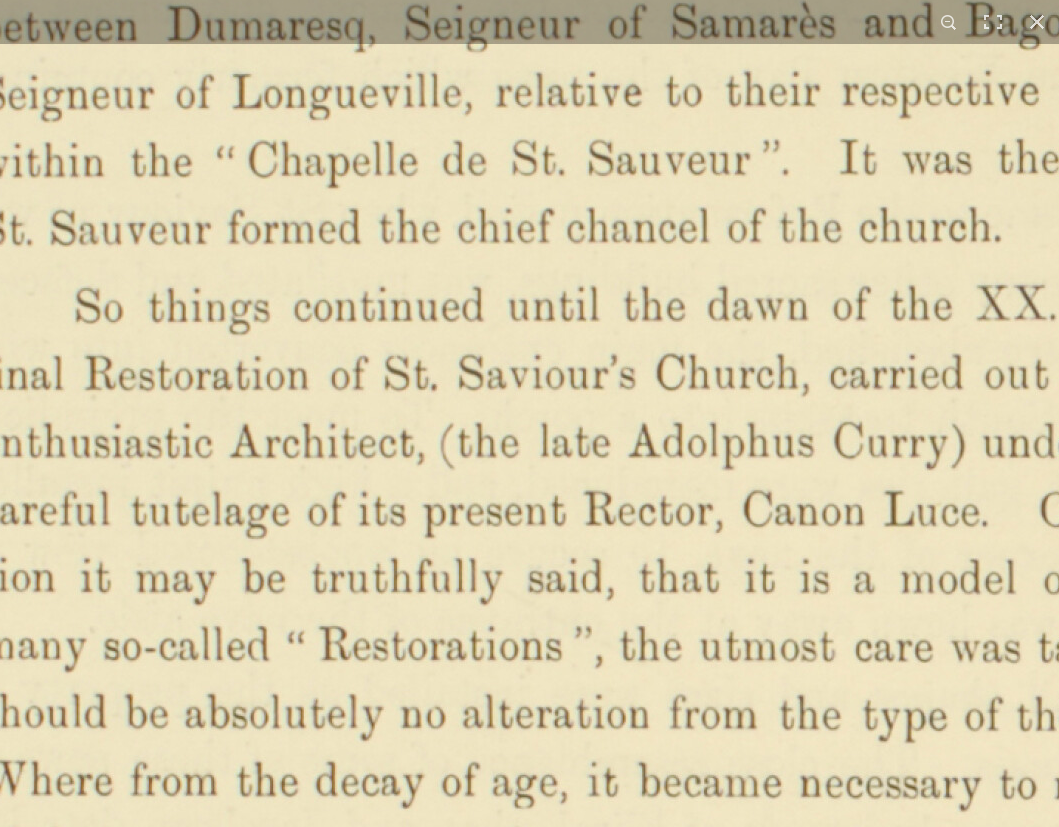 click at bounding box center [583, 1097] 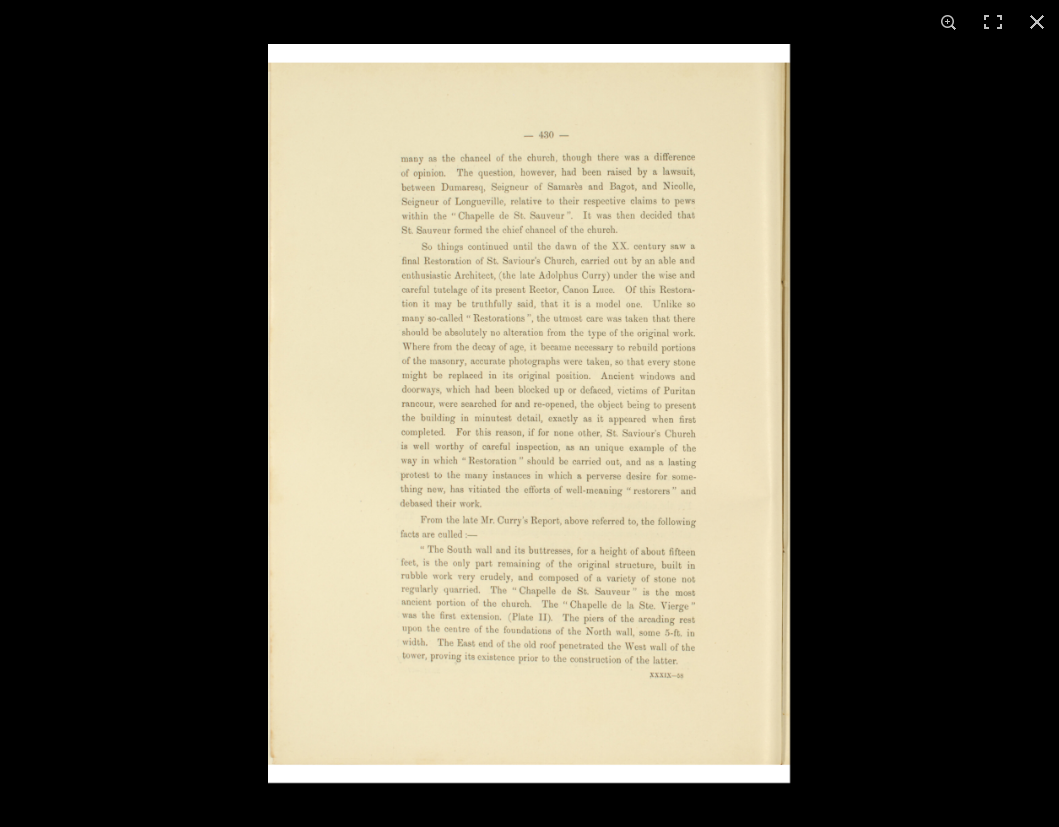 click at bounding box center [529, 413] 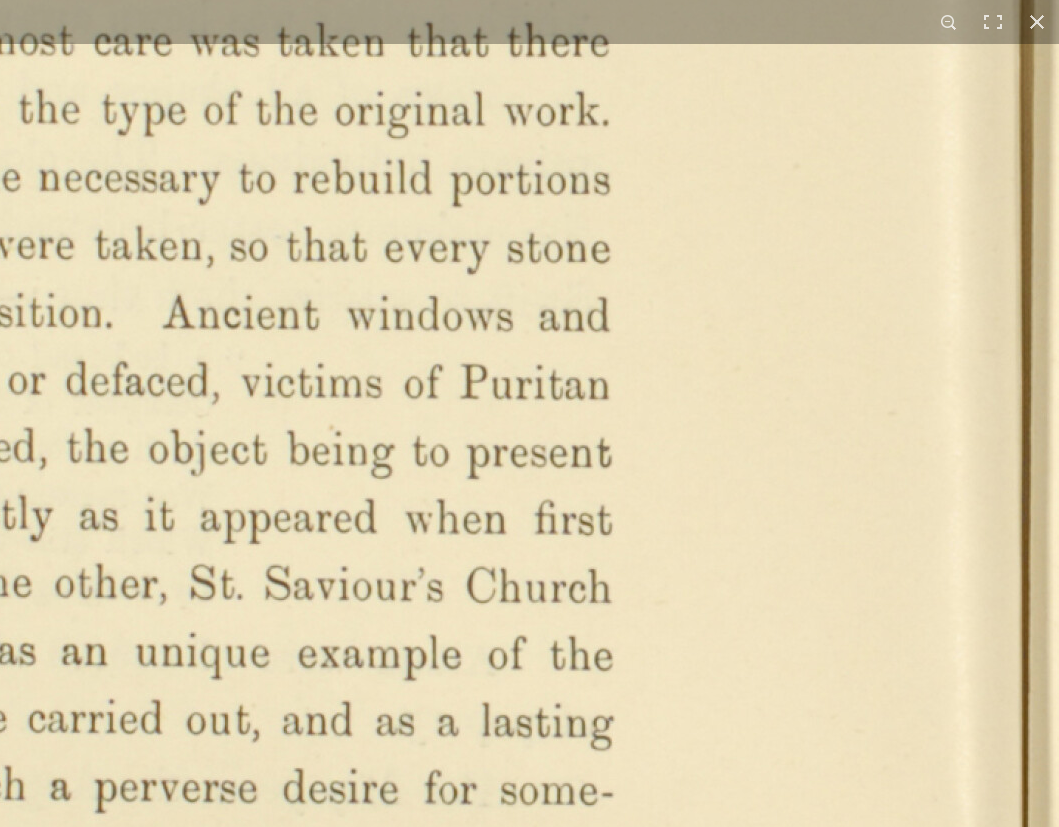 click at bounding box center [-178, 491] 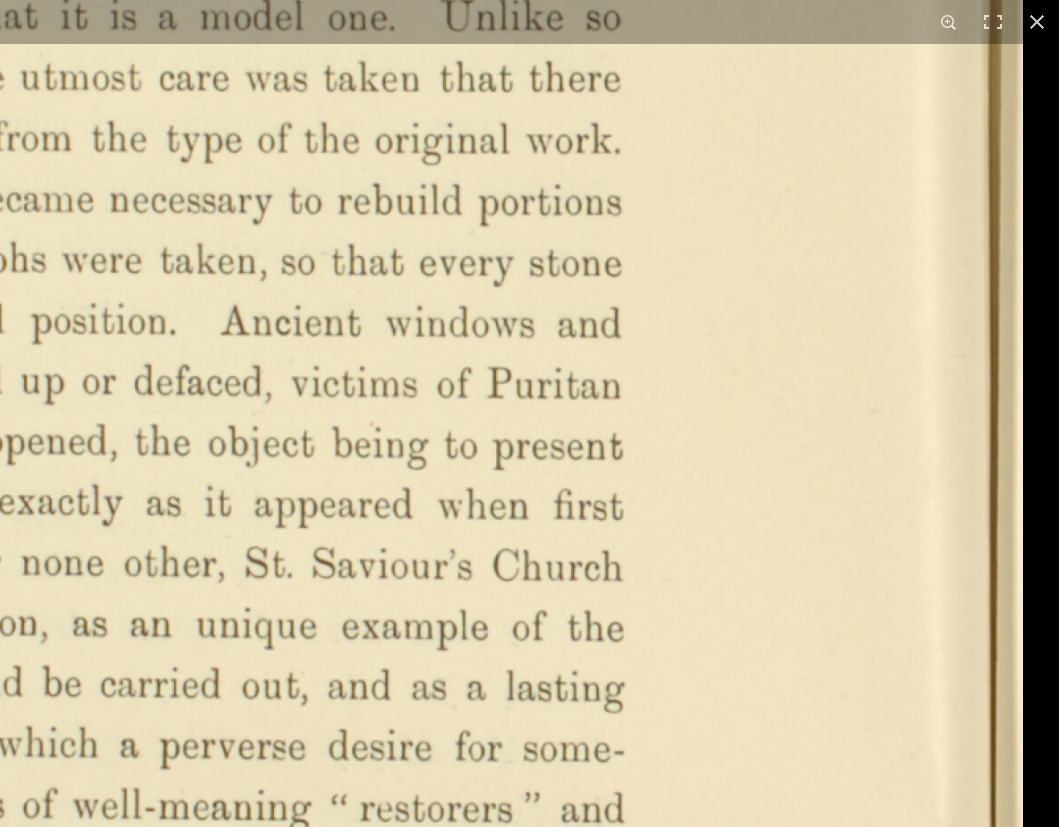 click at bounding box center (-85, 481) 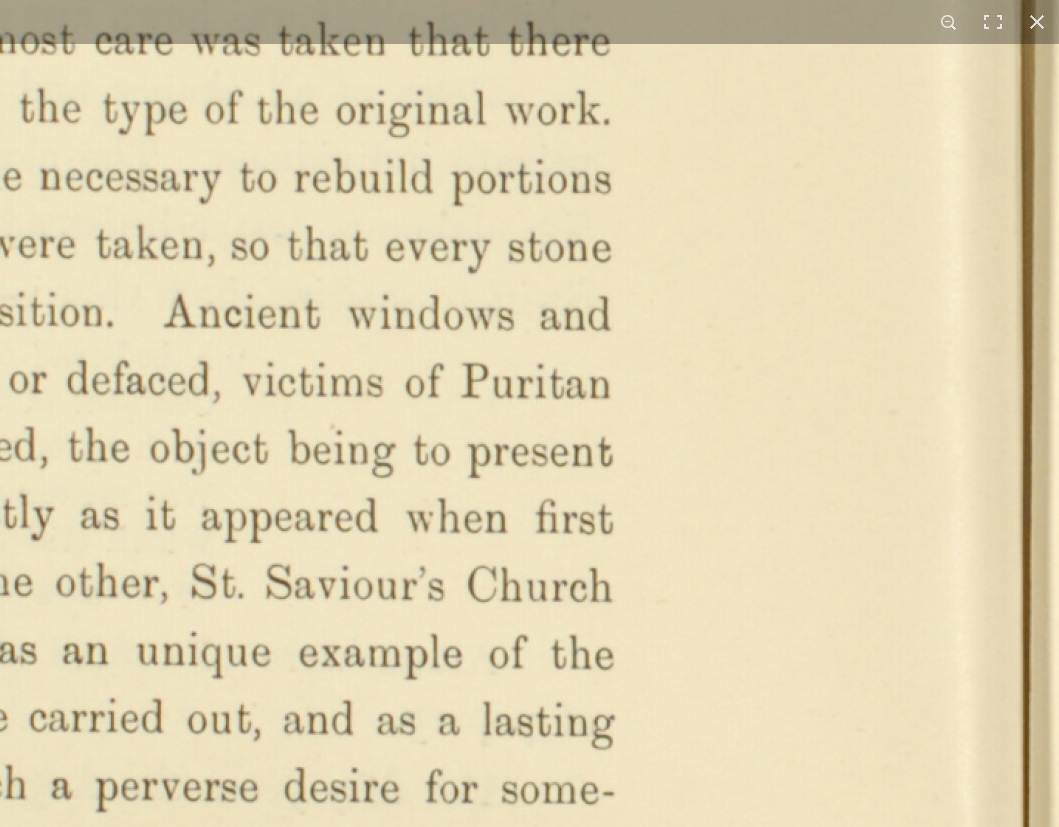 click at bounding box center [-177, 490] 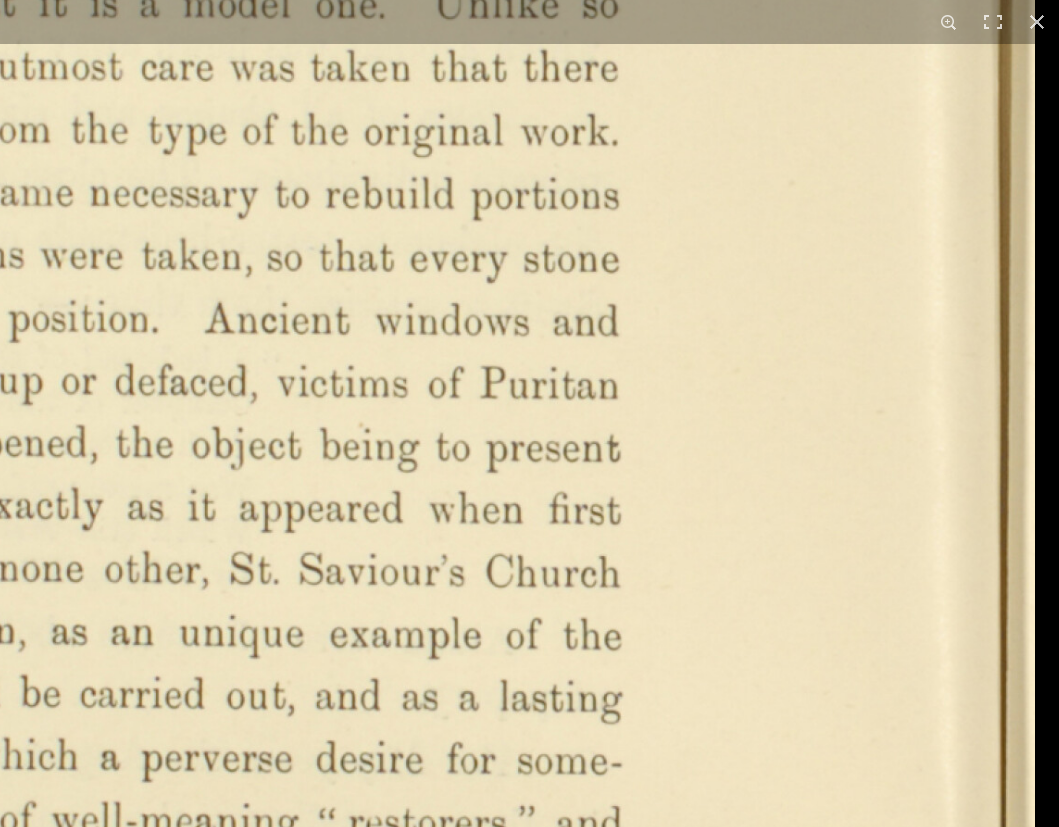 click at bounding box center [-111, 483] 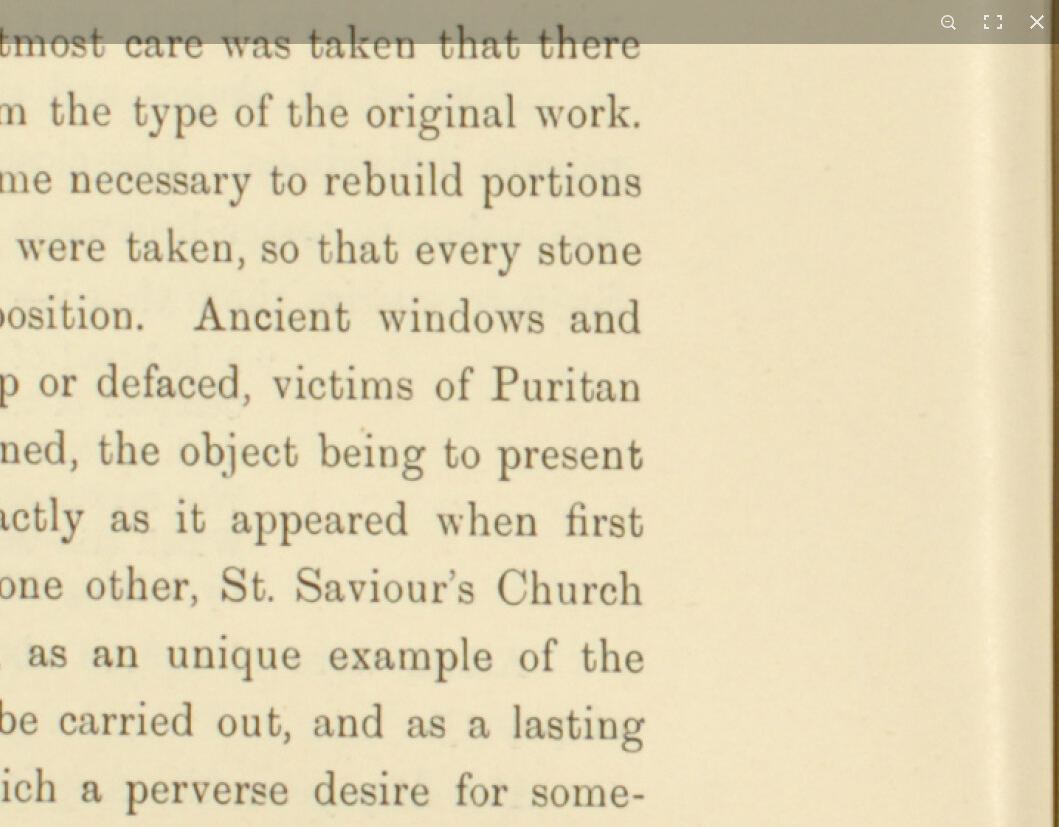 click at bounding box center [-147, 493] 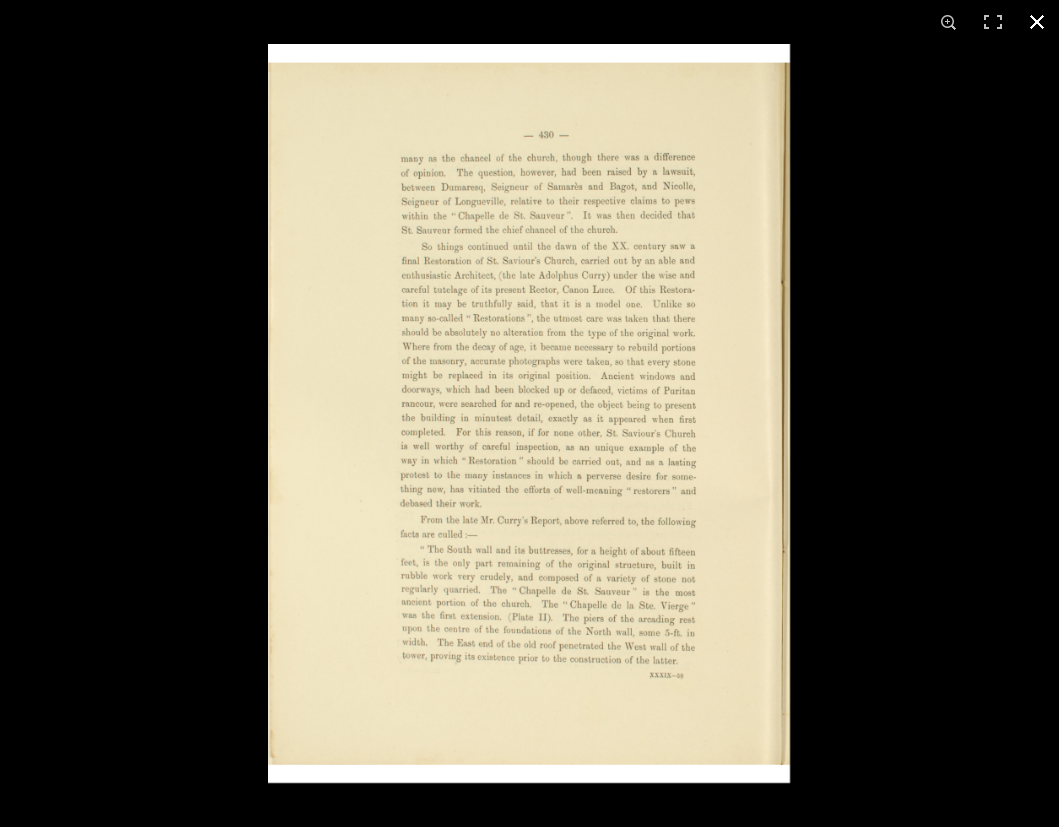 click at bounding box center [797, 457] 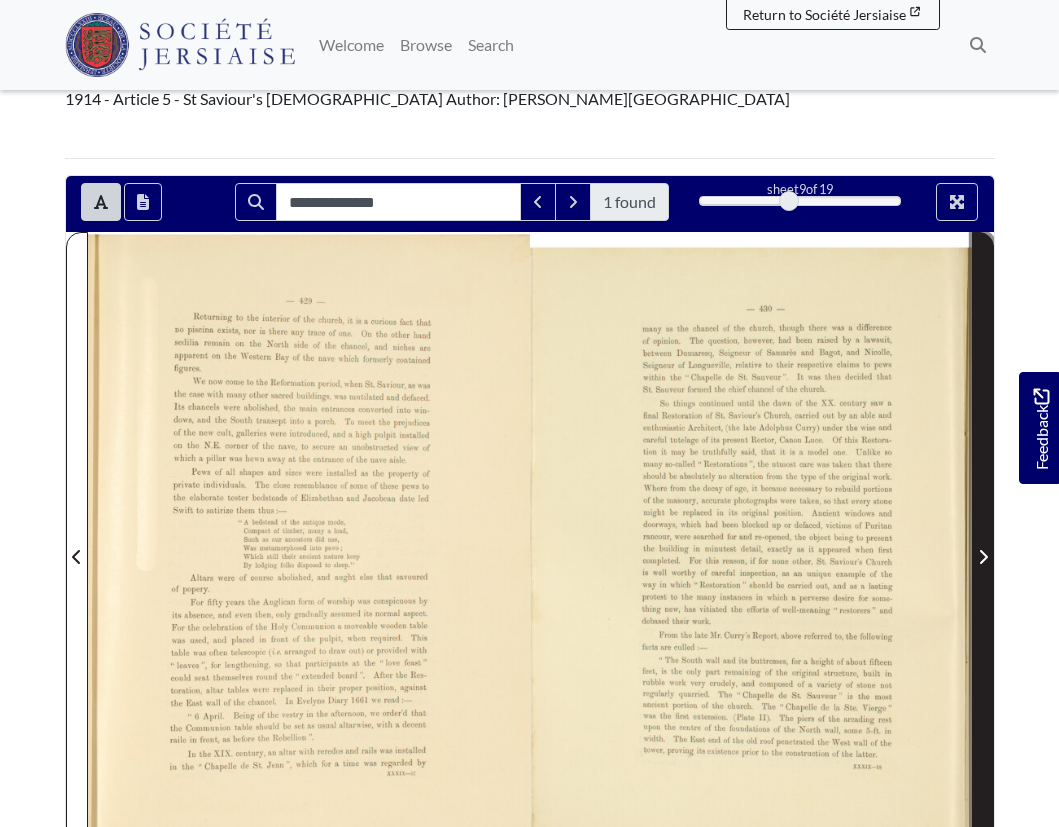 click 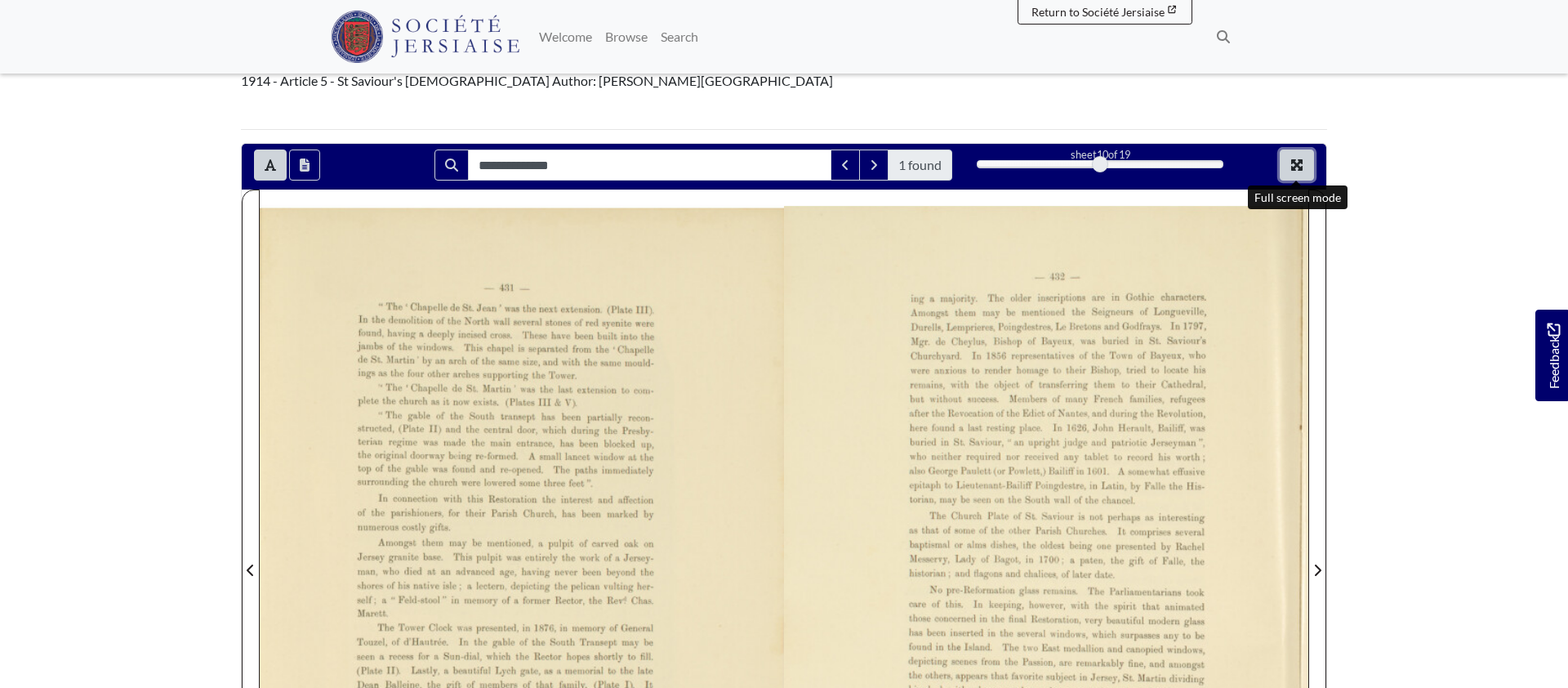 click 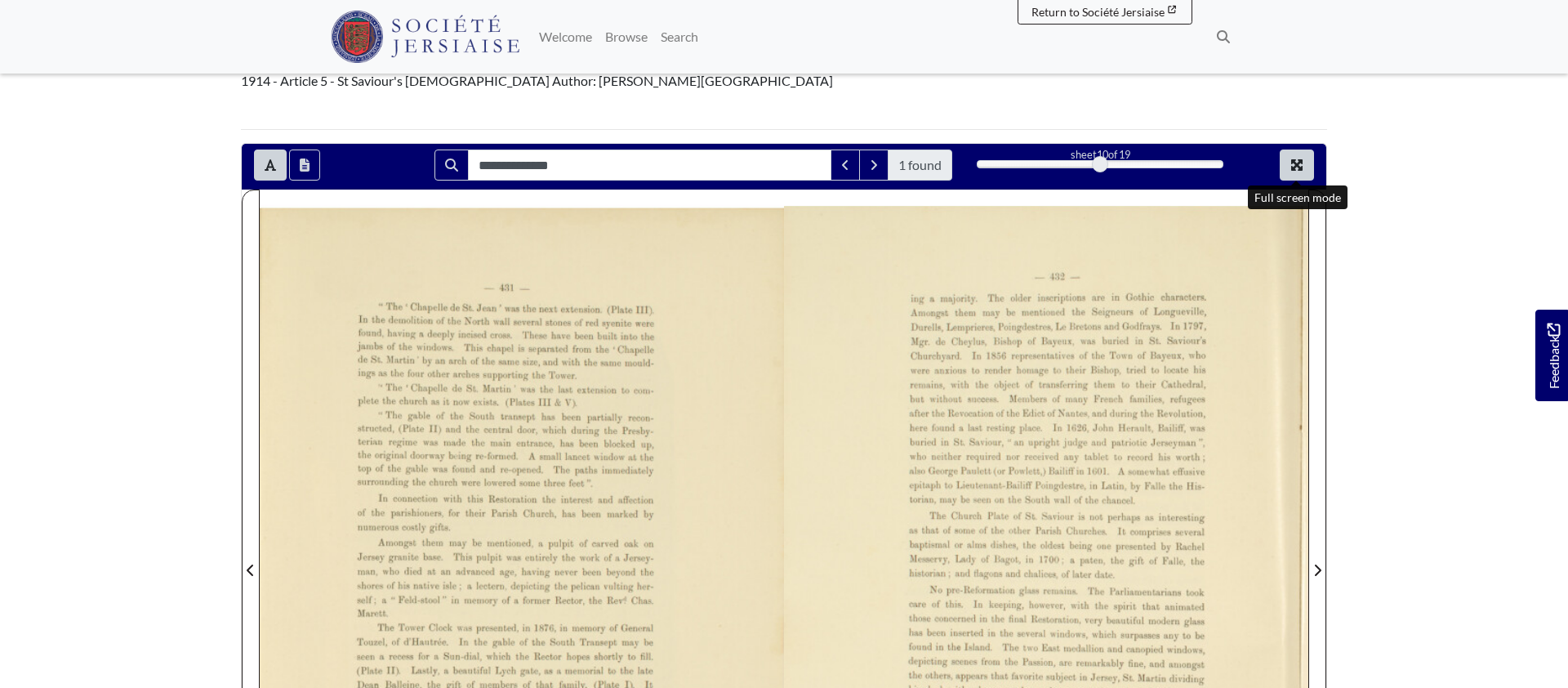 scroll, scrollTop: 0, scrollLeft: 0, axis: both 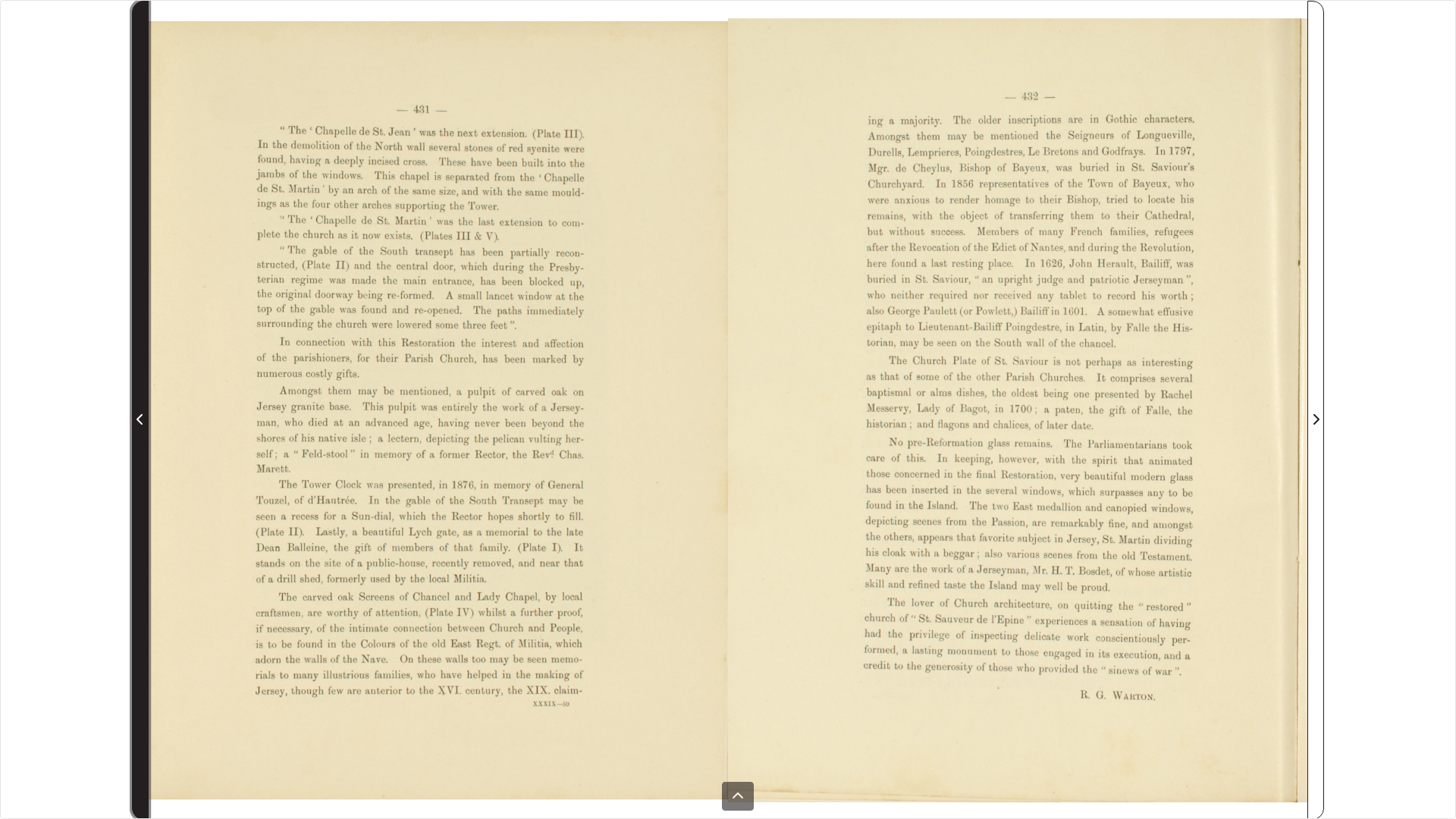 click 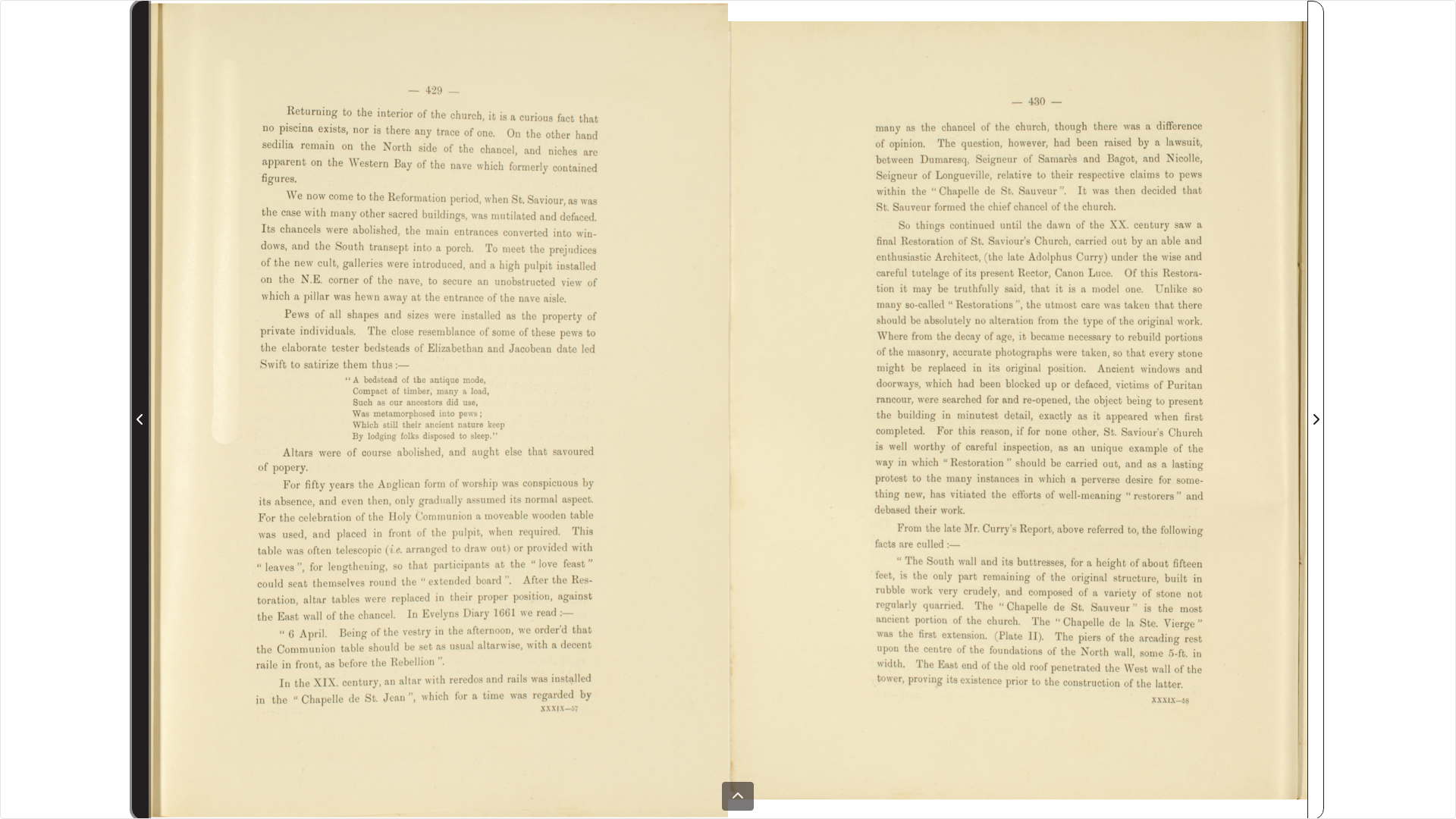 type 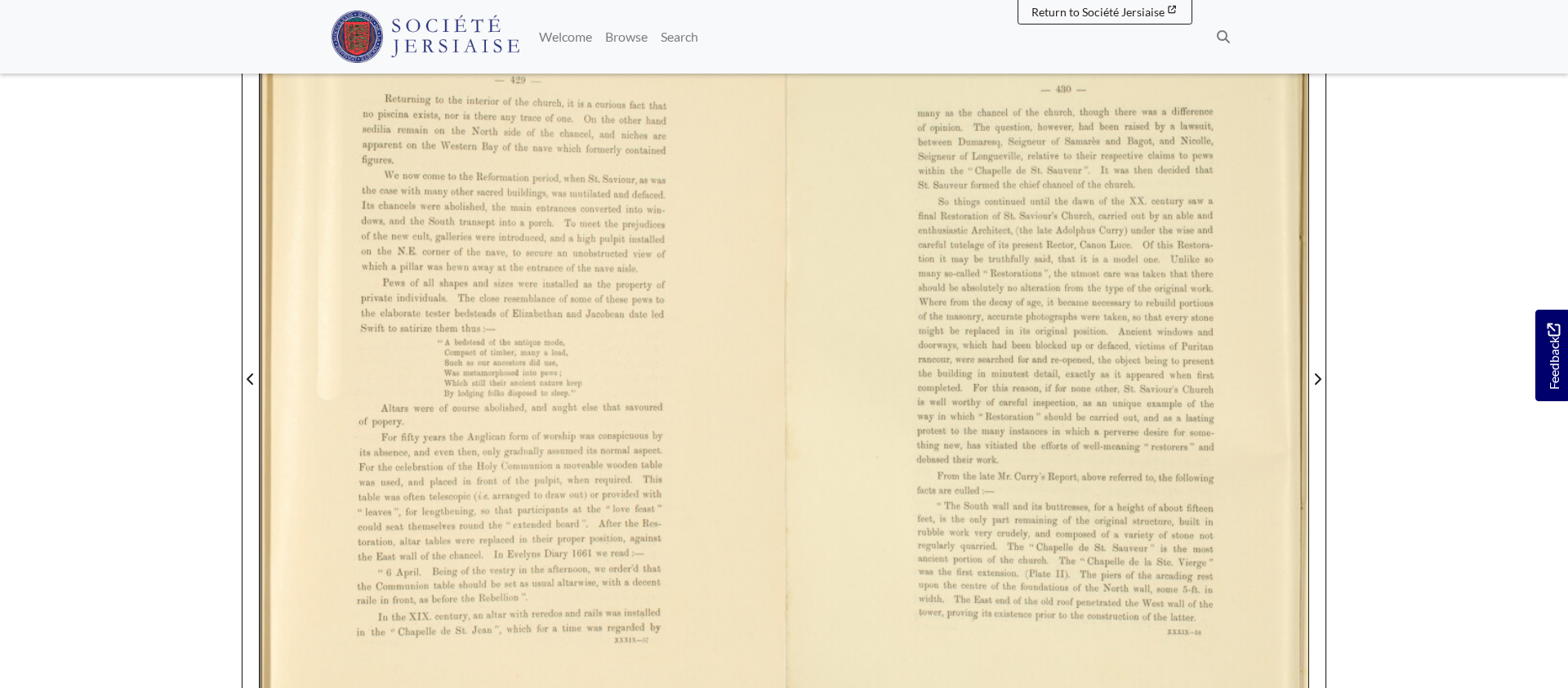 scroll, scrollTop: 337, scrollLeft: 0, axis: vertical 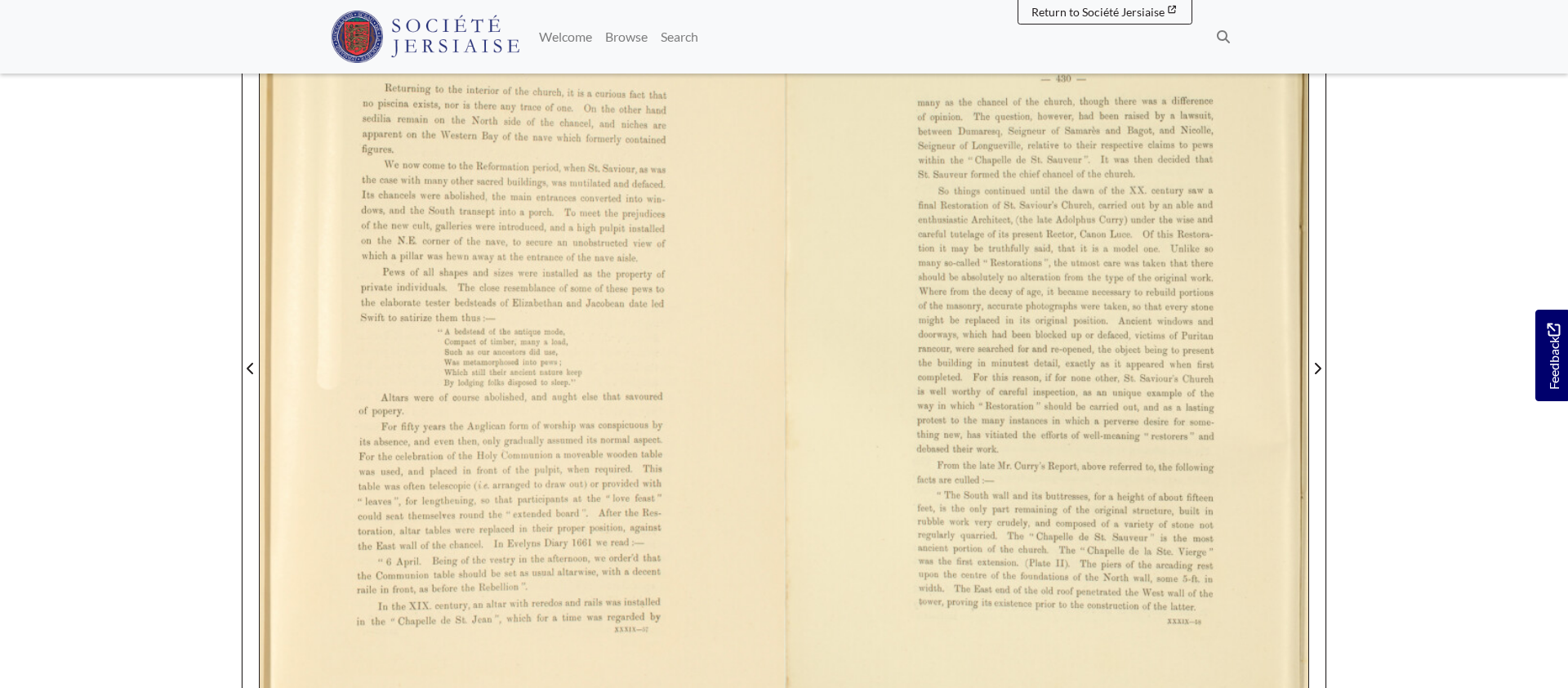 click at bounding box center [1046, 359] 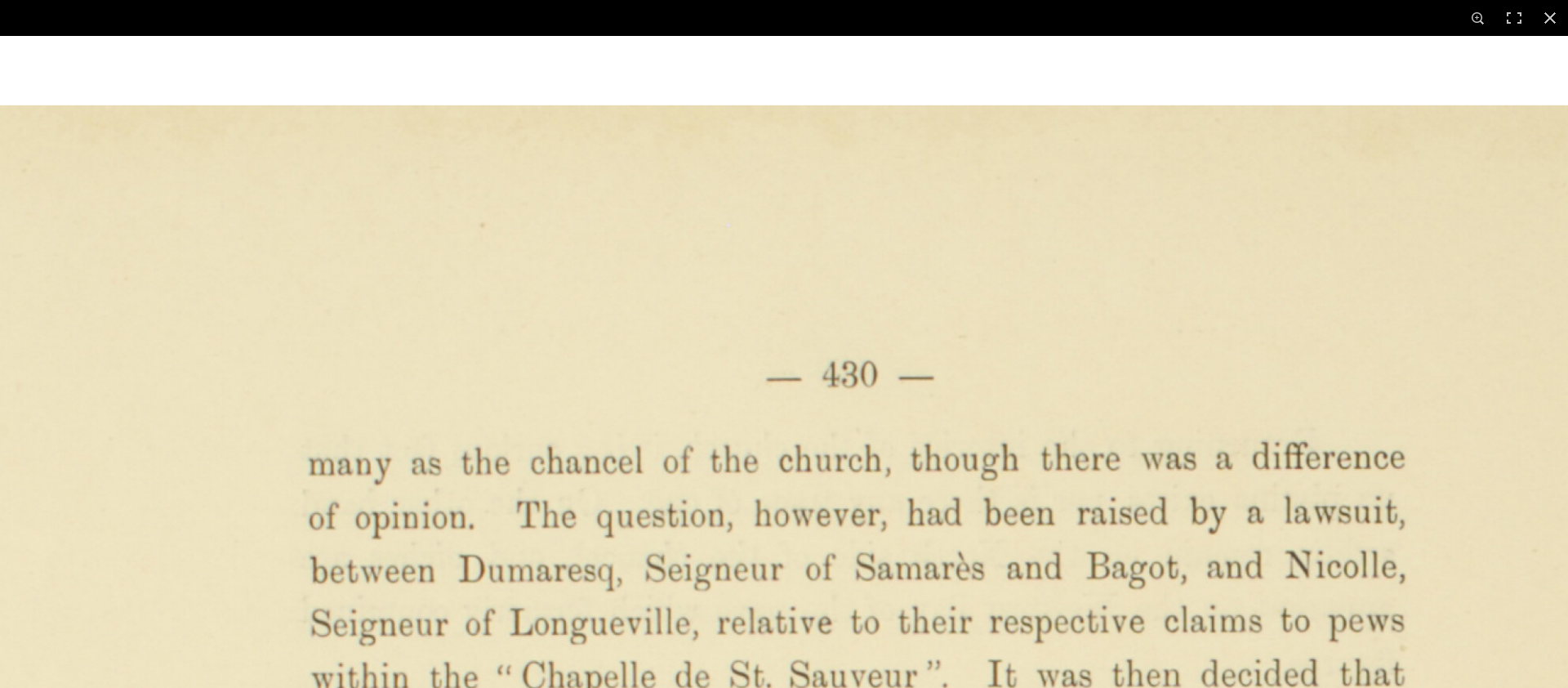 click at bounding box center (786, 1414) 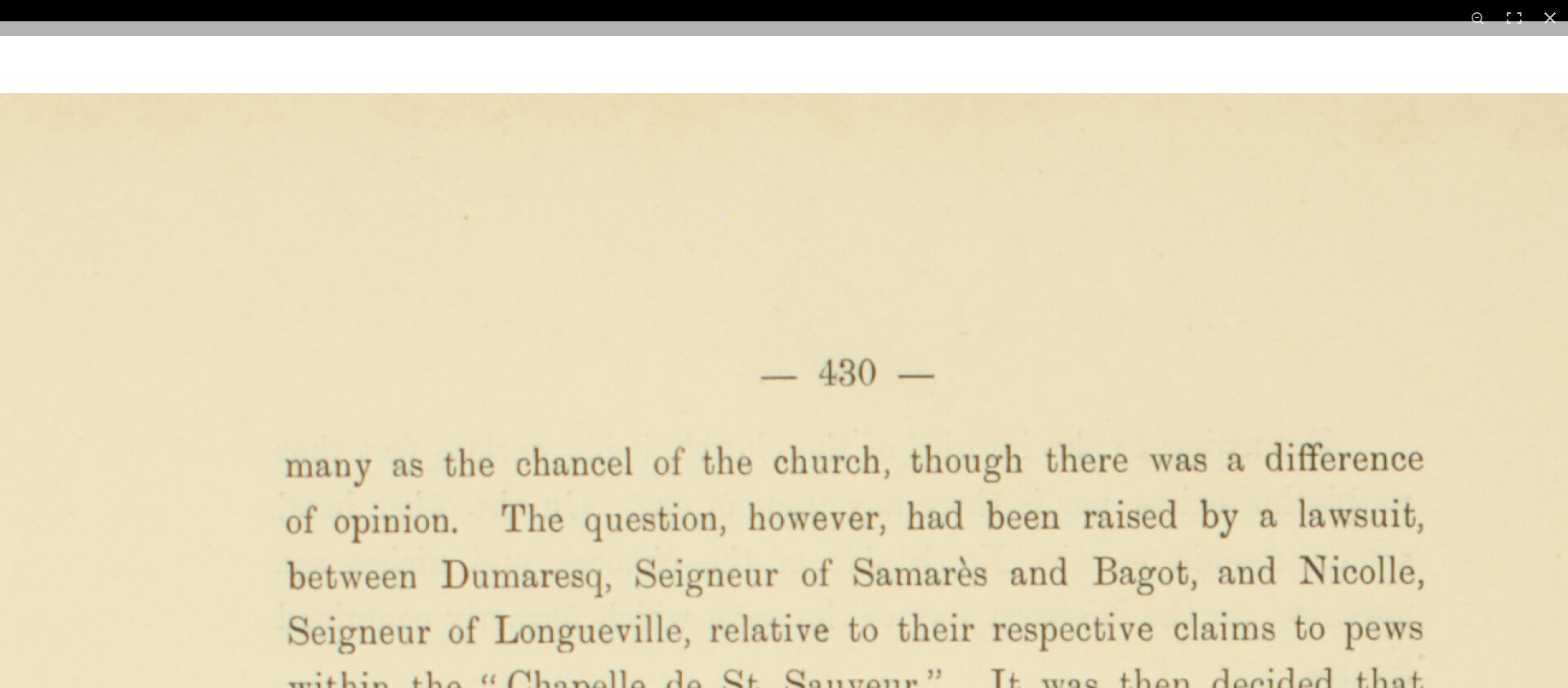 click at bounding box center [781, 1451] 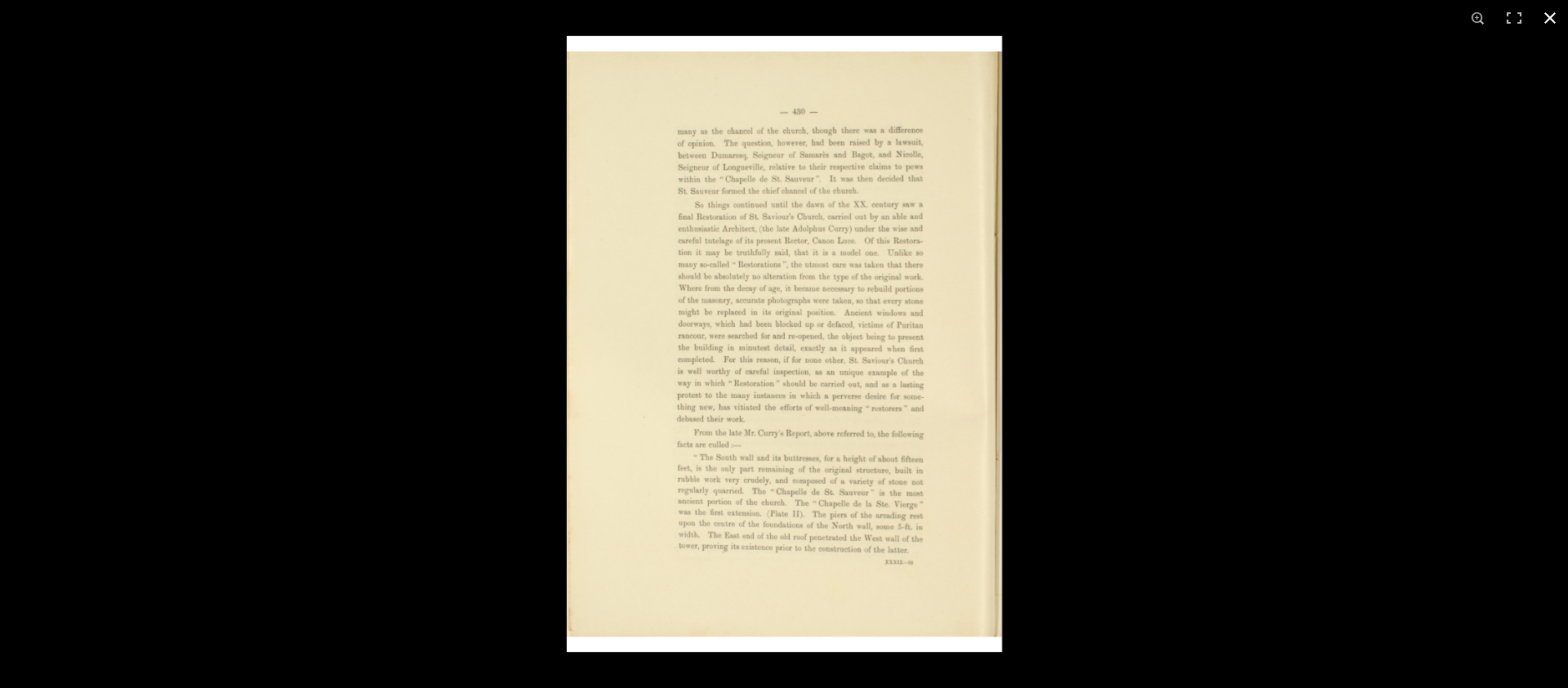 click at bounding box center (1351, 380) 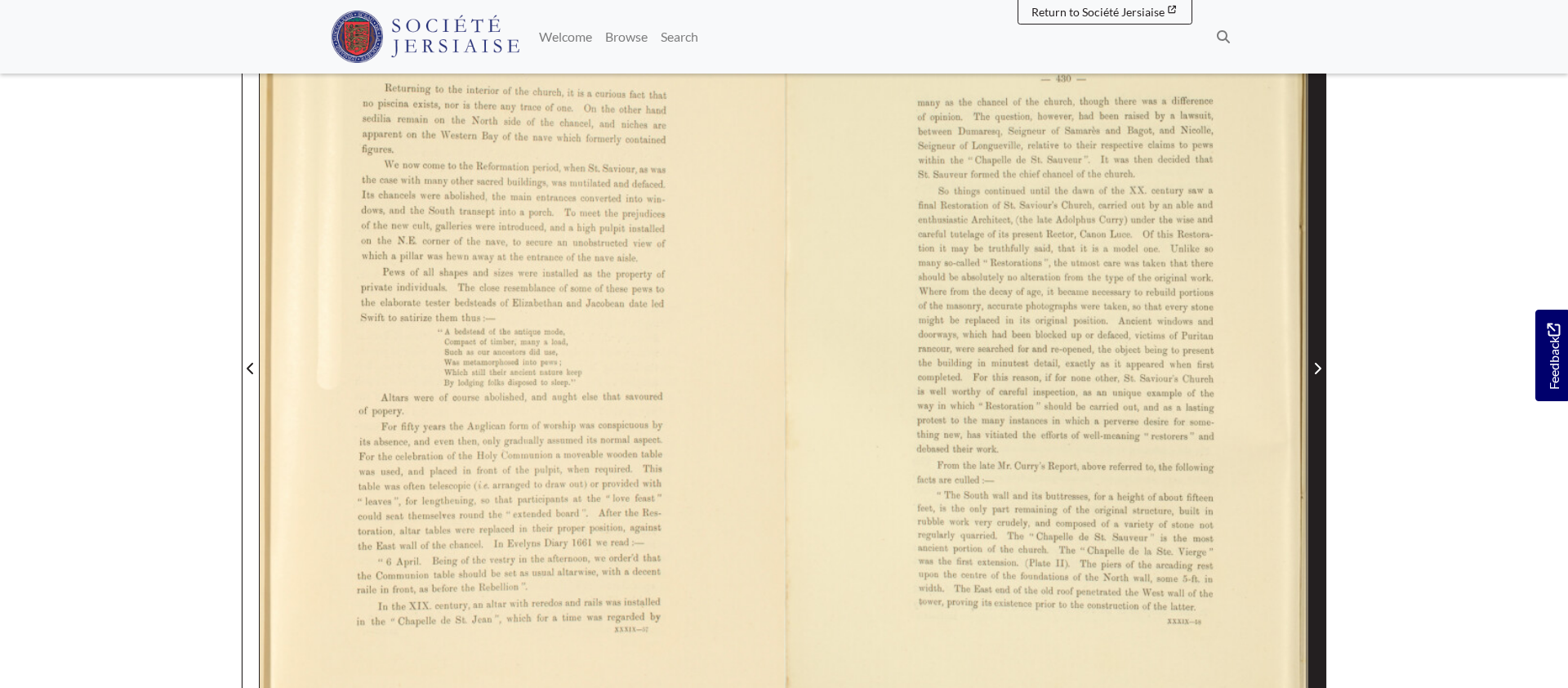 click at bounding box center (1317, 369) 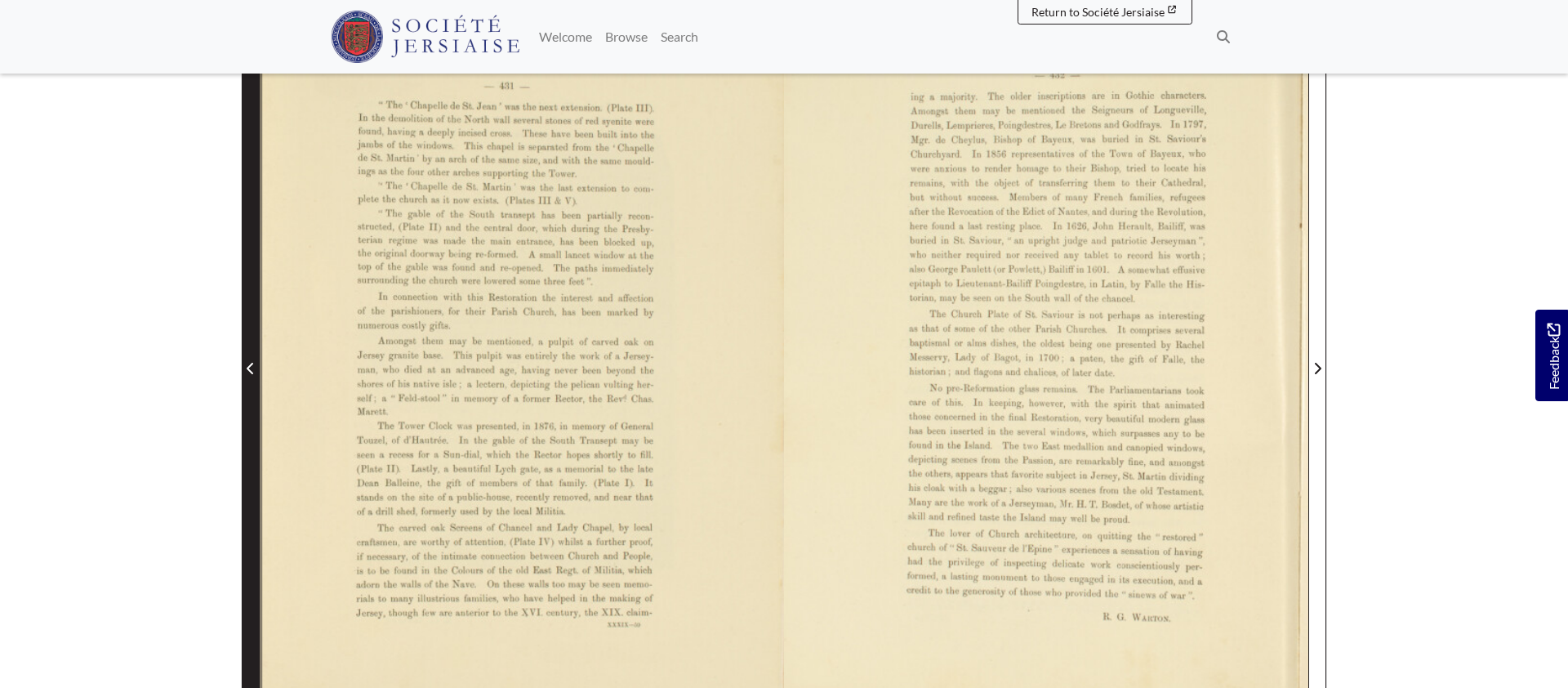 click 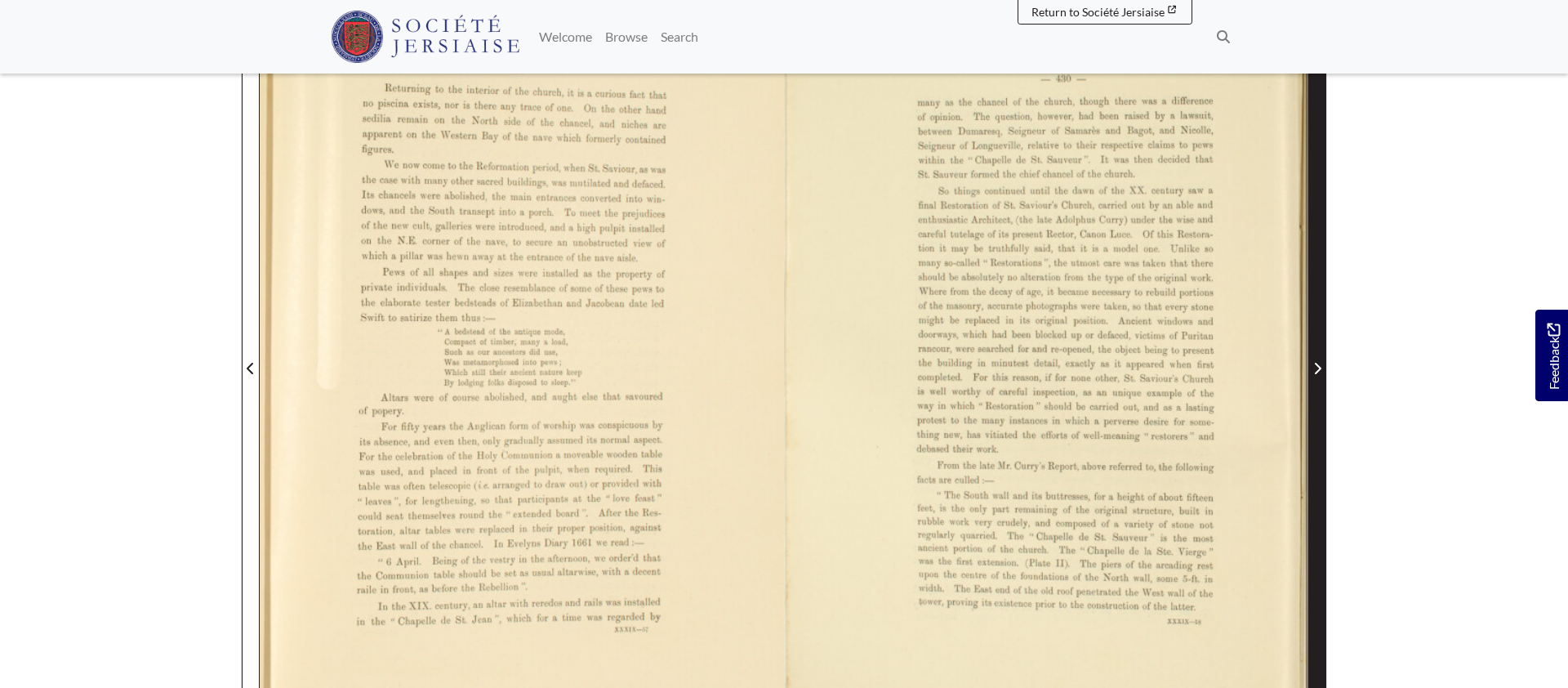 click 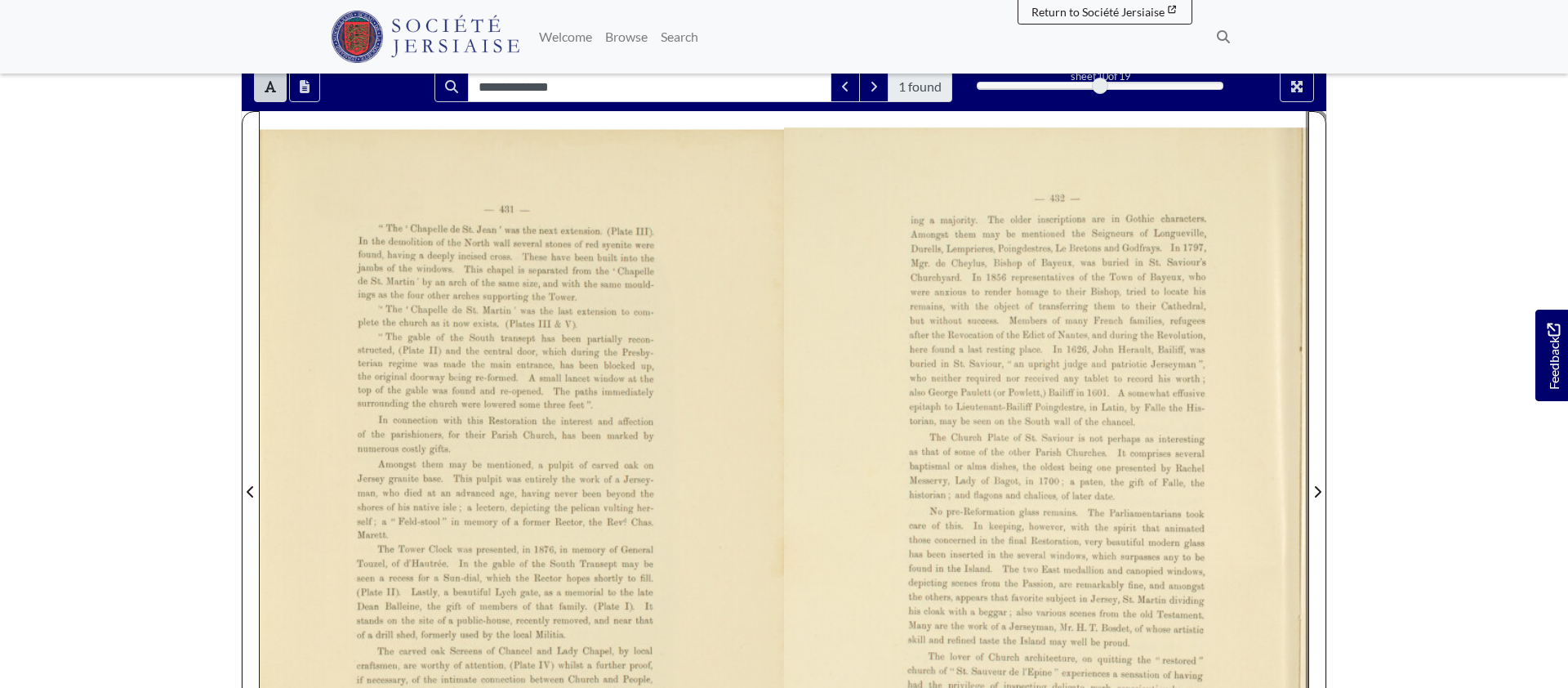 scroll, scrollTop: 221, scrollLeft: 0, axis: vertical 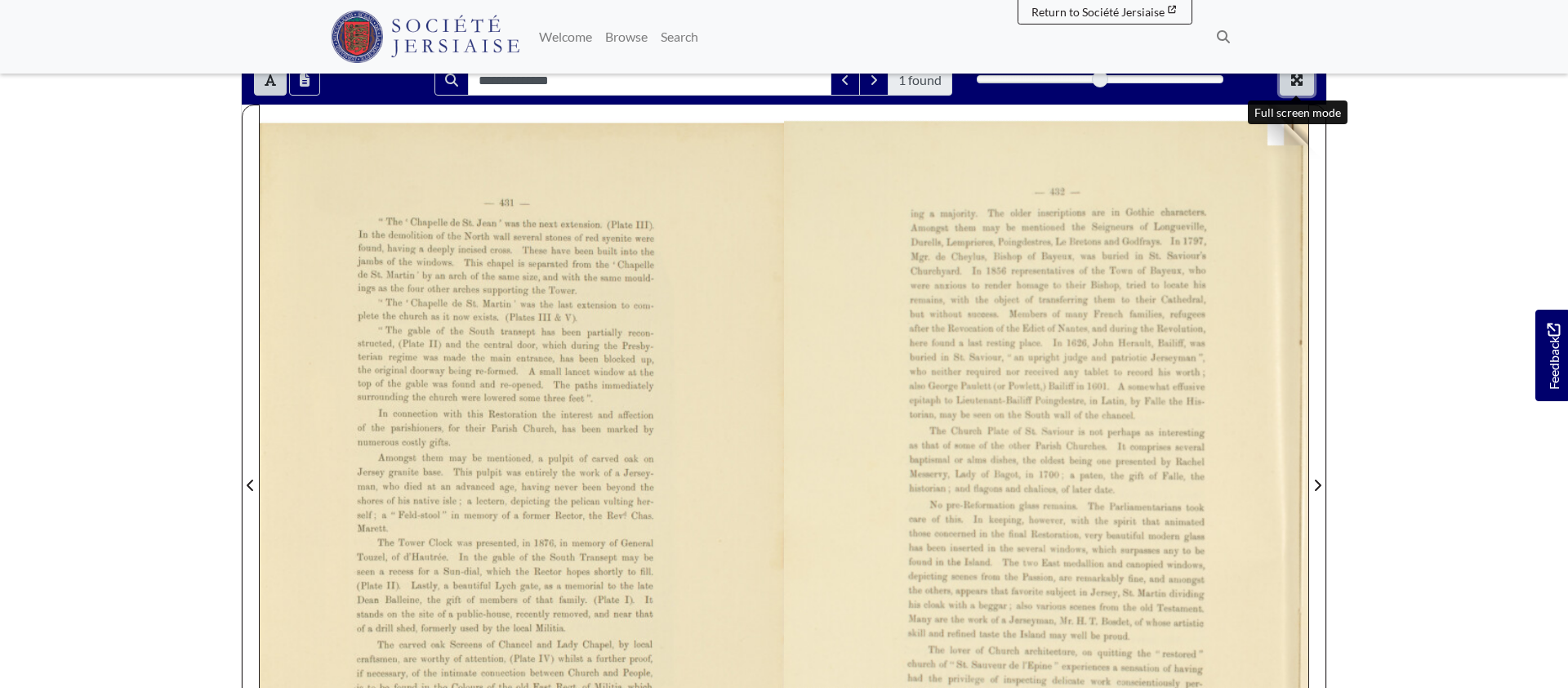 click 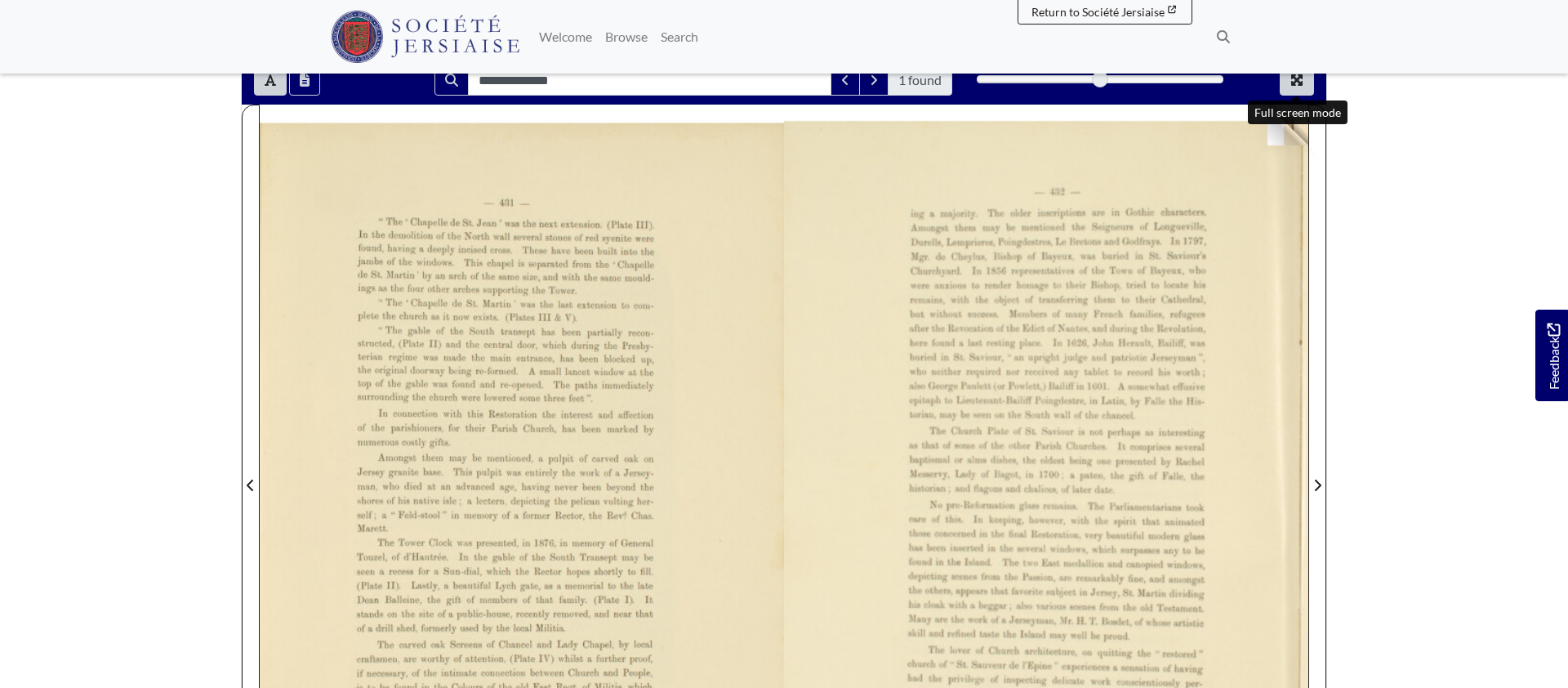 scroll, scrollTop: 0, scrollLeft: 0, axis: both 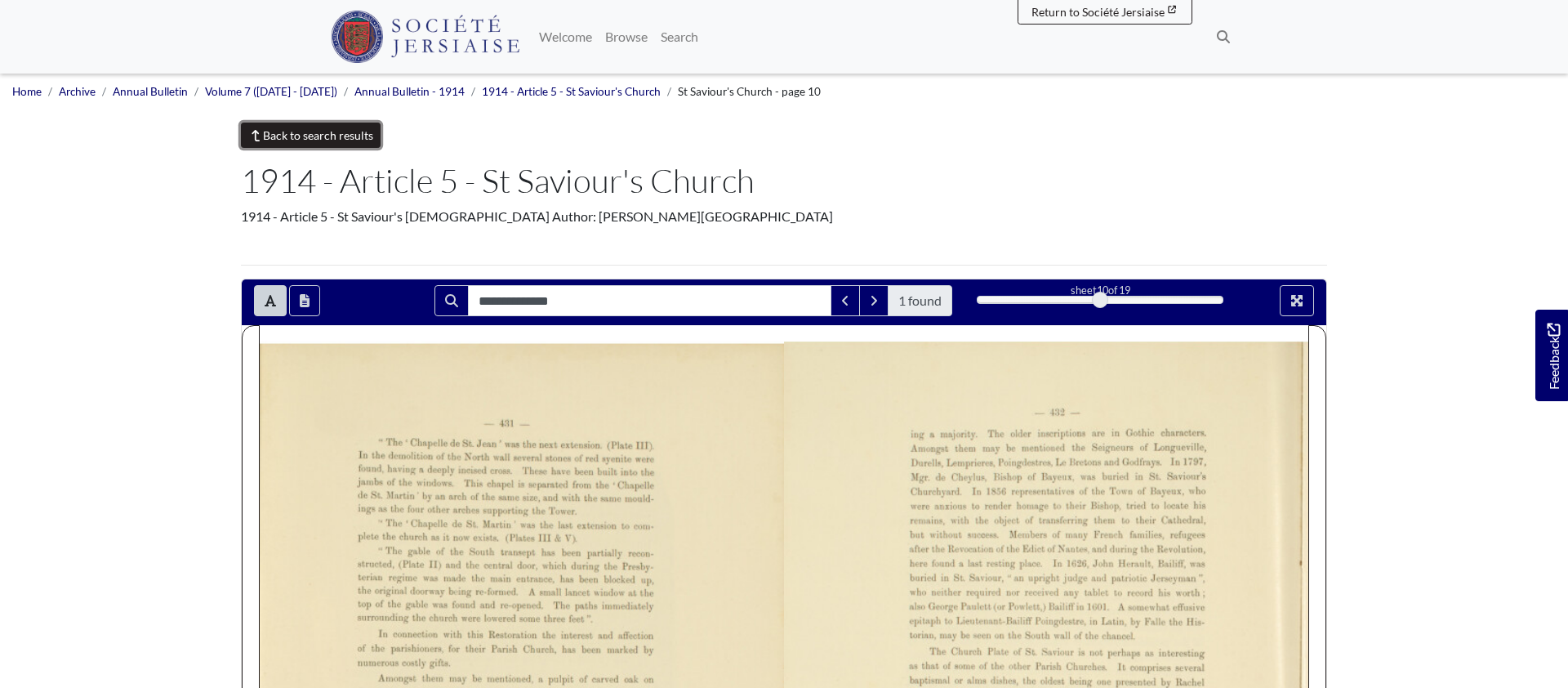 click on "Back to search results" at bounding box center (310, 135) 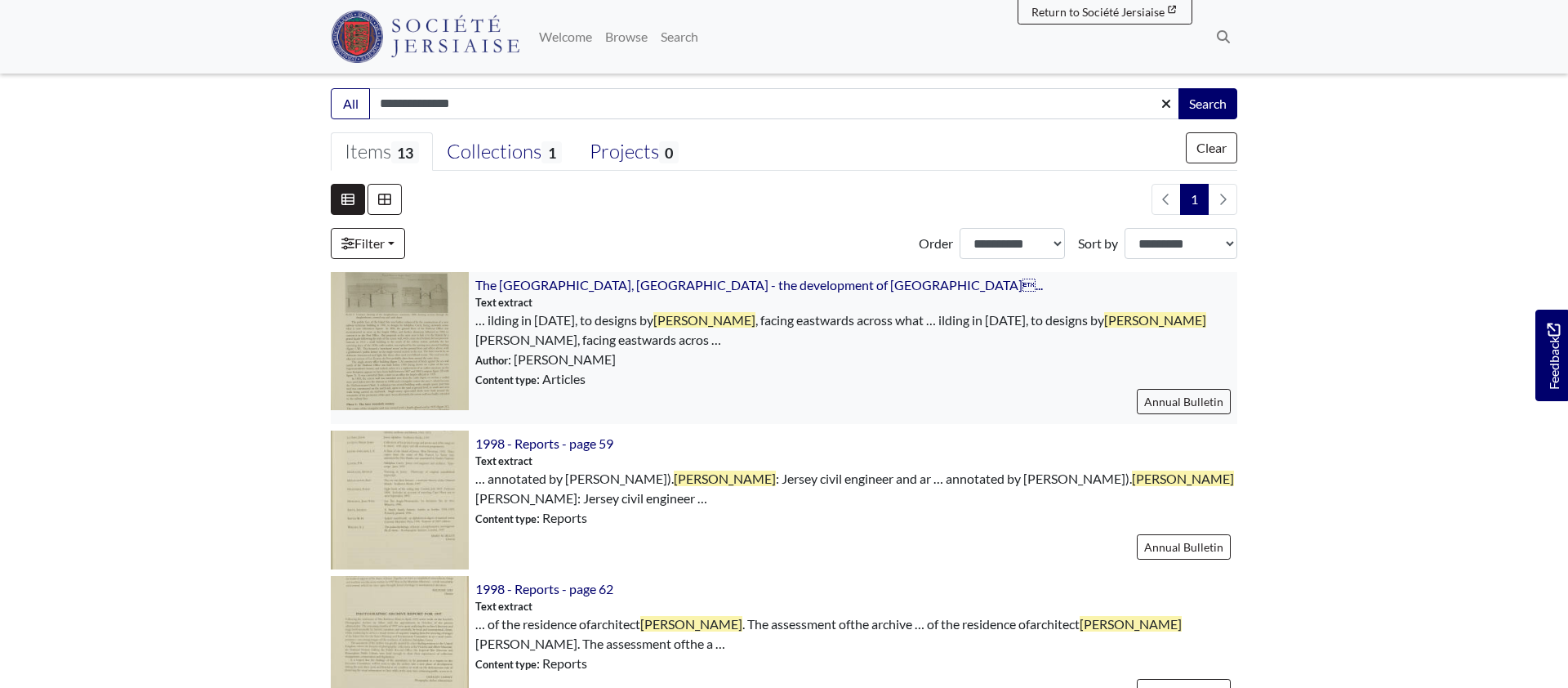 scroll, scrollTop: 360, scrollLeft: 0, axis: vertical 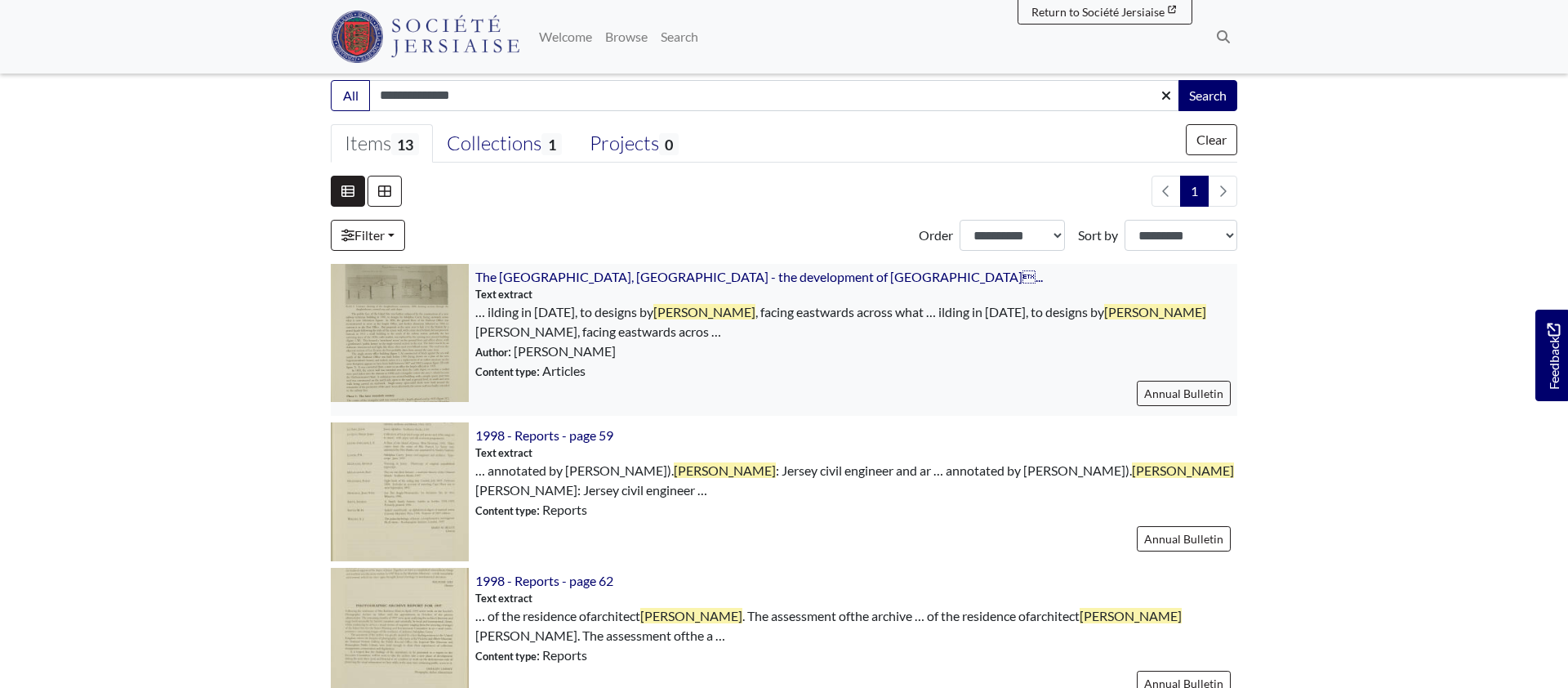 click at bounding box center (399, 333) 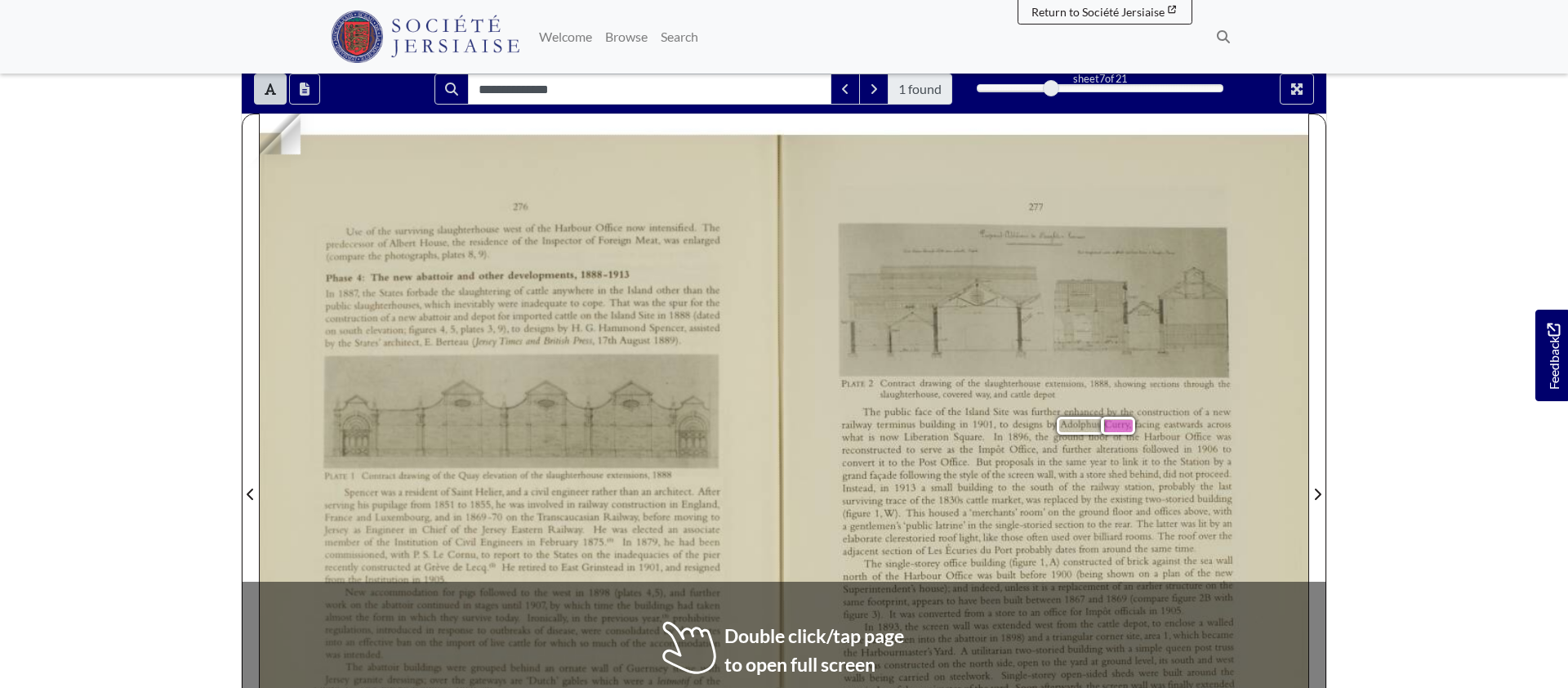 scroll, scrollTop: 248, scrollLeft: 0, axis: vertical 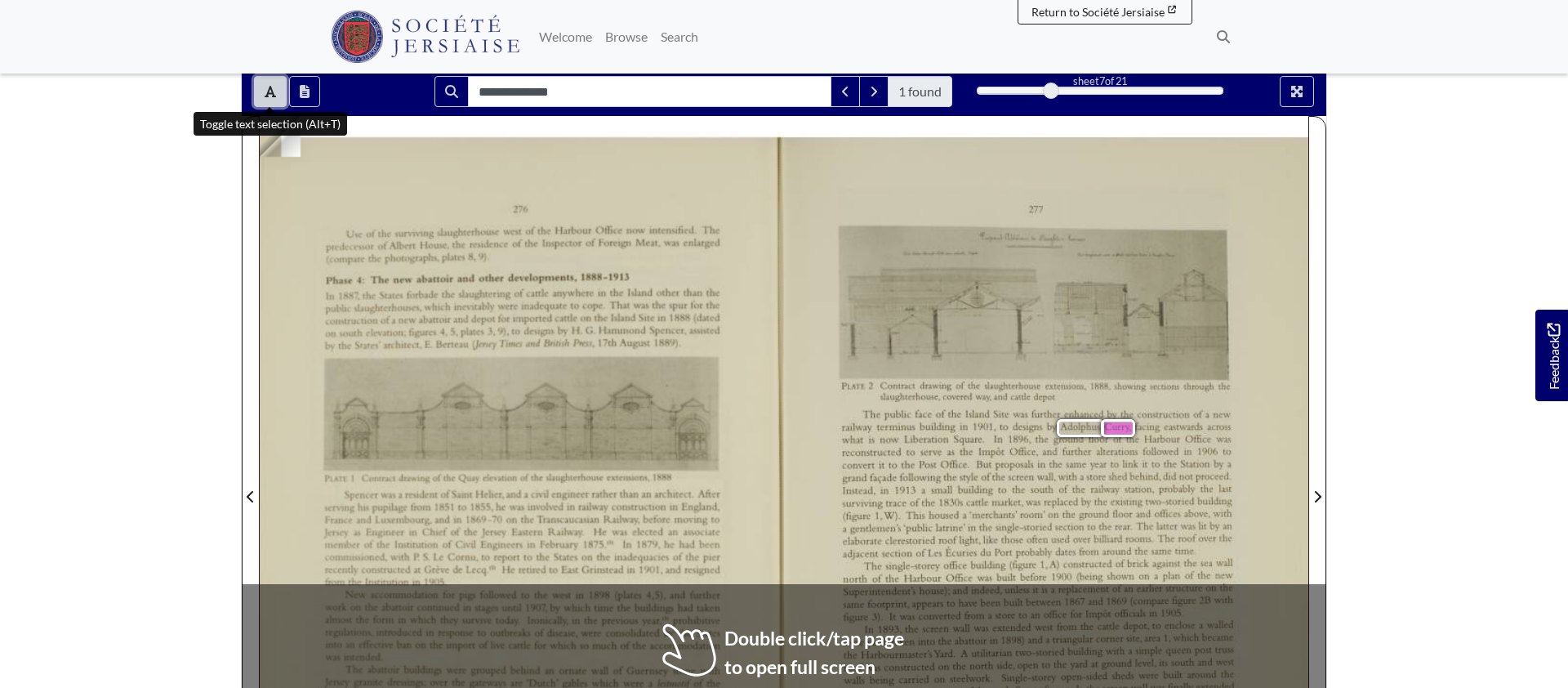 click 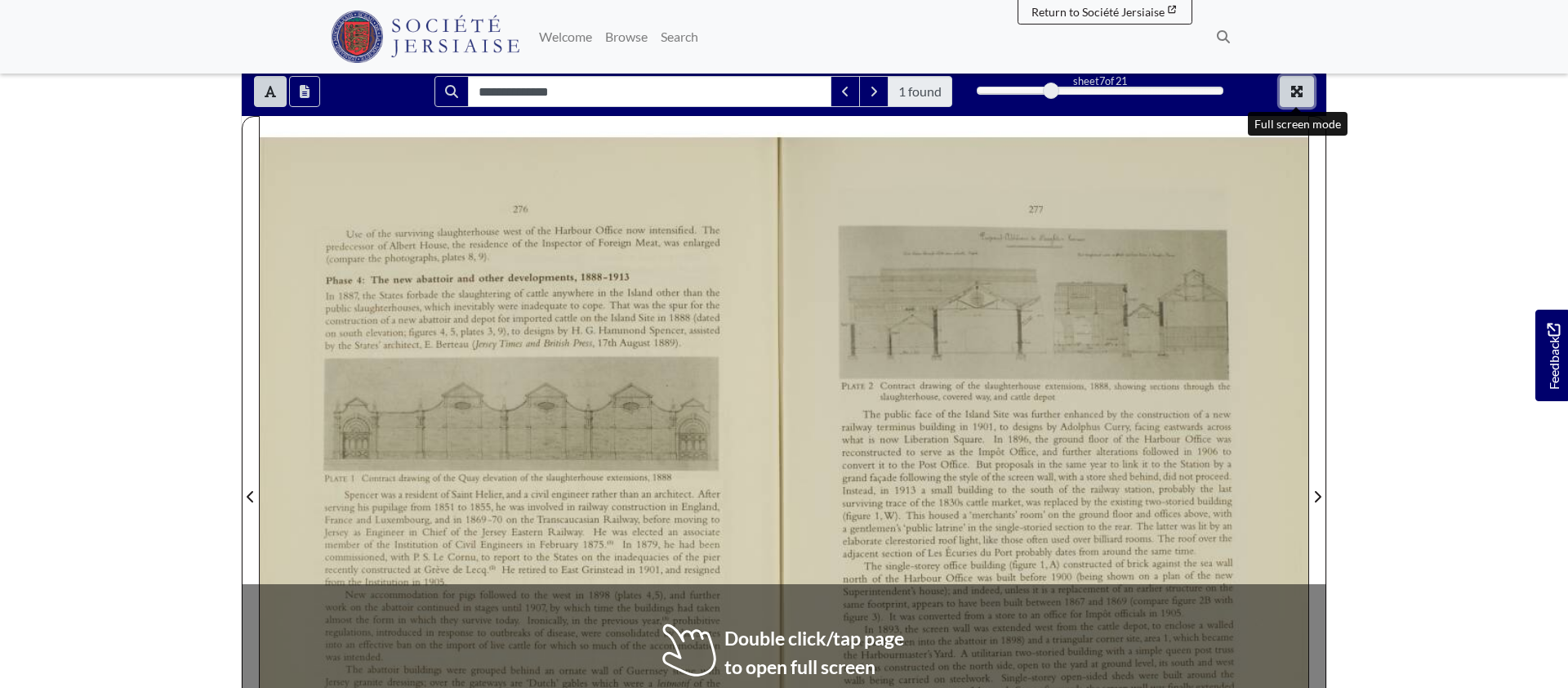 click 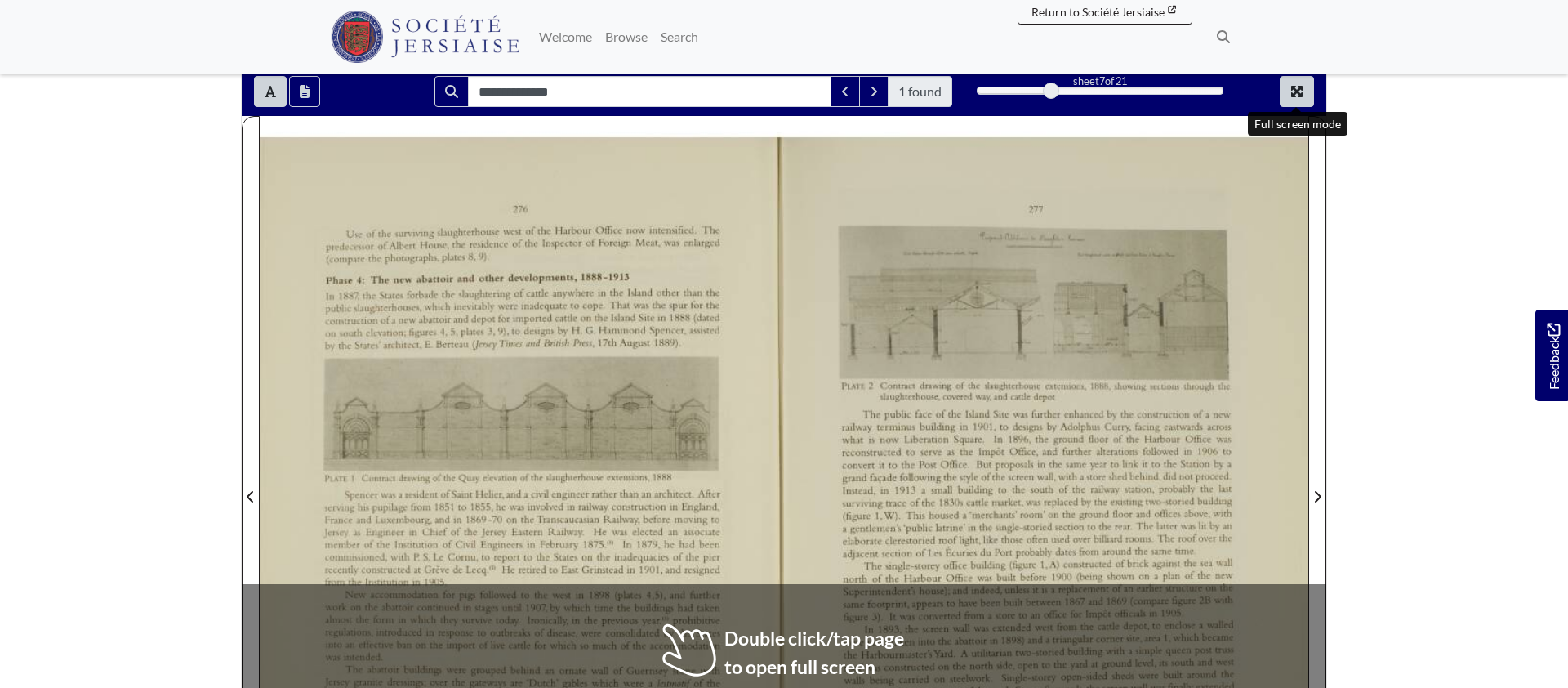 scroll, scrollTop: 0, scrollLeft: 0, axis: both 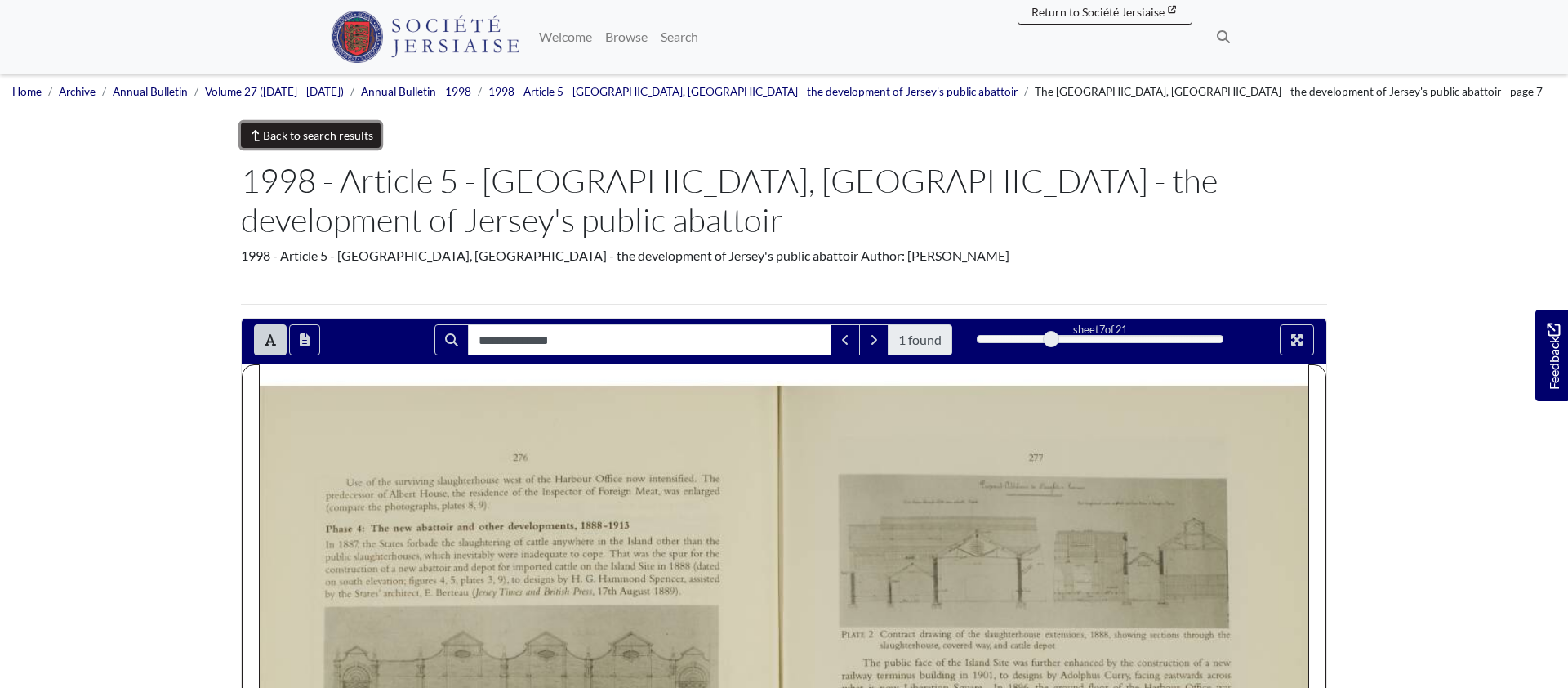 click on "Back to search results" at bounding box center [310, 135] 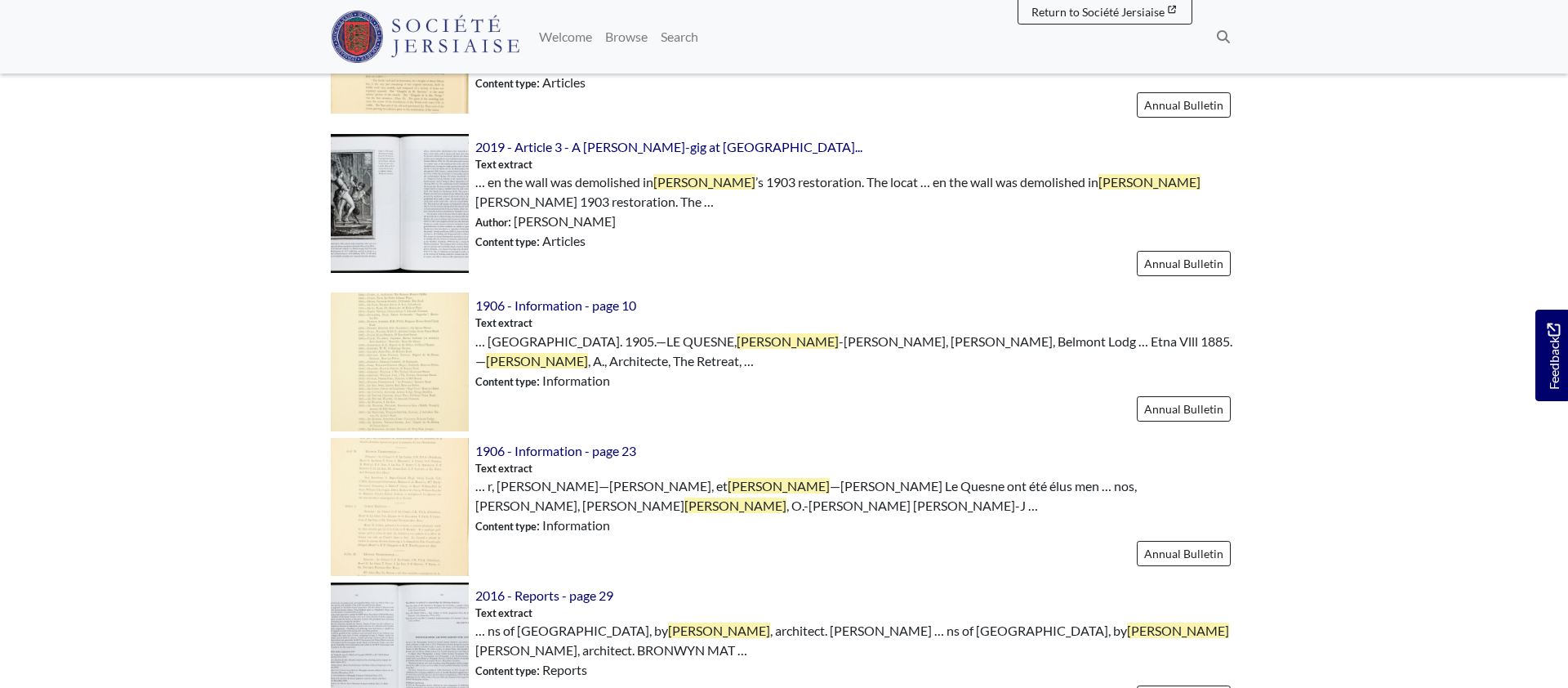 scroll, scrollTop: 1243, scrollLeft: 0, axis: vertical 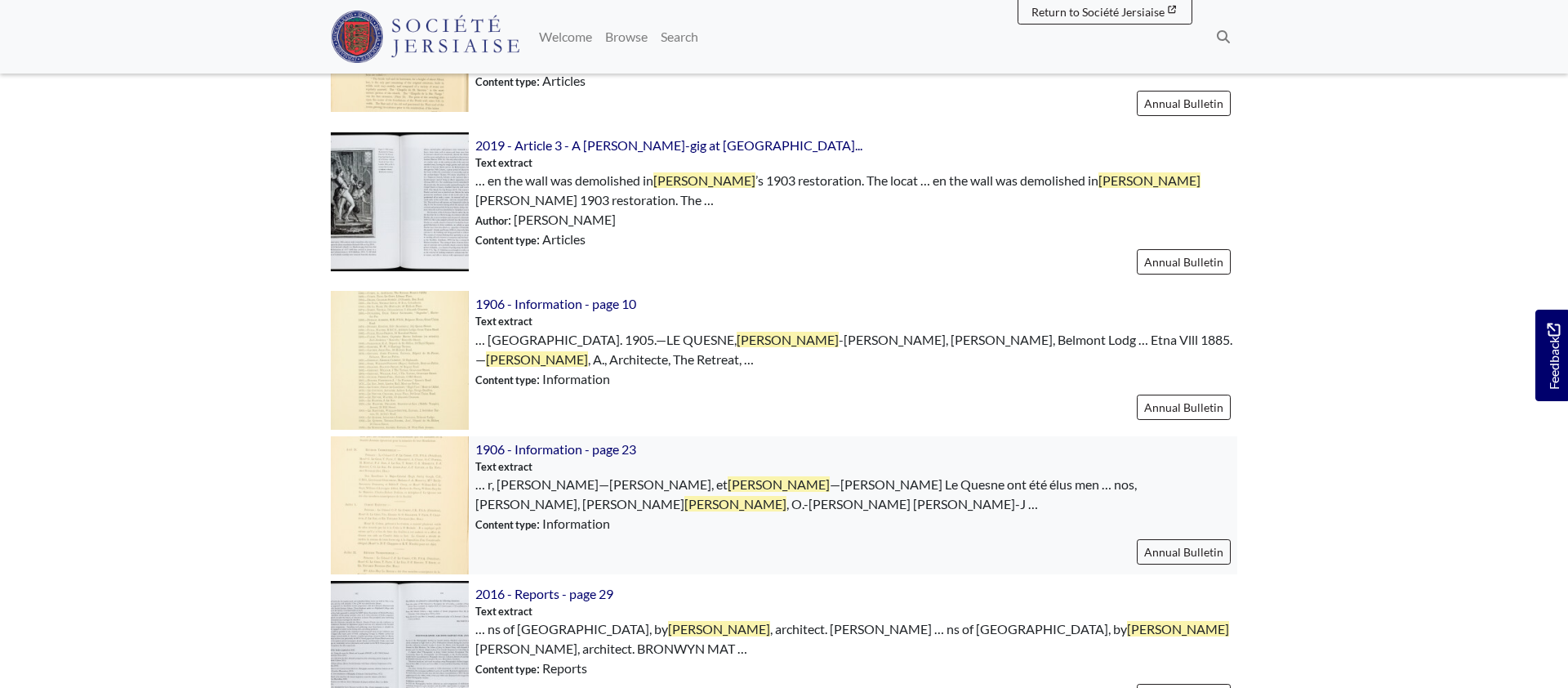 click at bounding box center [399, 505] 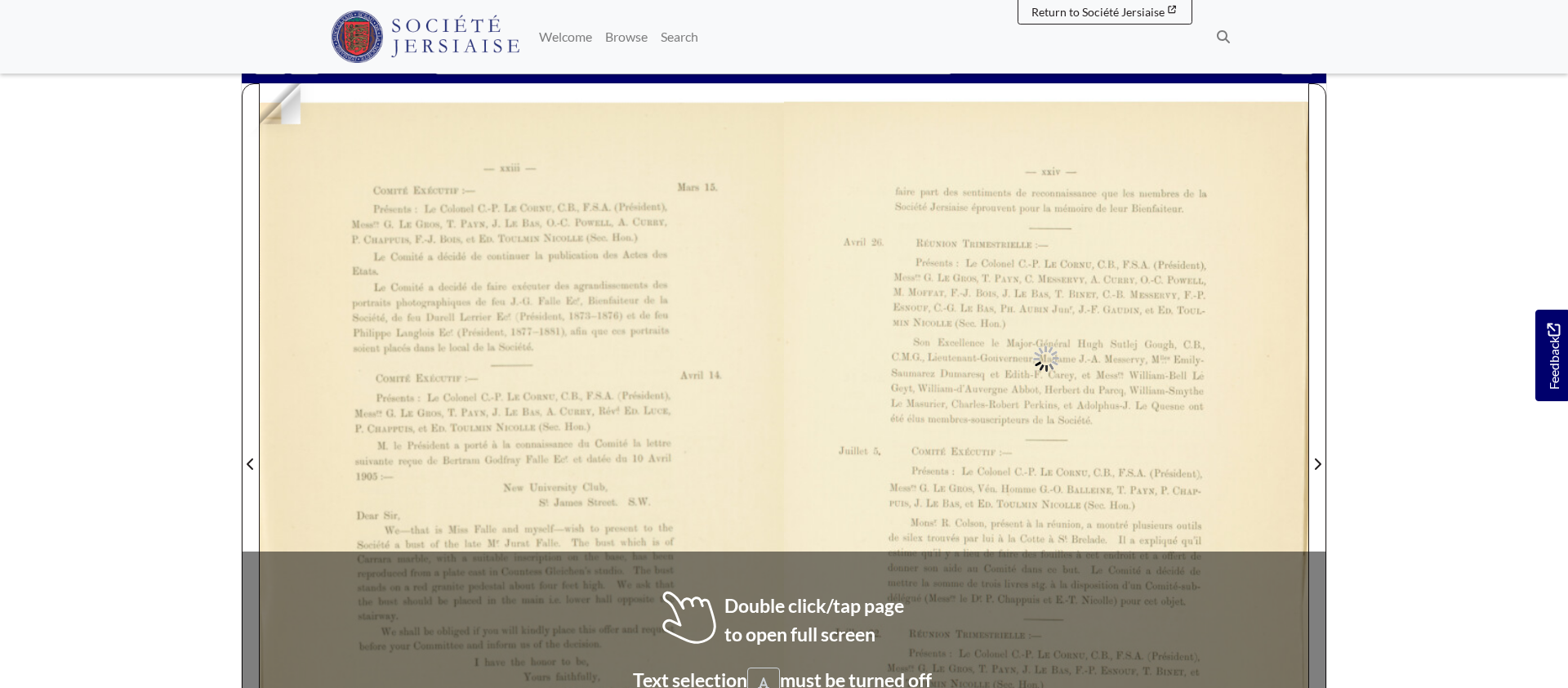 scroll, scrollTop: 252, scrollLeft: 0, axis: vertical 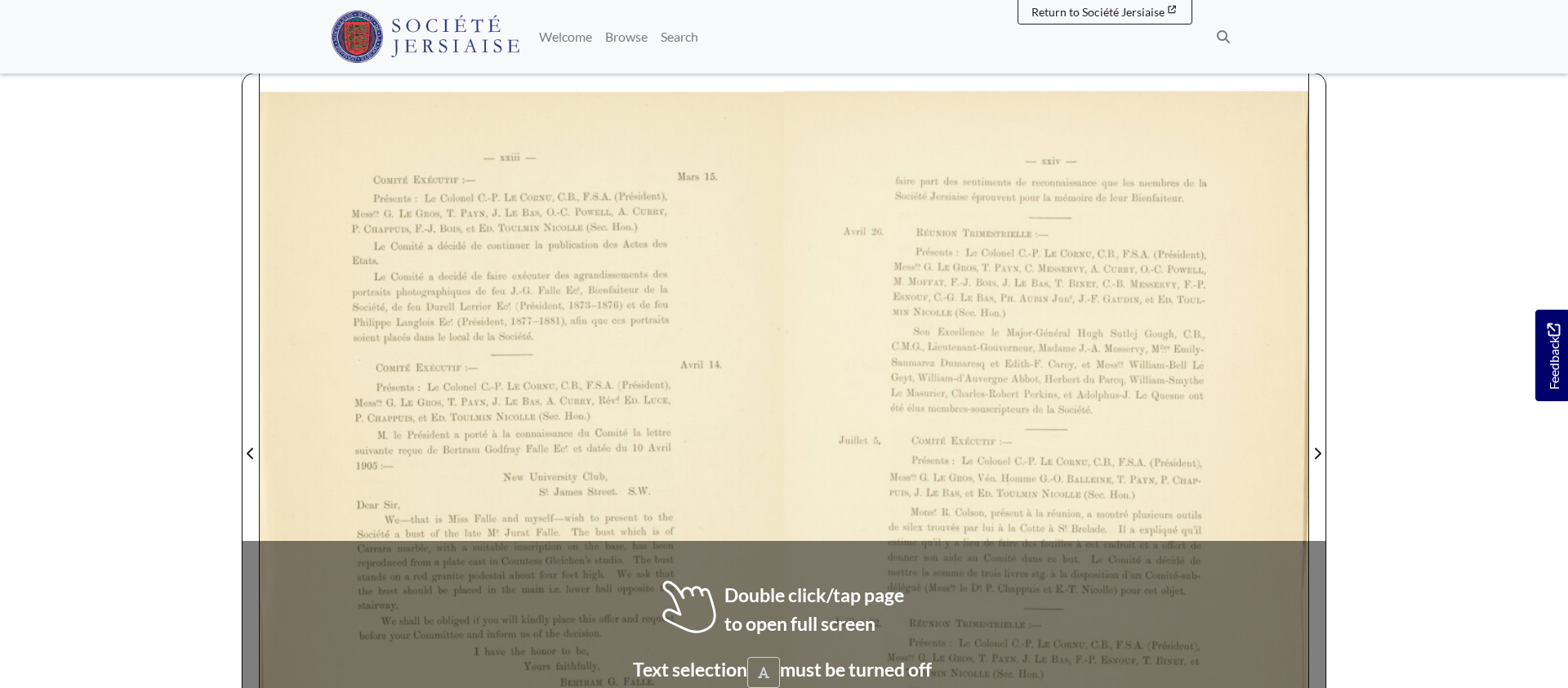 click at bounding box center (522, 444) 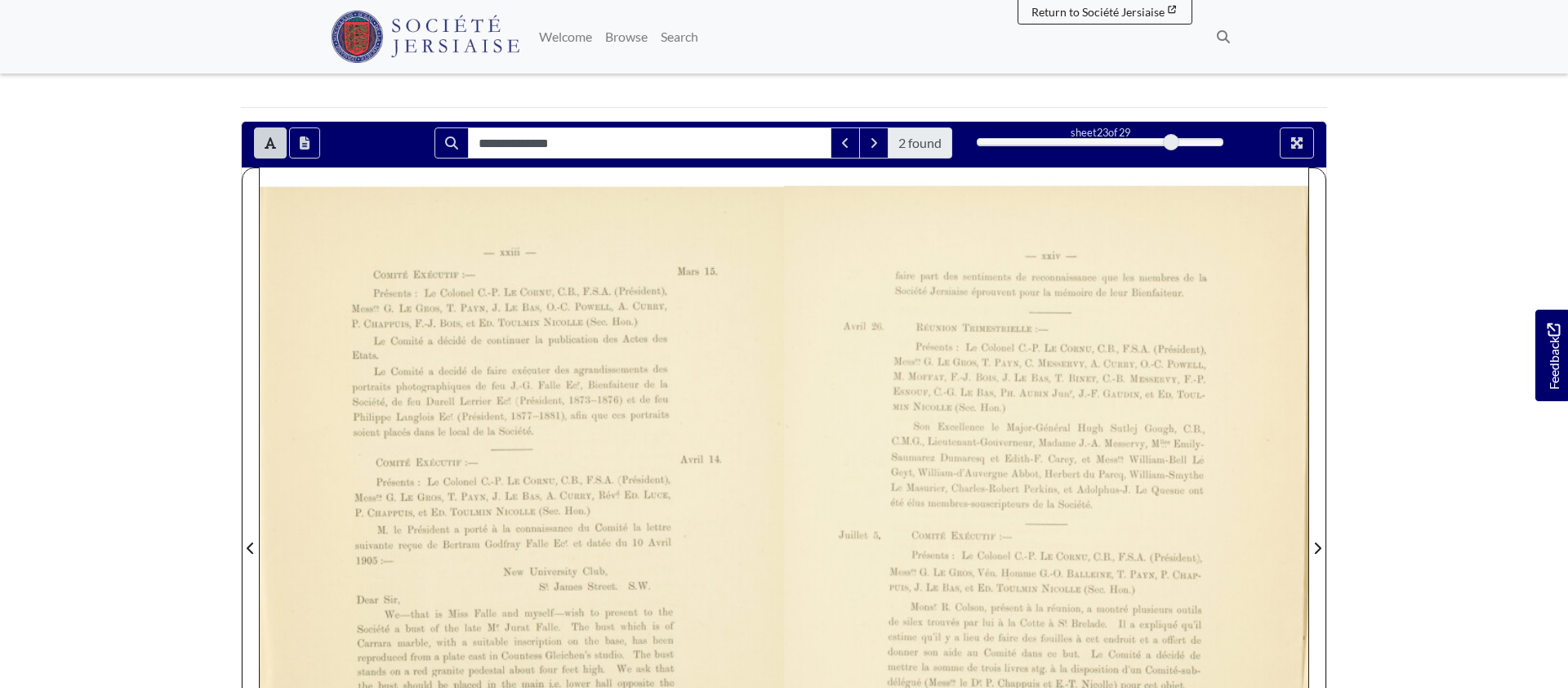scroll, scrollTop: 150, scrollLeft: 0, axis: vertical 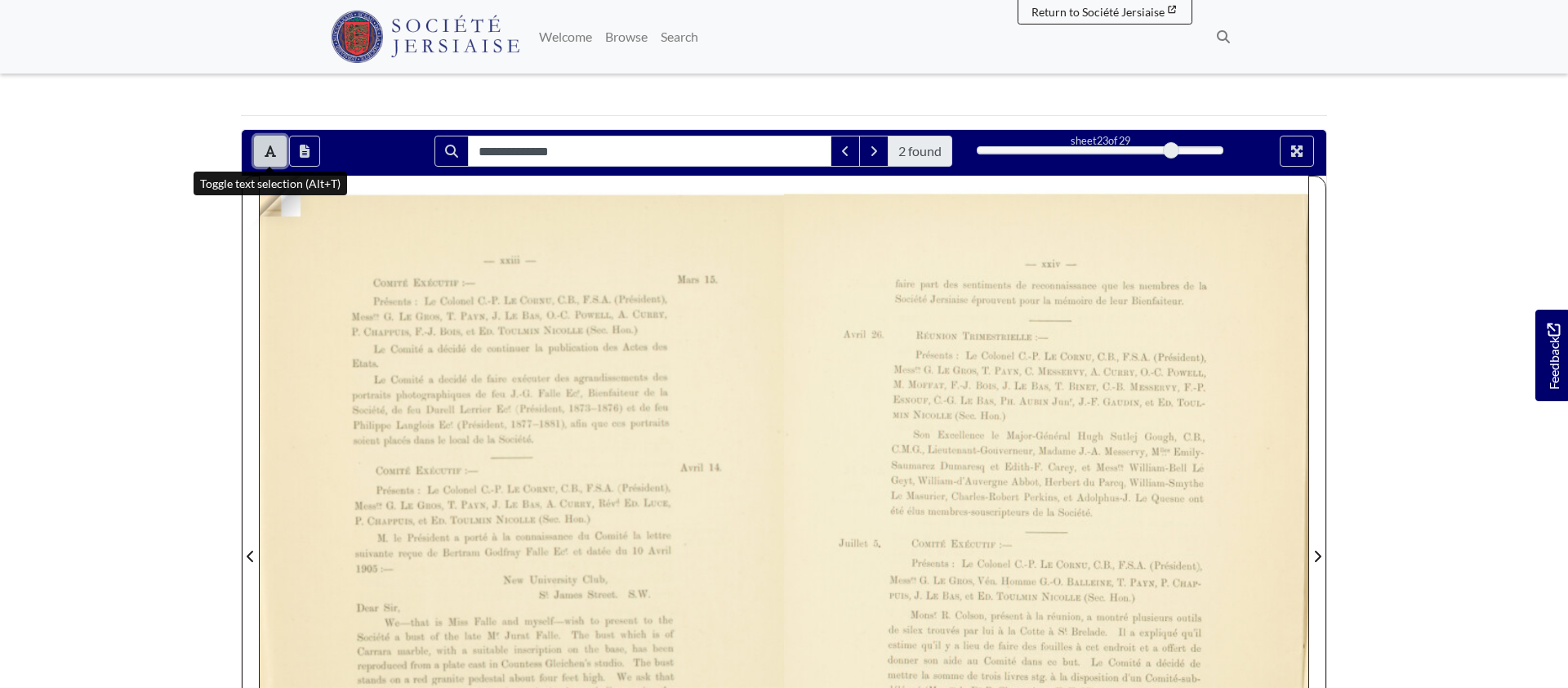 click 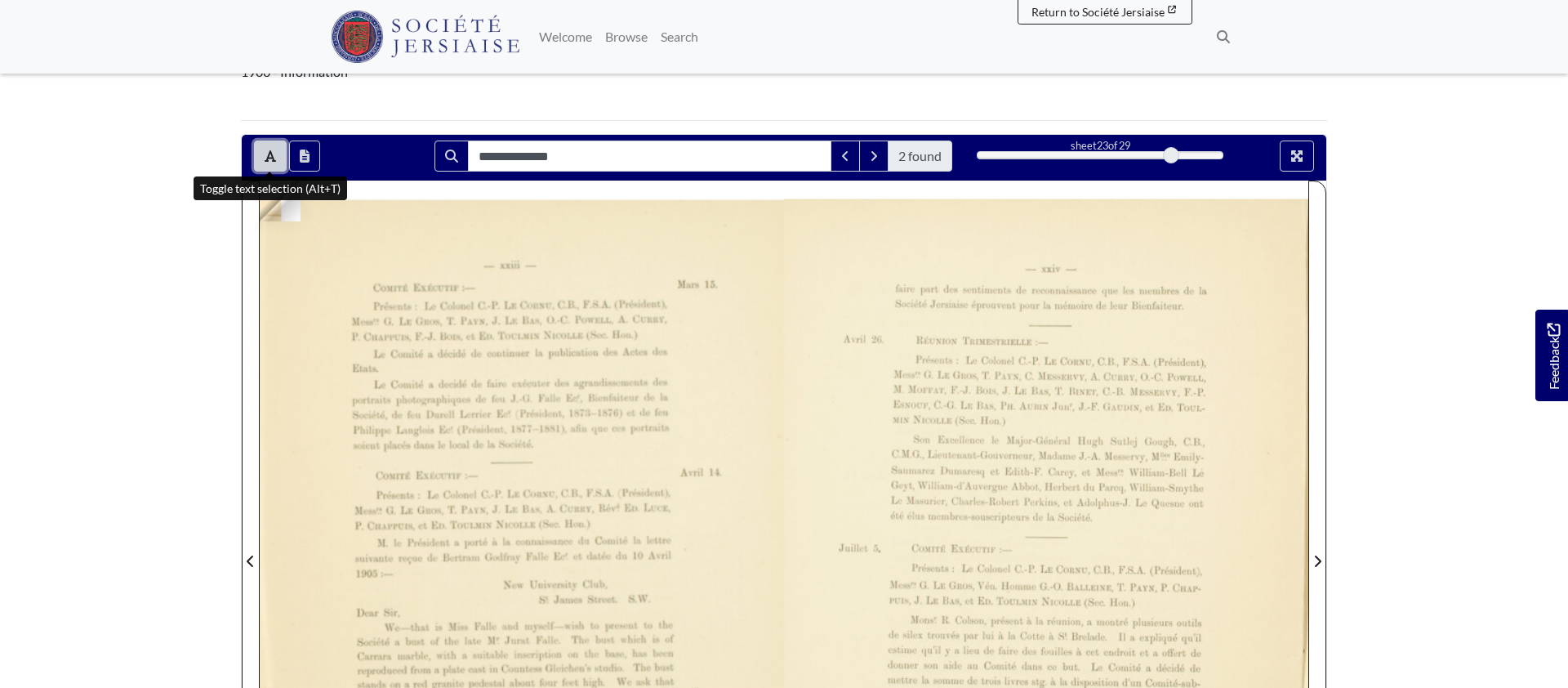 click 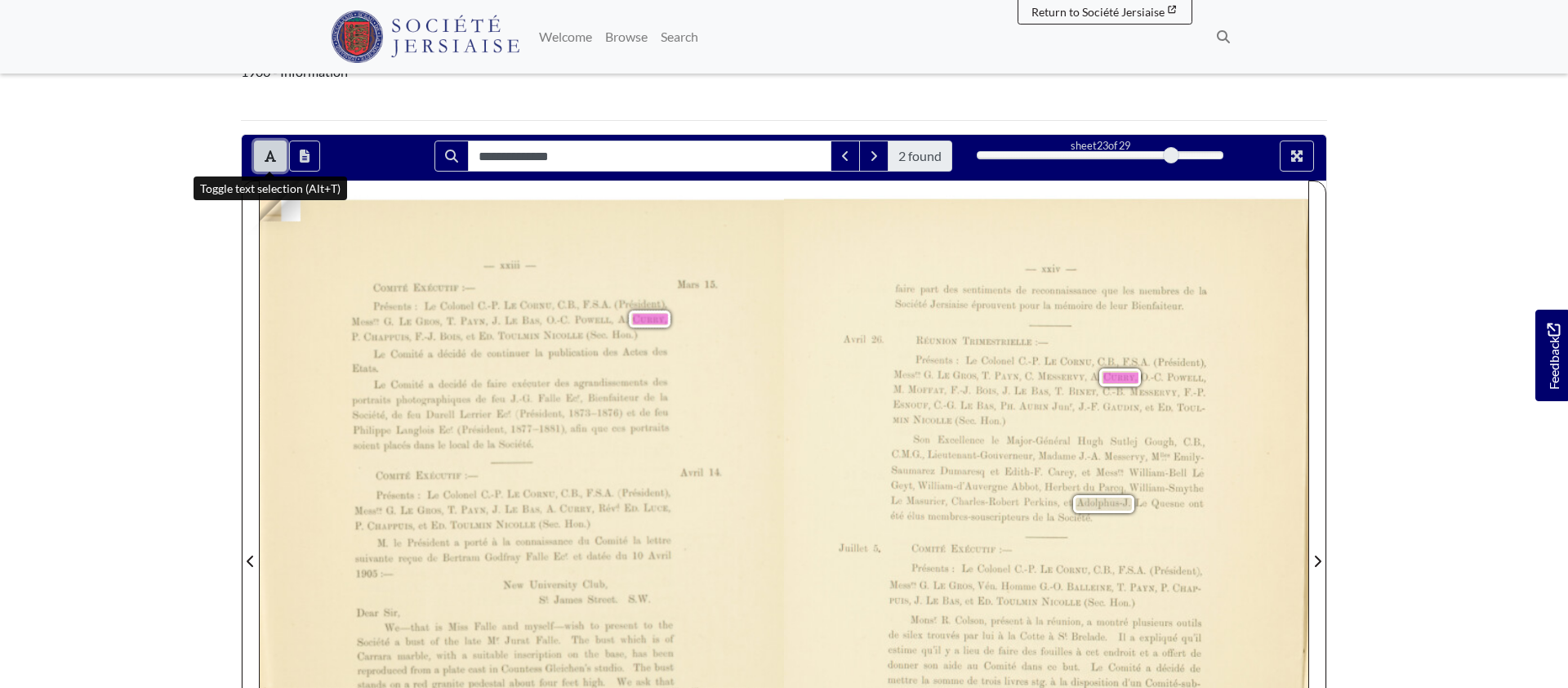 scroll, scrollTop: 150, scrollLeft: 0, axis: vertical 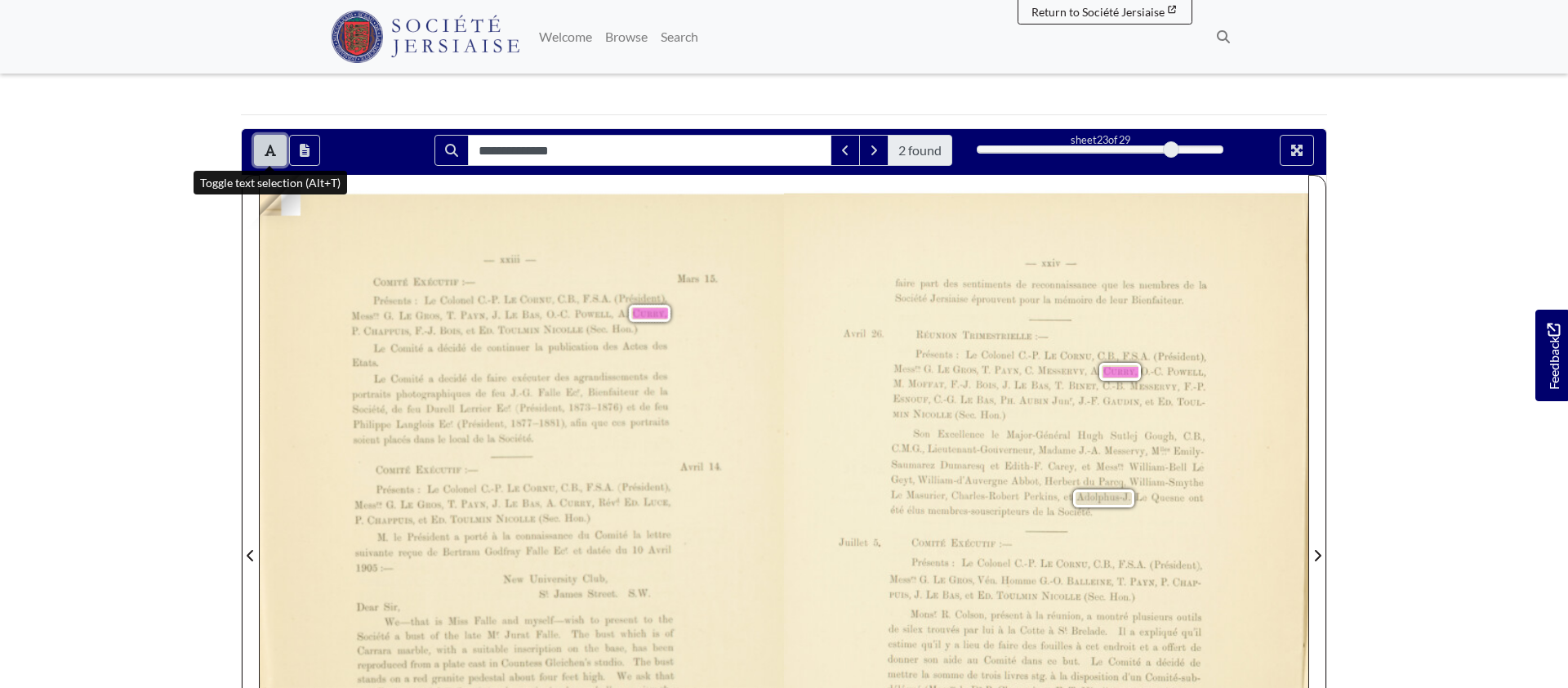 click 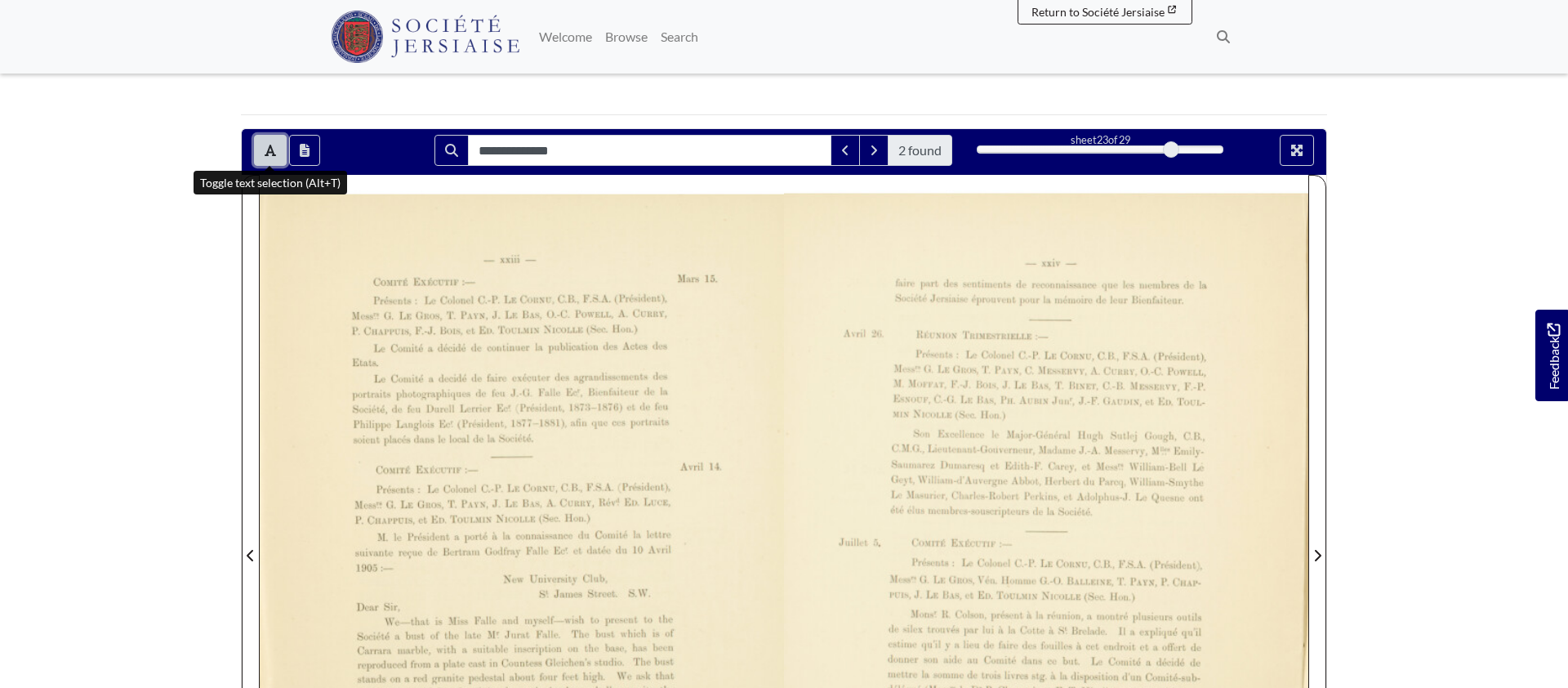scroll, scrollTop: 150, scrollLeft: 0, axis: vertical 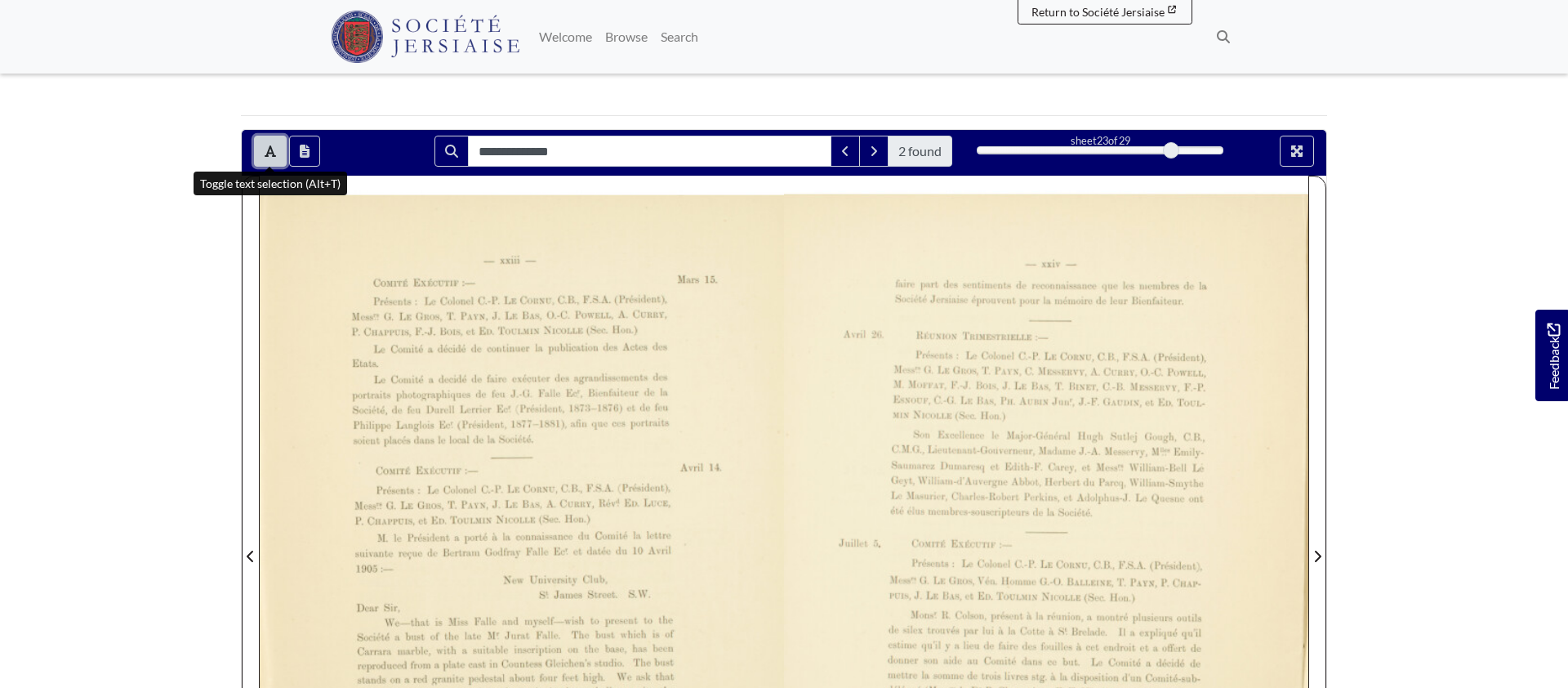 click 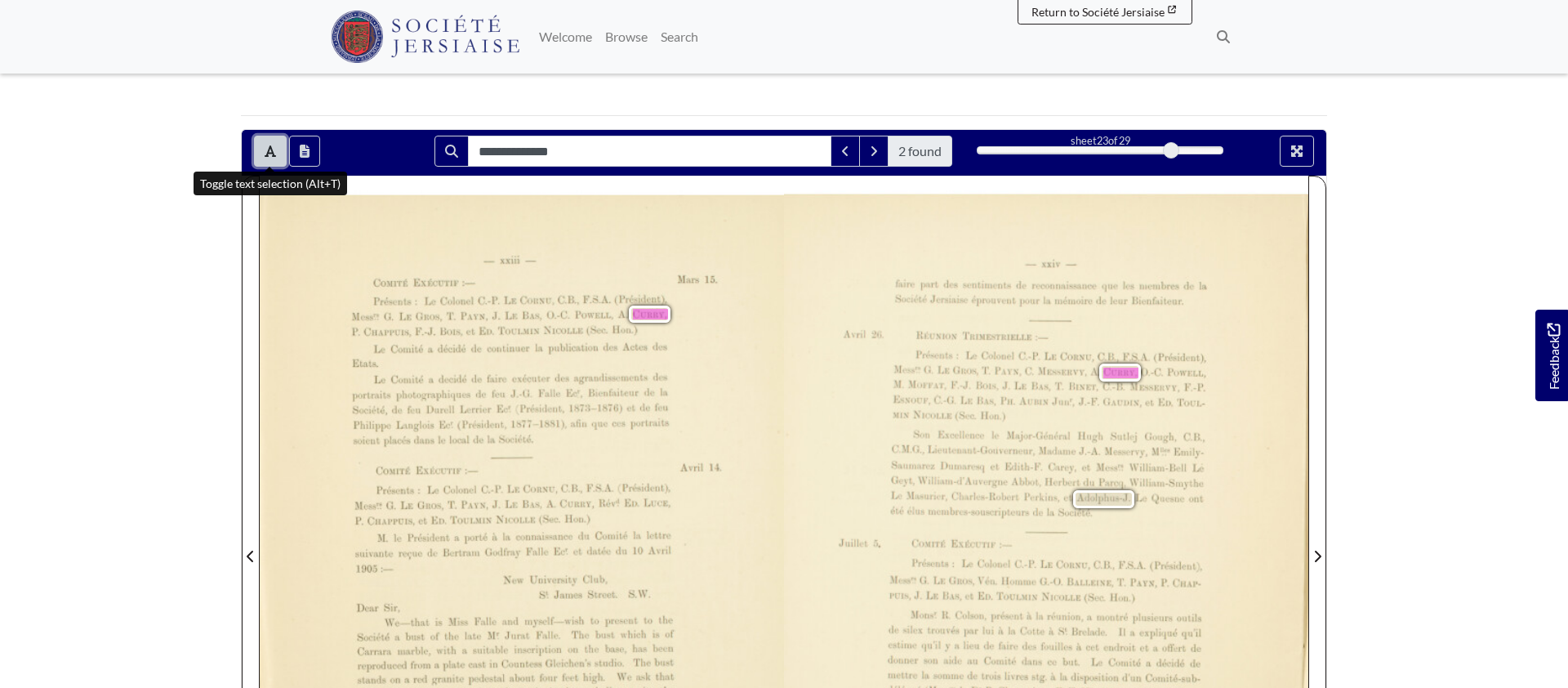 click 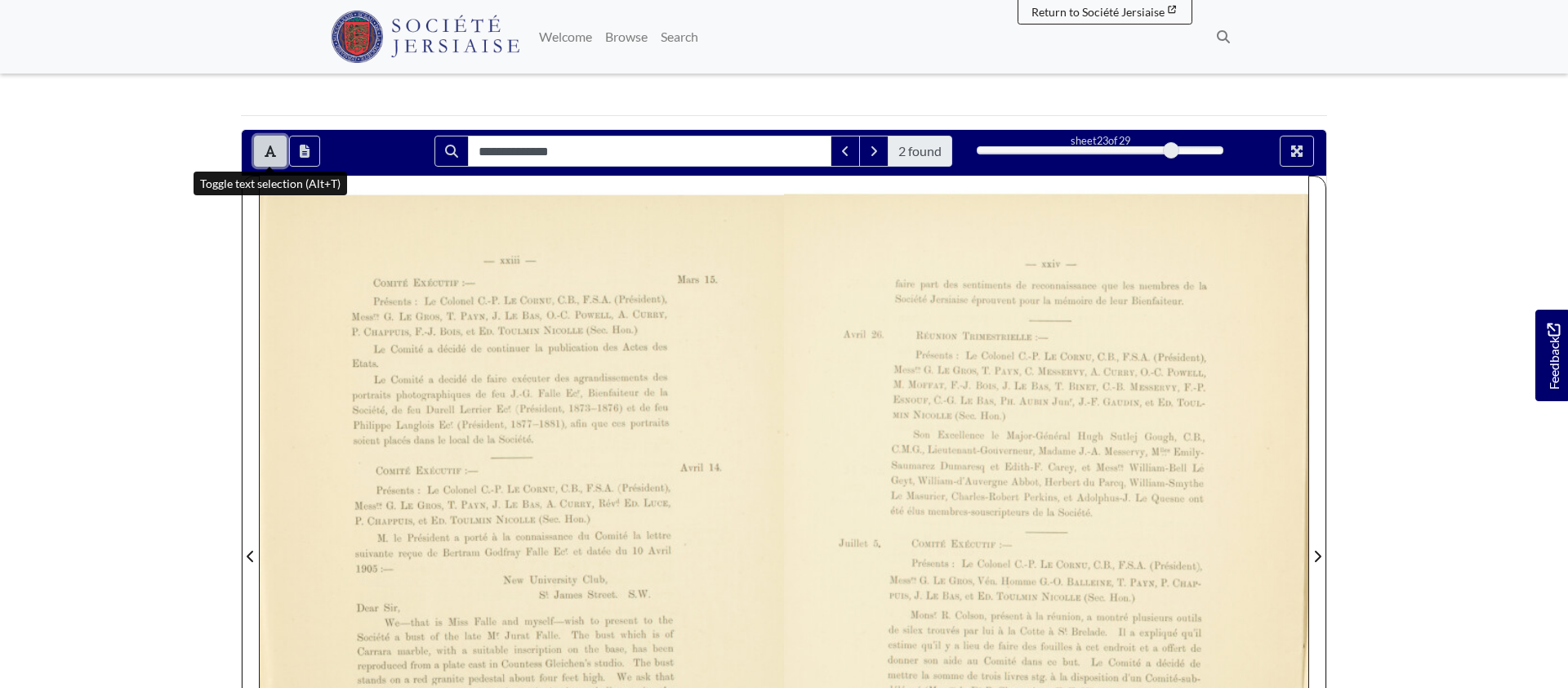 click 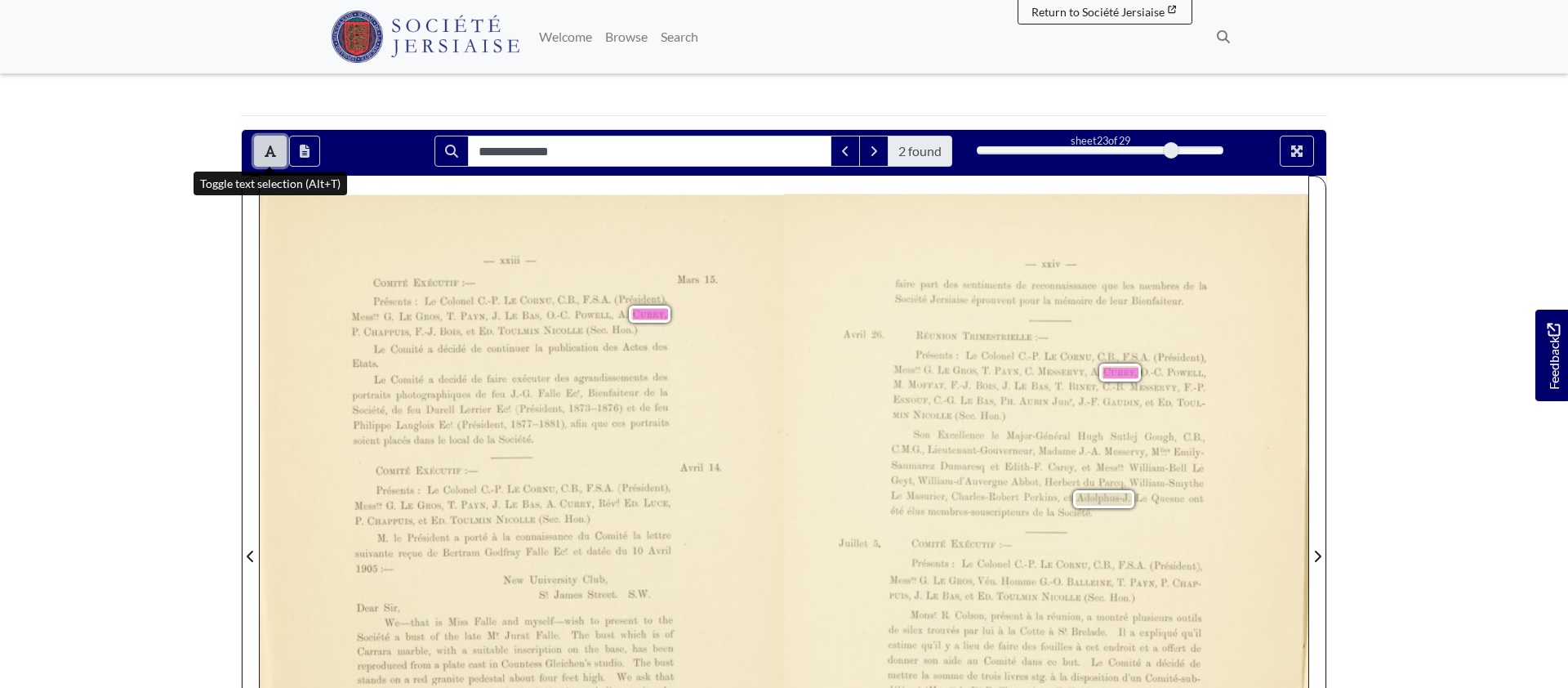 click 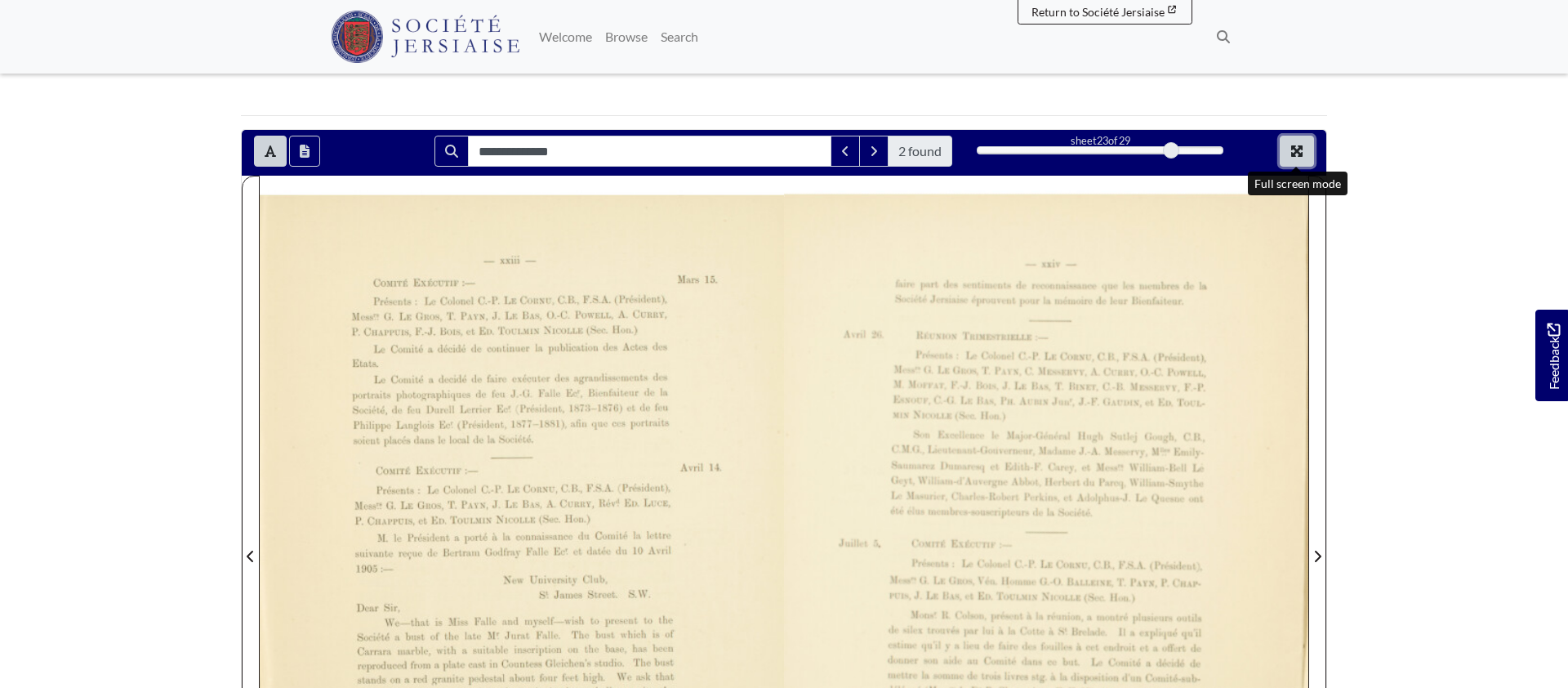 click 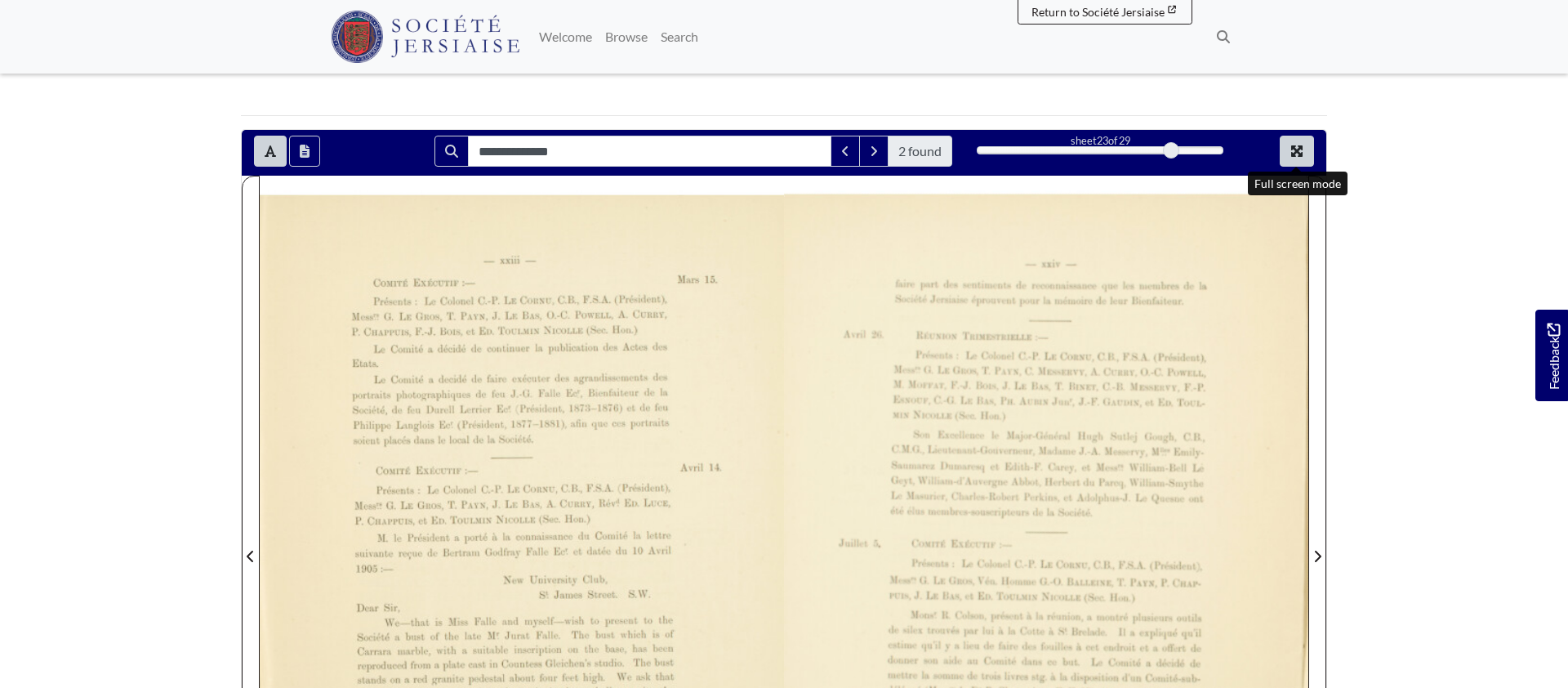scroll, scrollTop: 0, scrollLeft: 0, axis: both 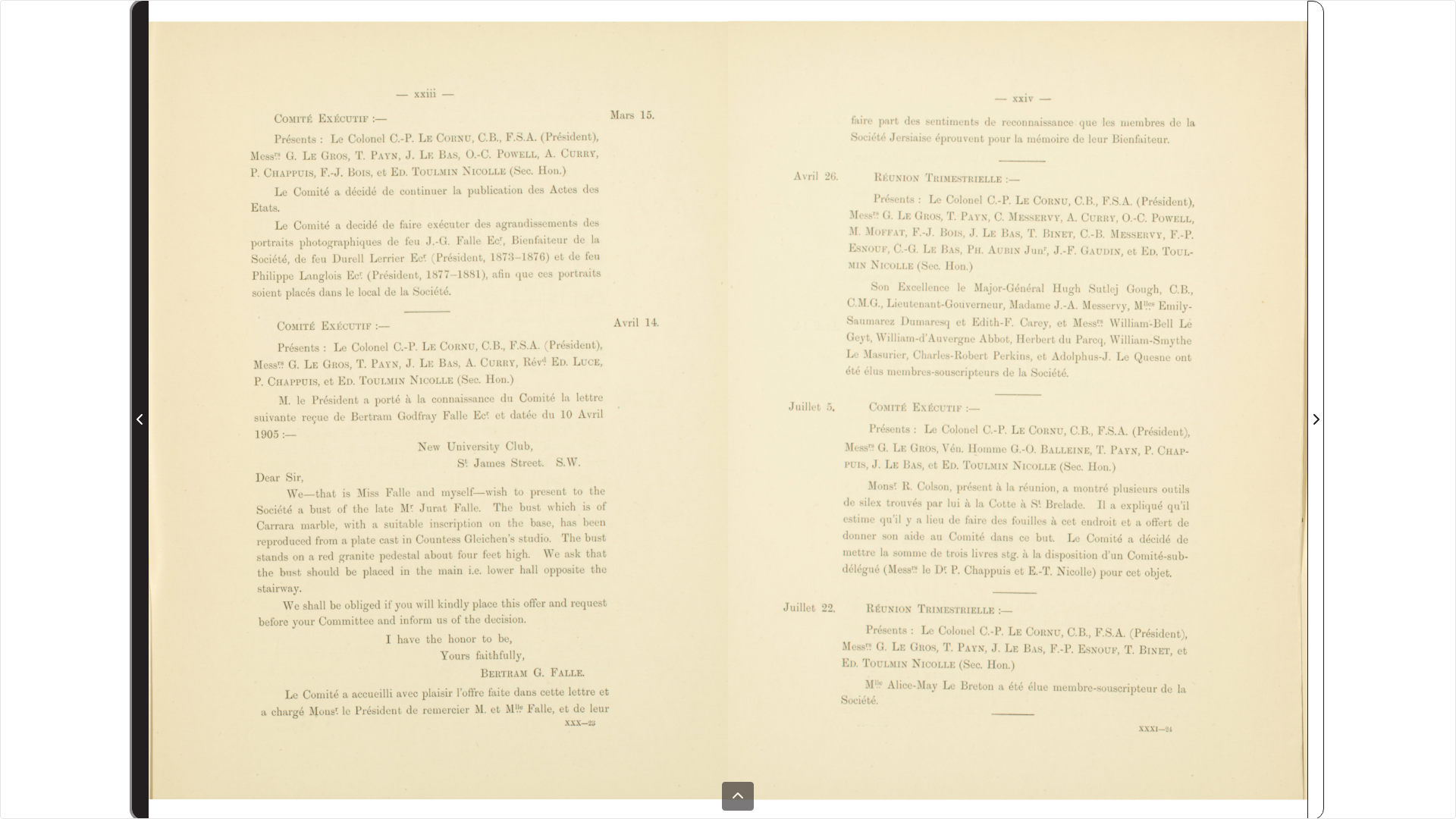 click 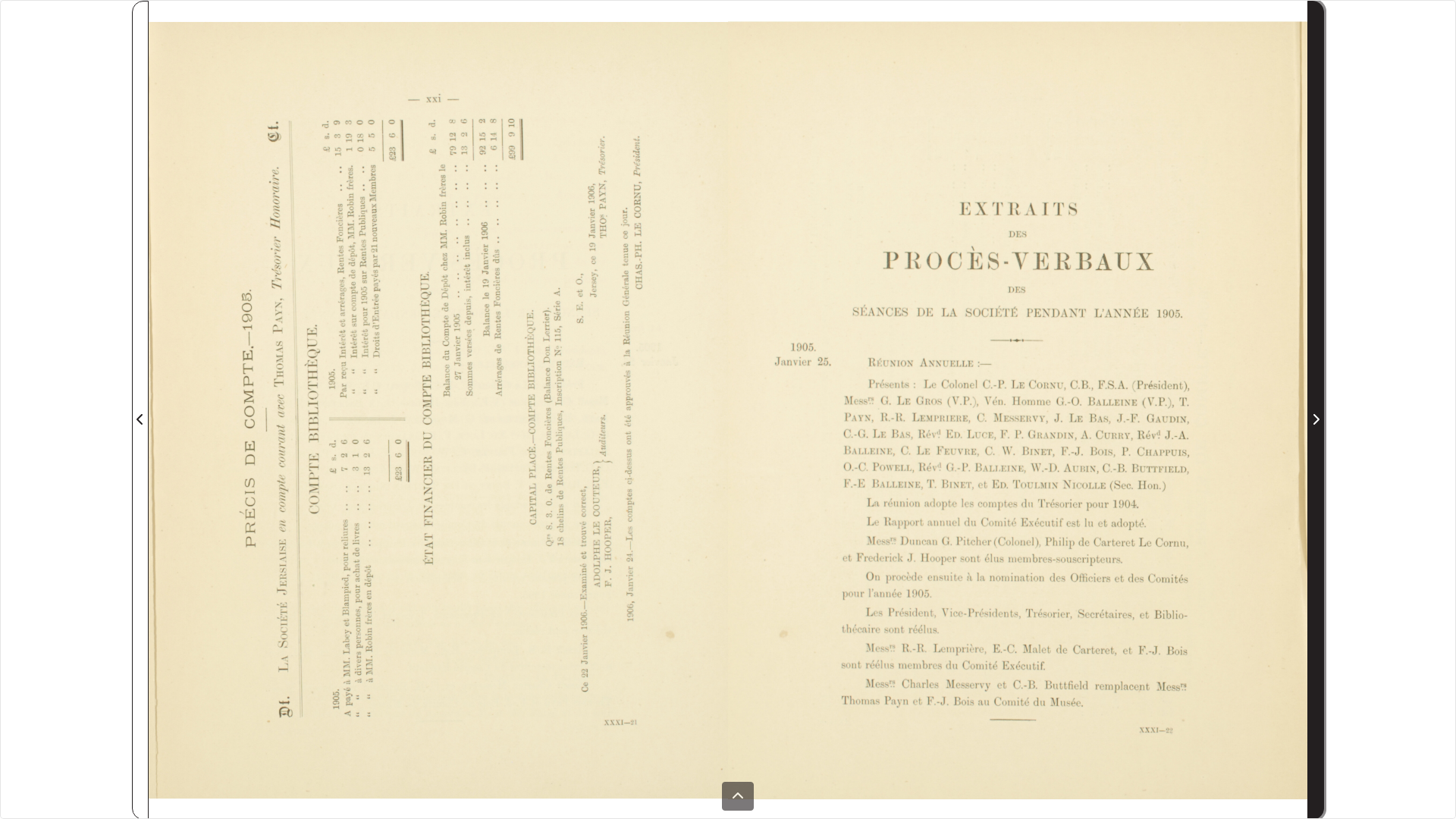 click at bounding box center (1316, 419) 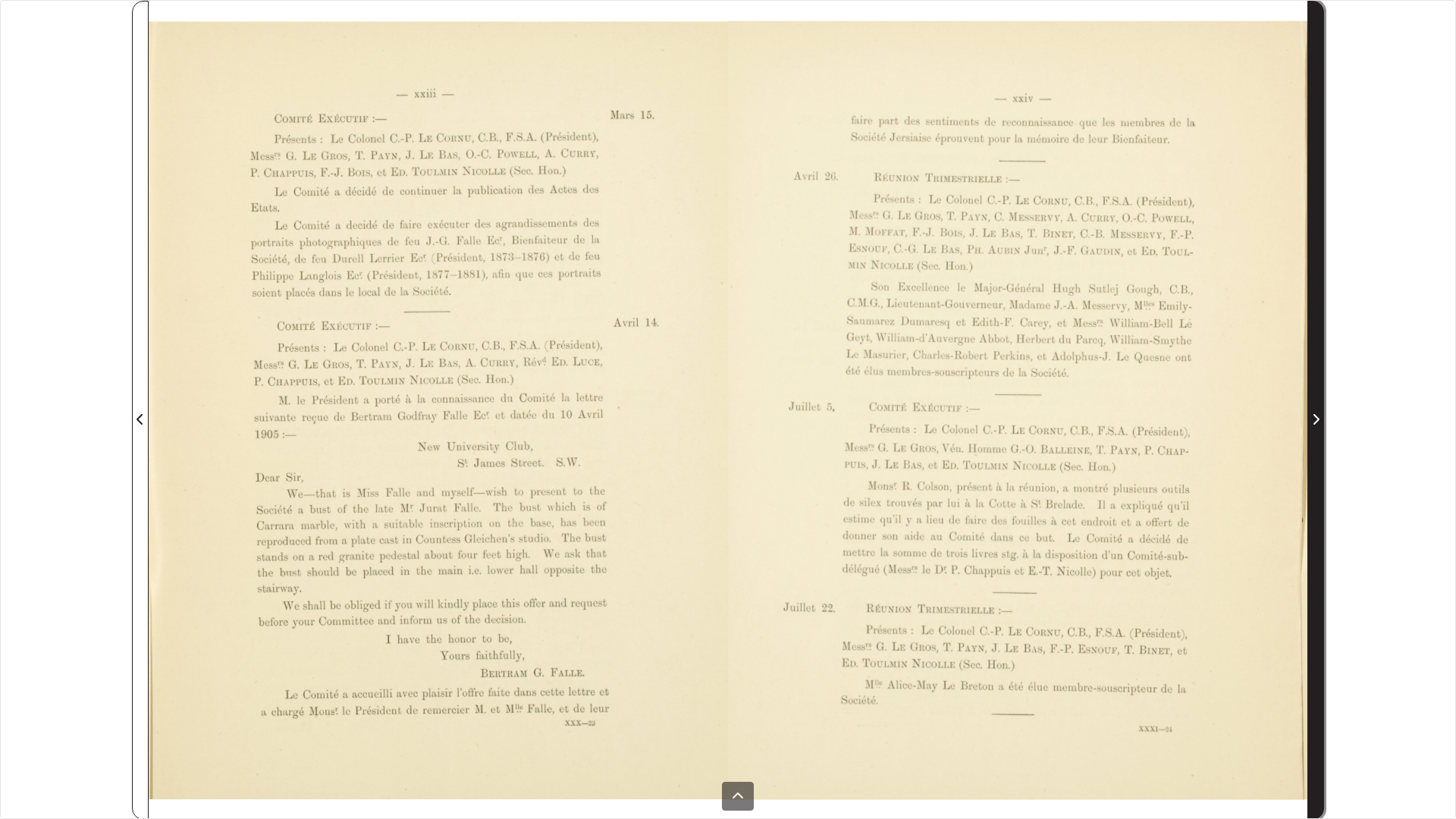 click at bounding box center (1316, 419) 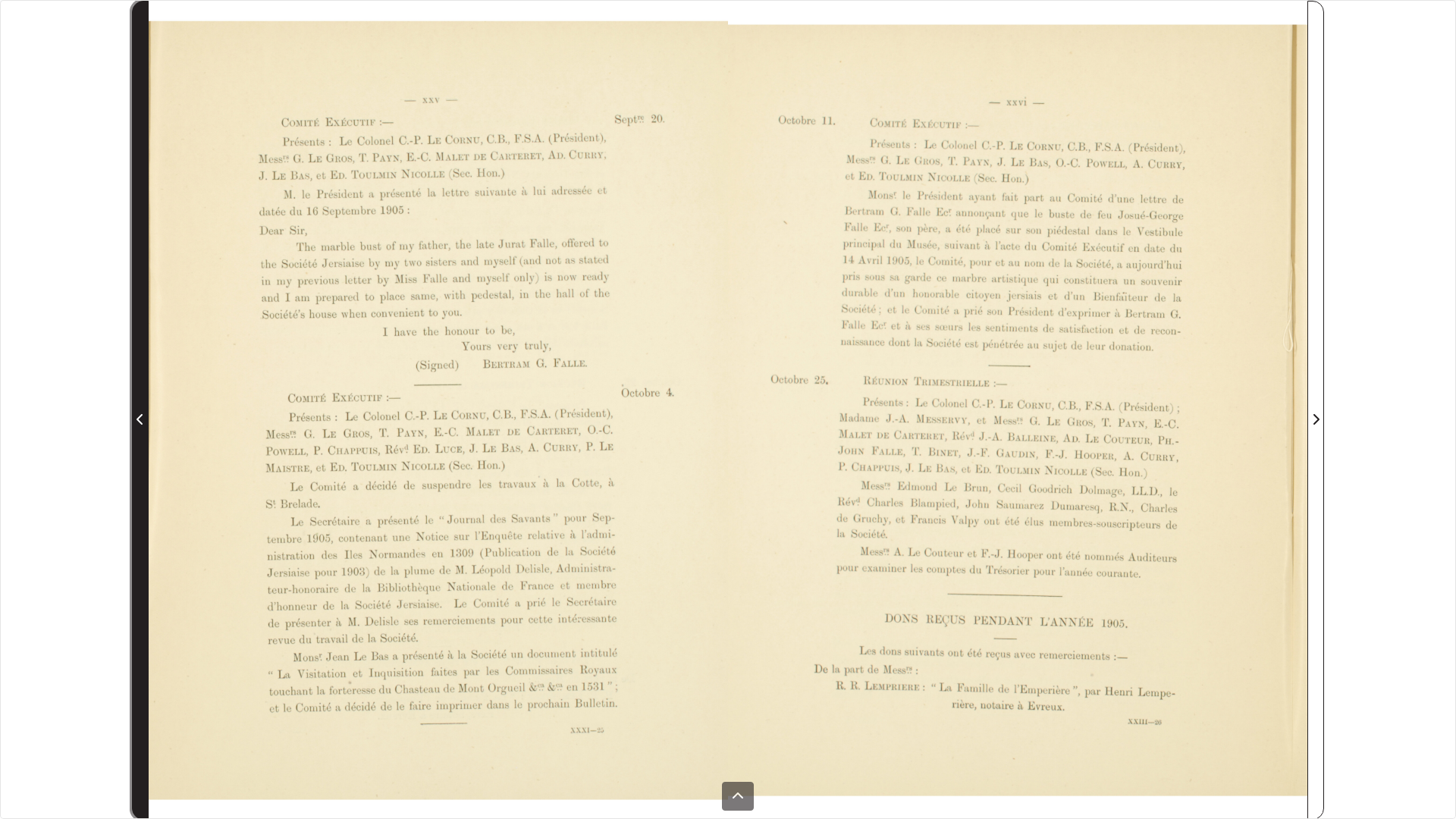click 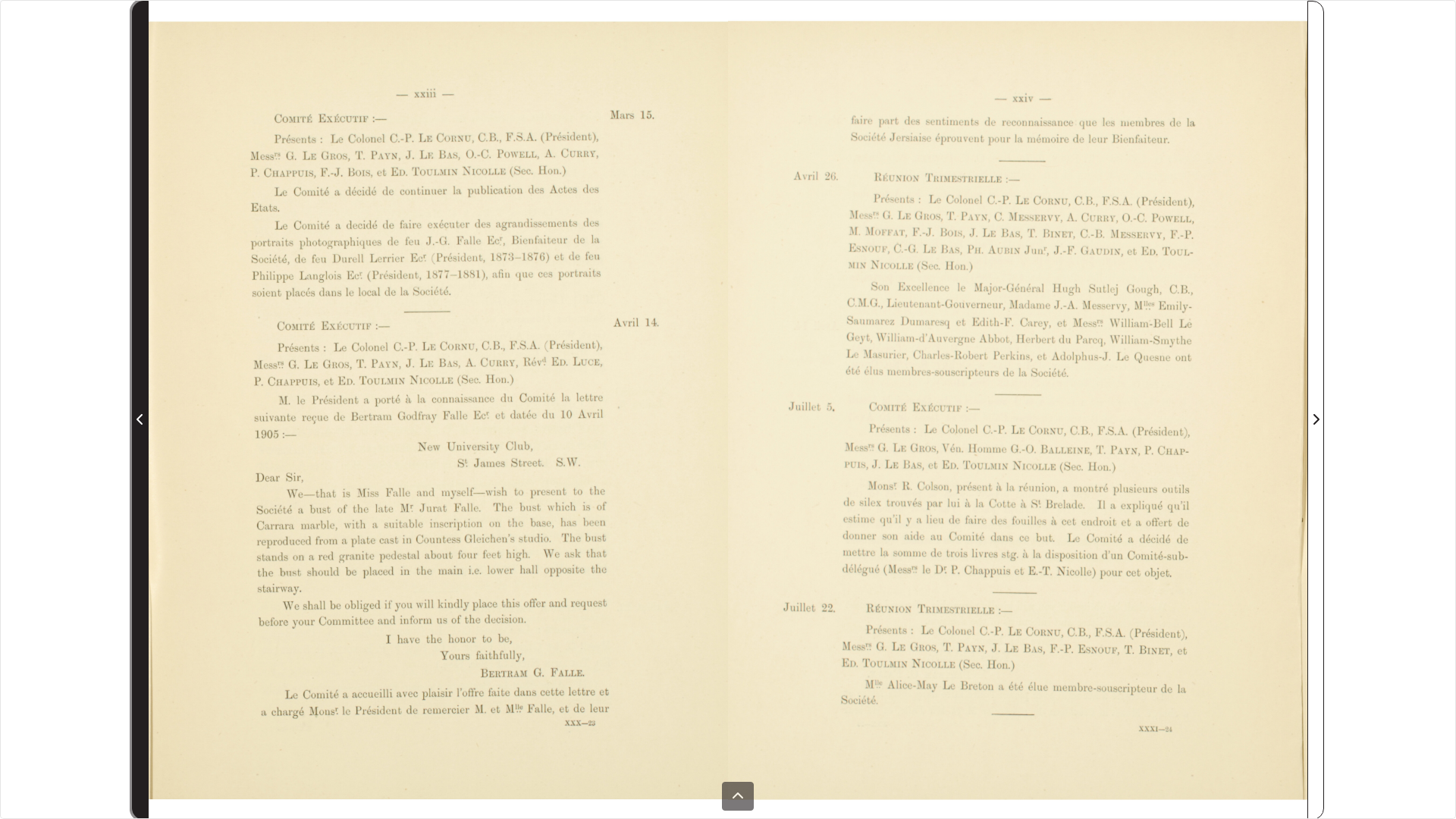 click 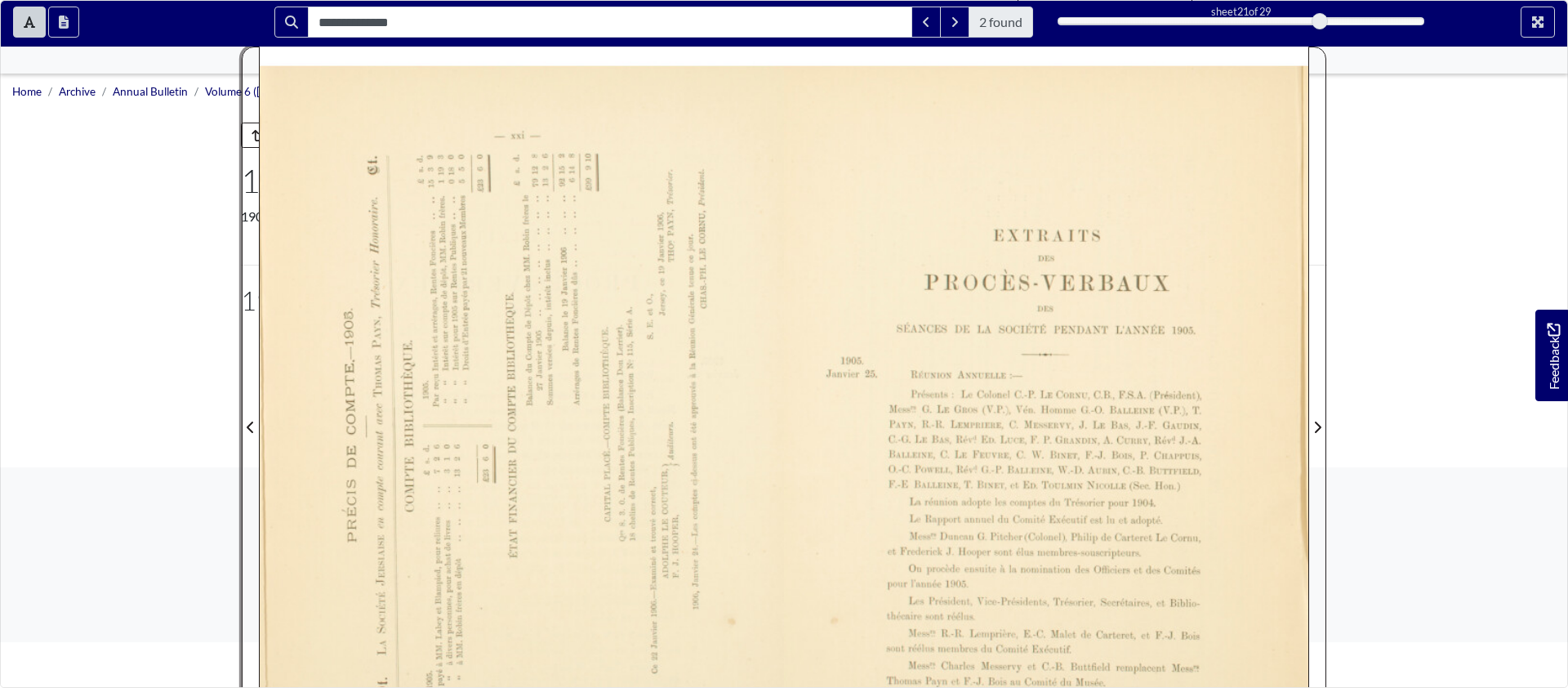 scroll, scrollTop: 114, scrollLeft: 0, axis: vertical 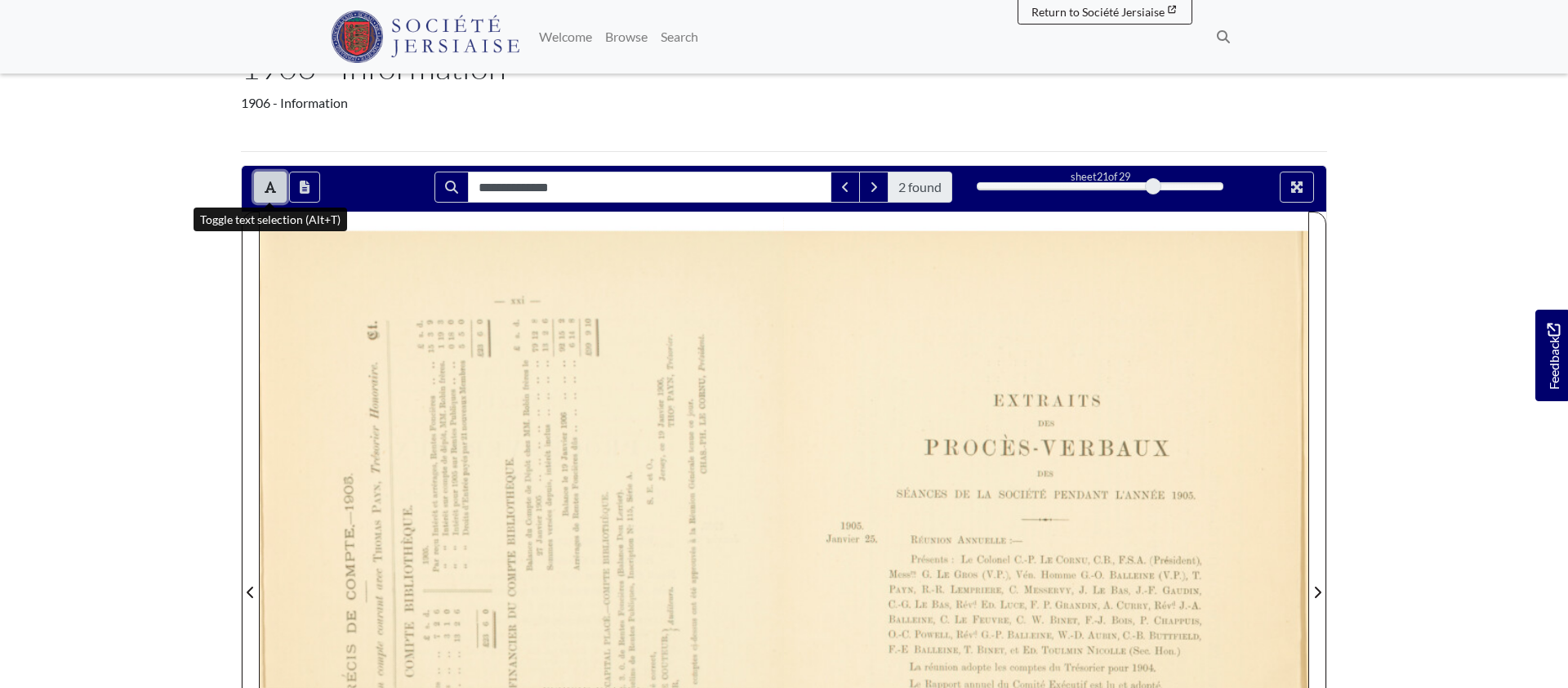 click 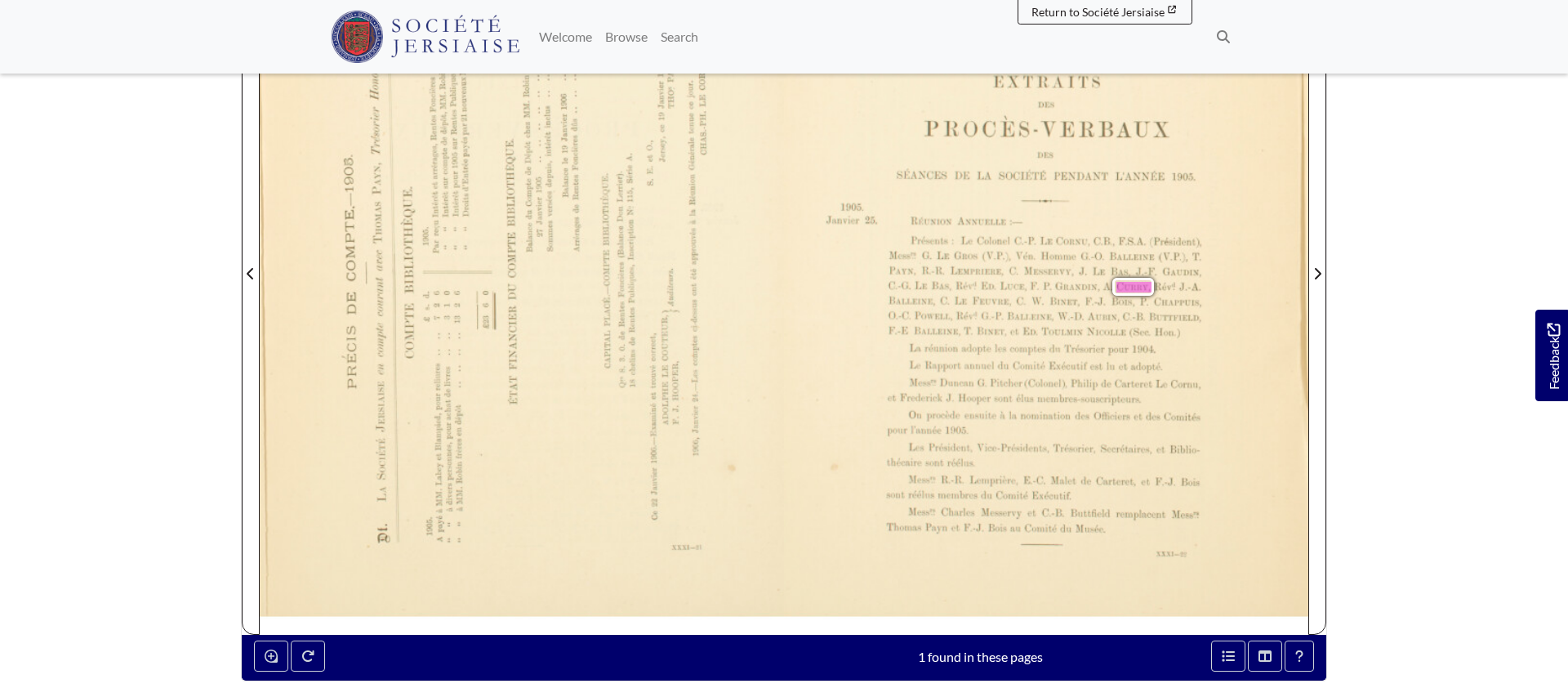 scroll, scrollTop: 434, scrollLeft: 0, axis: vertical 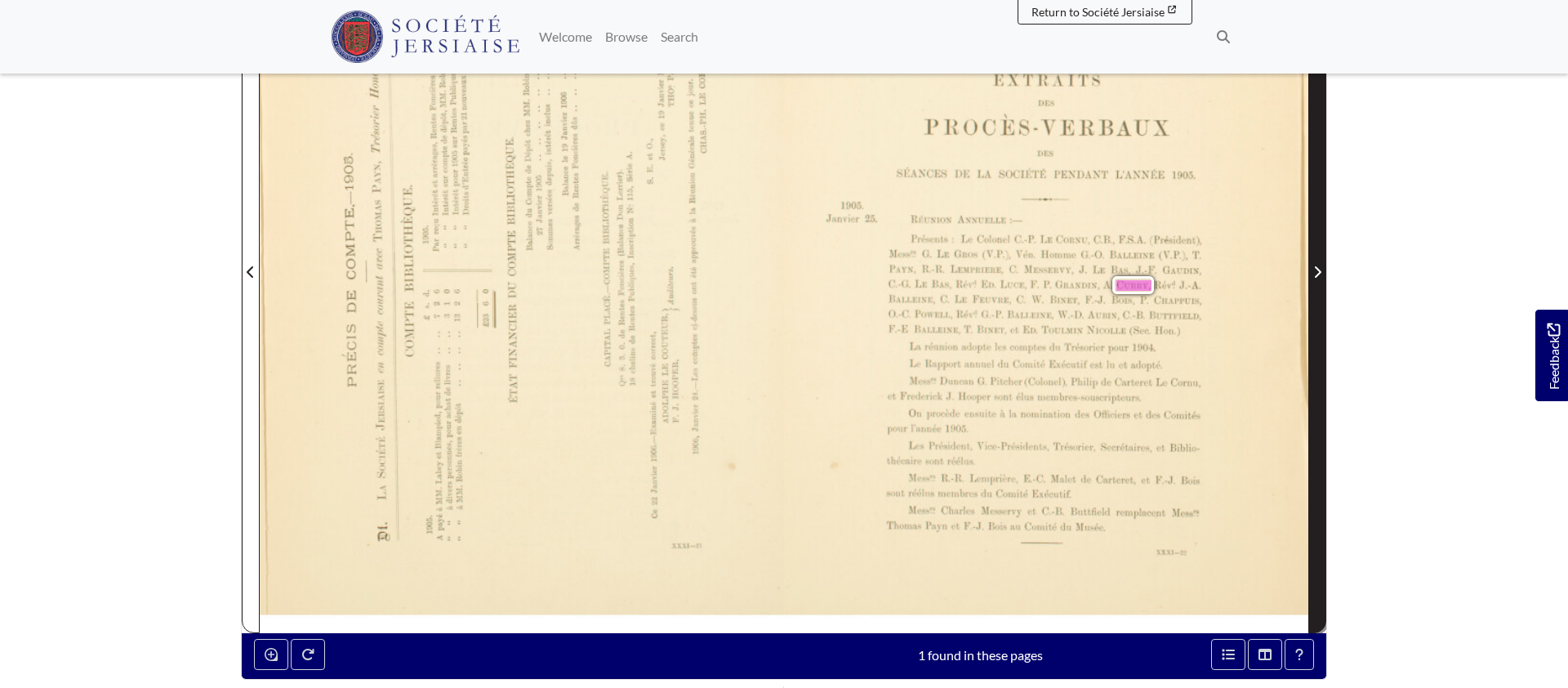 click at bounding box center (1317, 272) 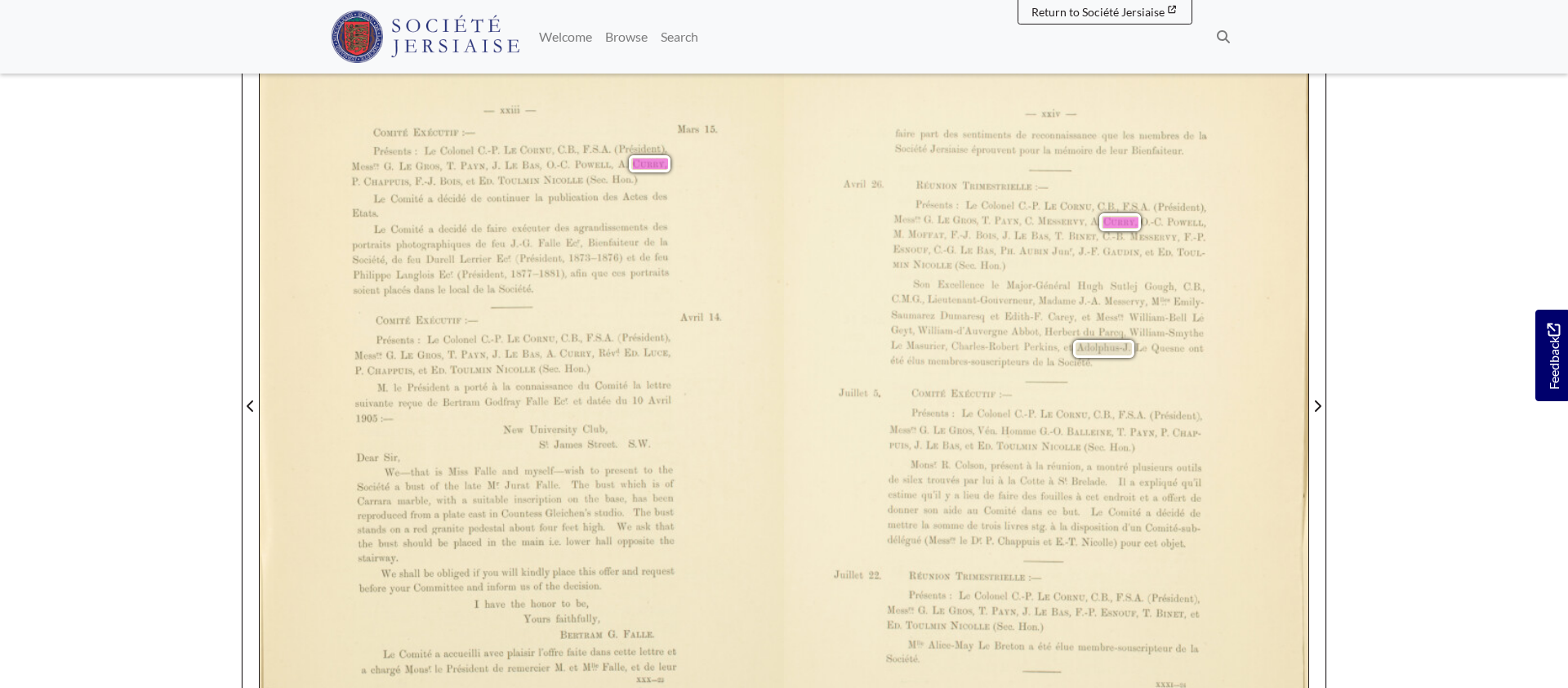 scroll, scrollTop: 301, scrollLeft: 0, axis: vertical 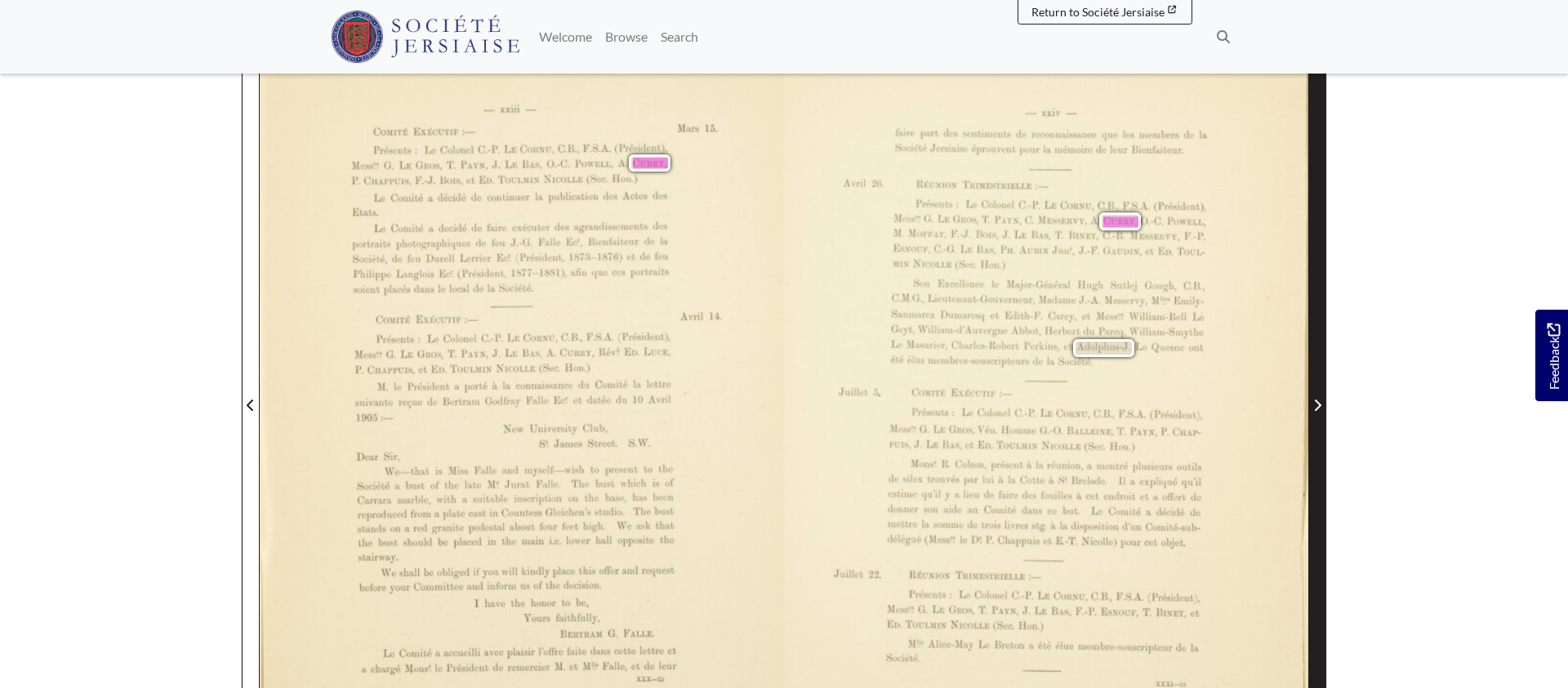click 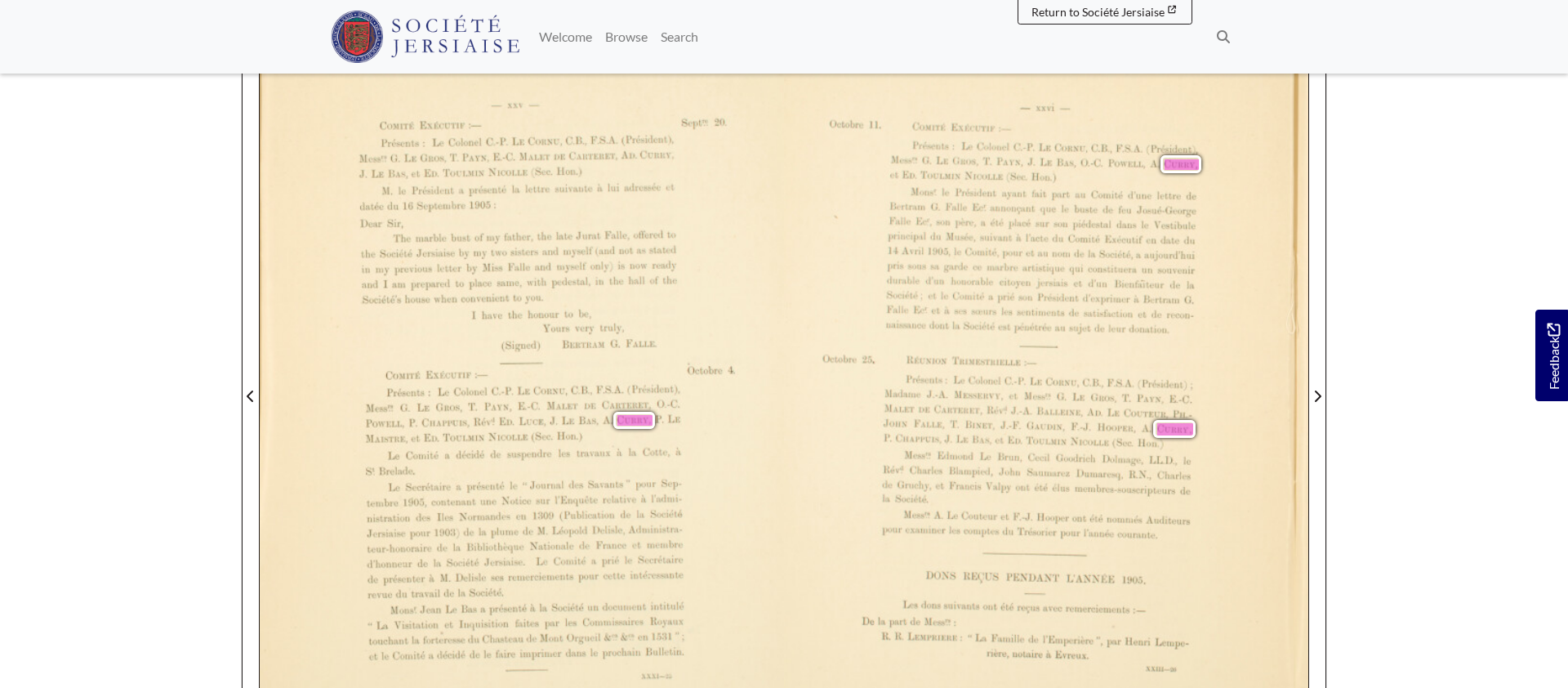 scroll, scrollTop: 305, scrollLeft: 0, axis: vertical 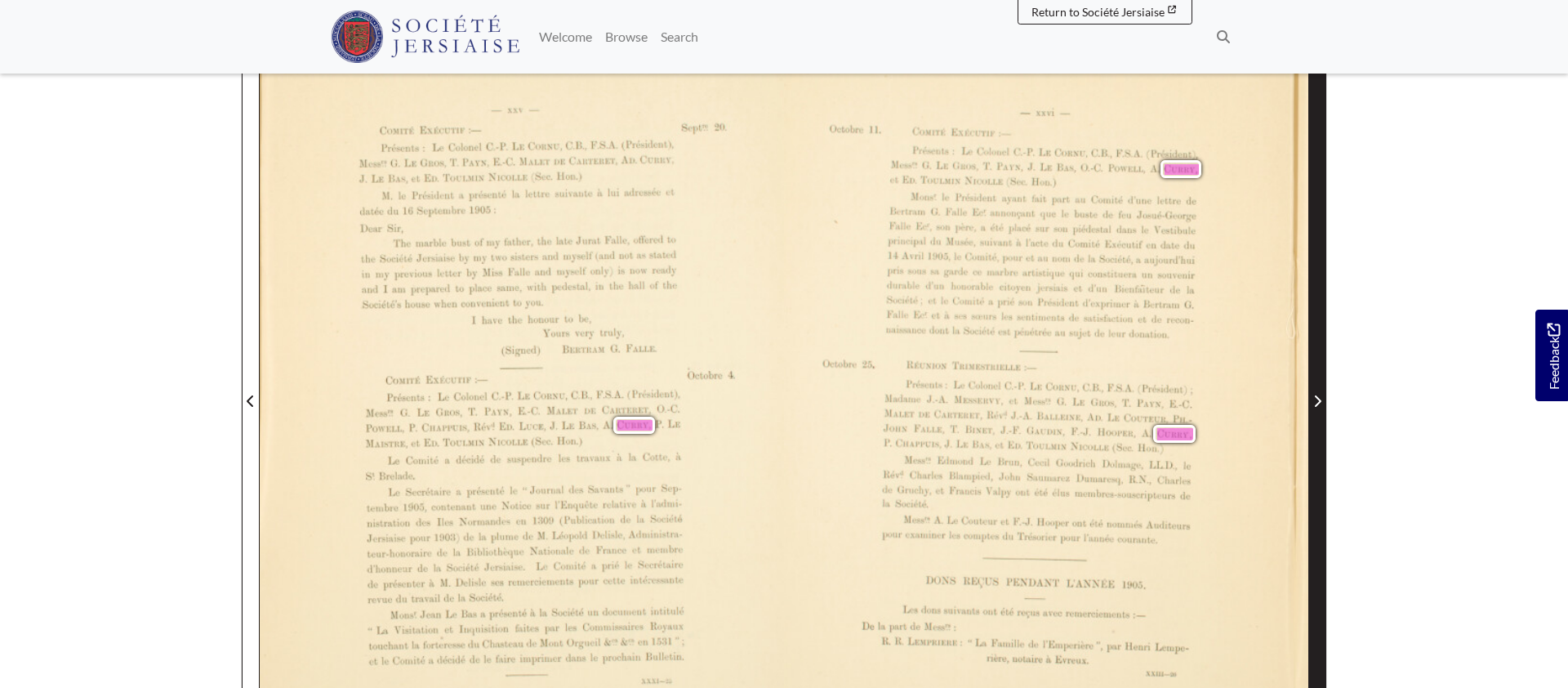 click 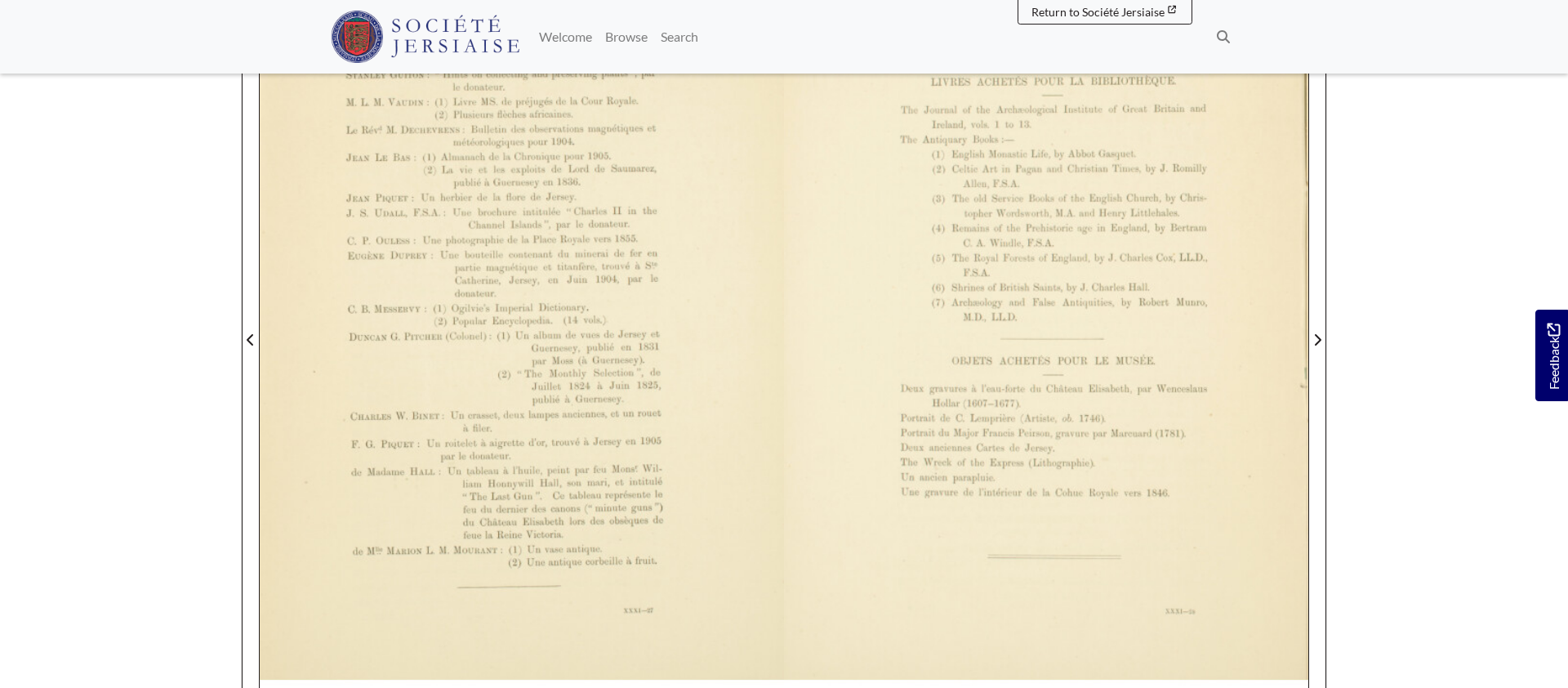 scroll, scrollTop: 369, scrollLeft: 0, axis: vertical 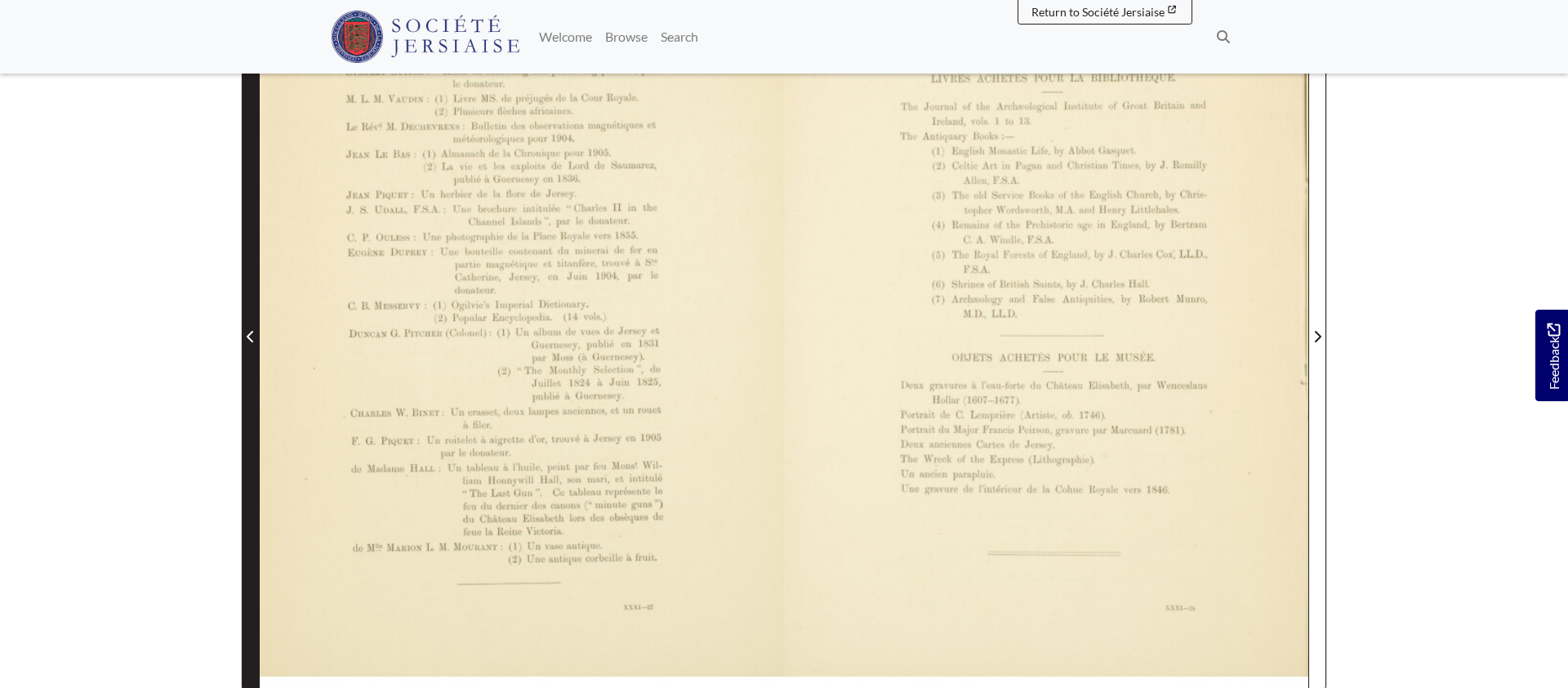 click 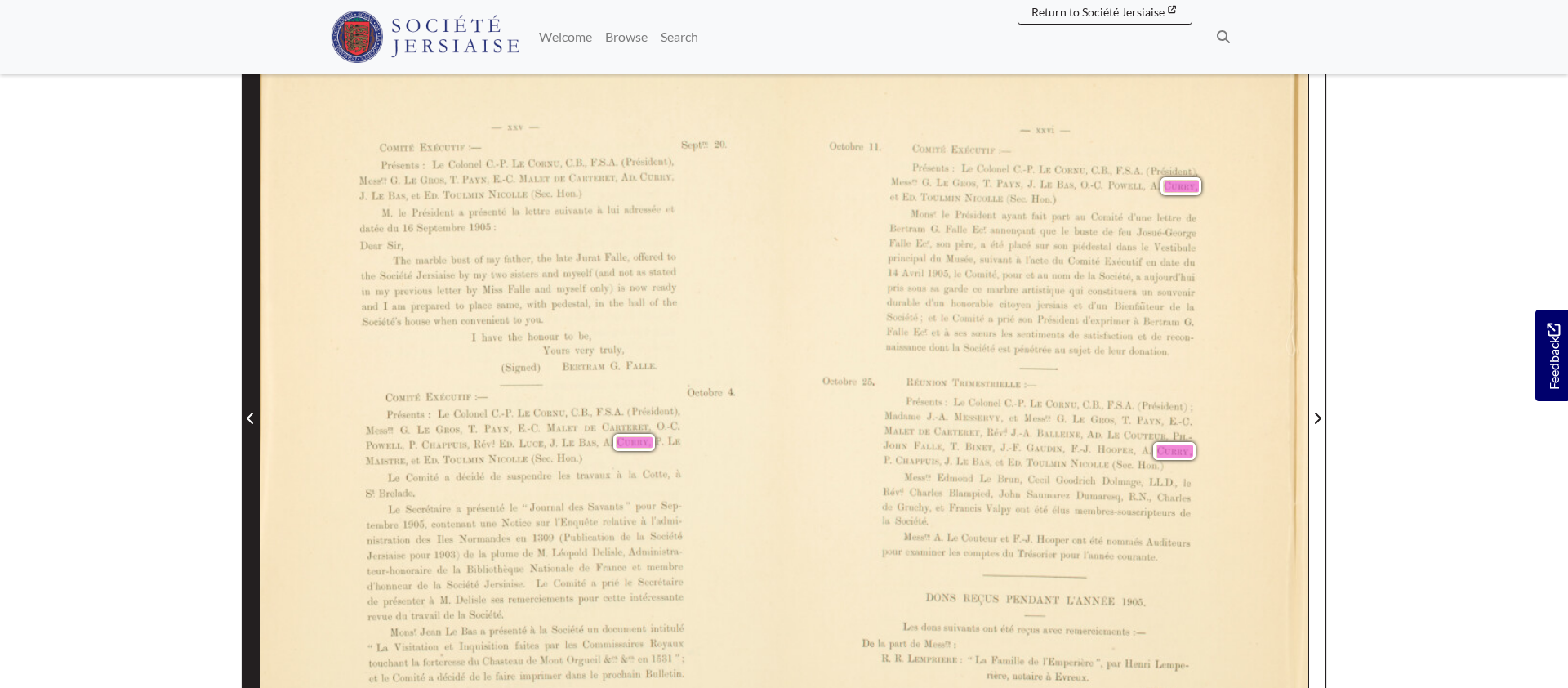 scroll, scrollTop: 285, scrollLeft: 0, axis: vertical 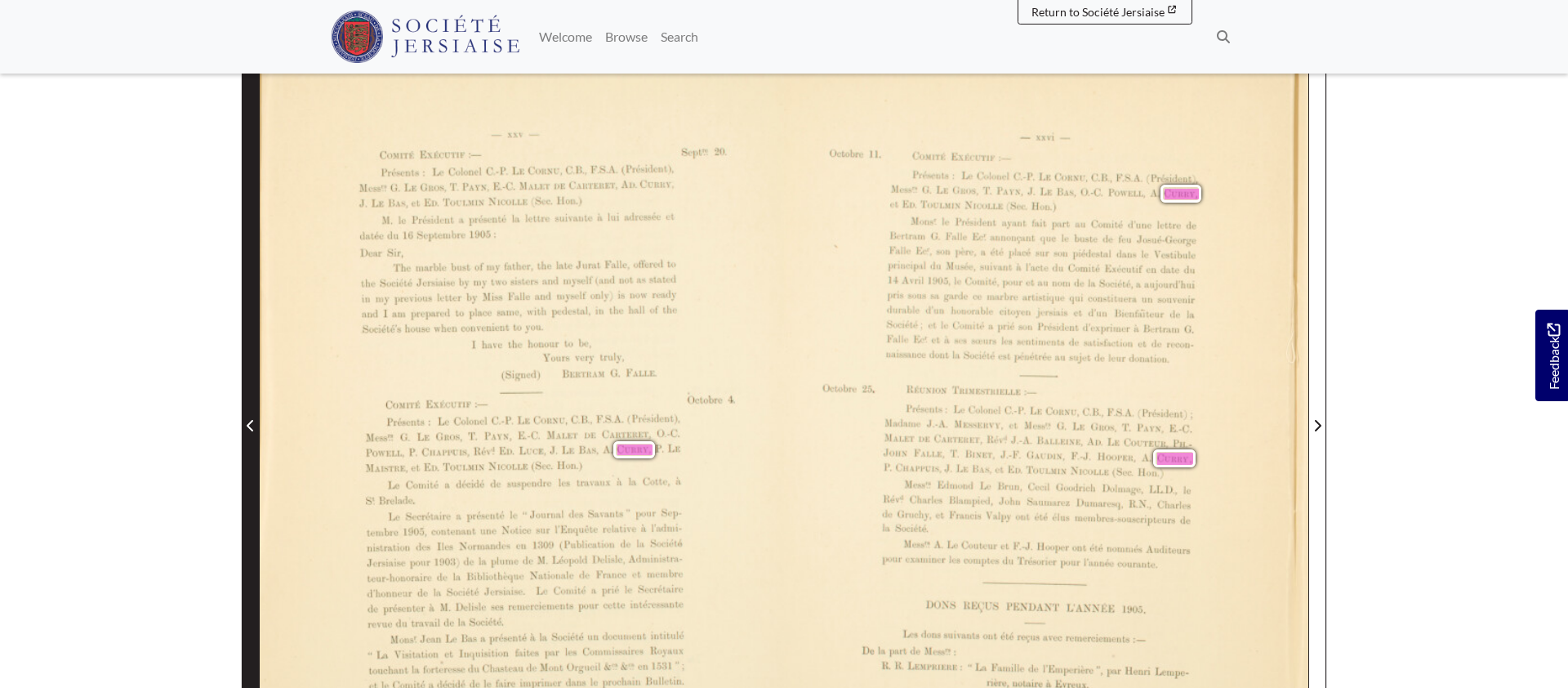 click 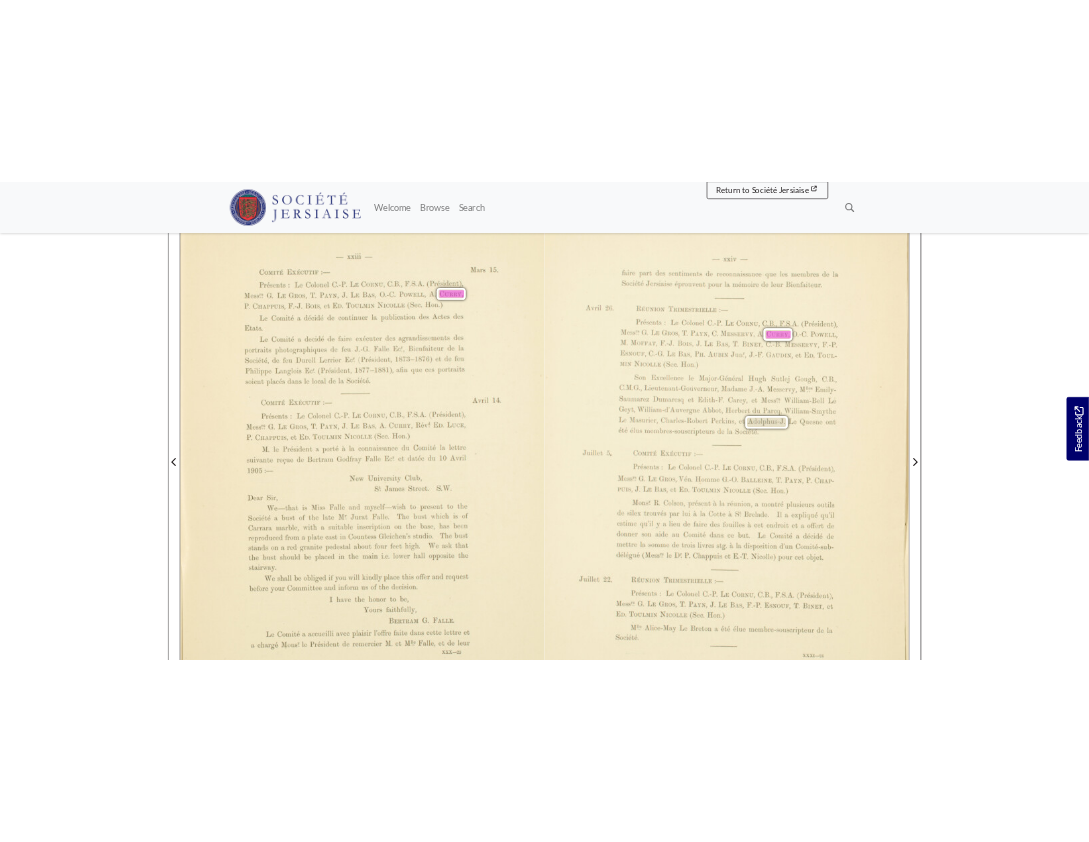 scroll, scrollTop: 370, scrollLeft: 0, axis: vertical 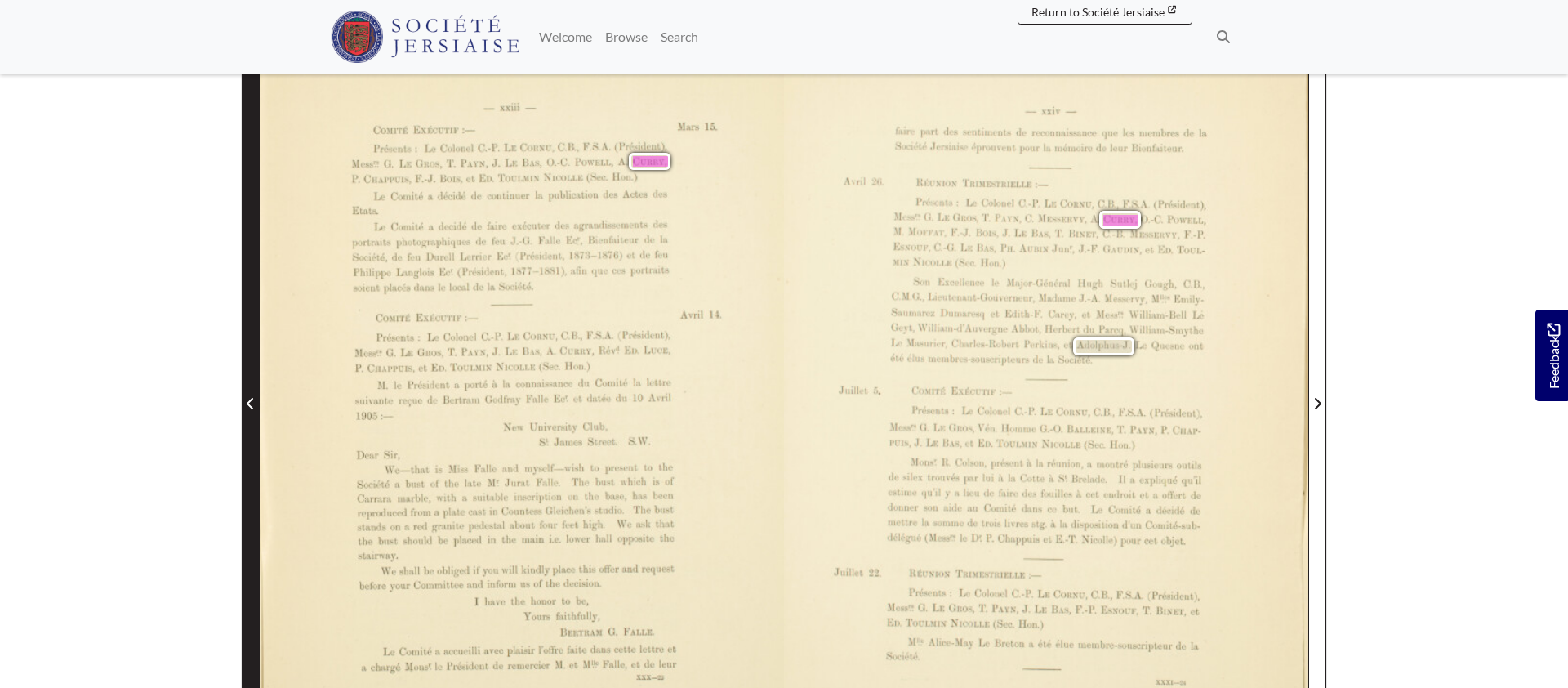 click 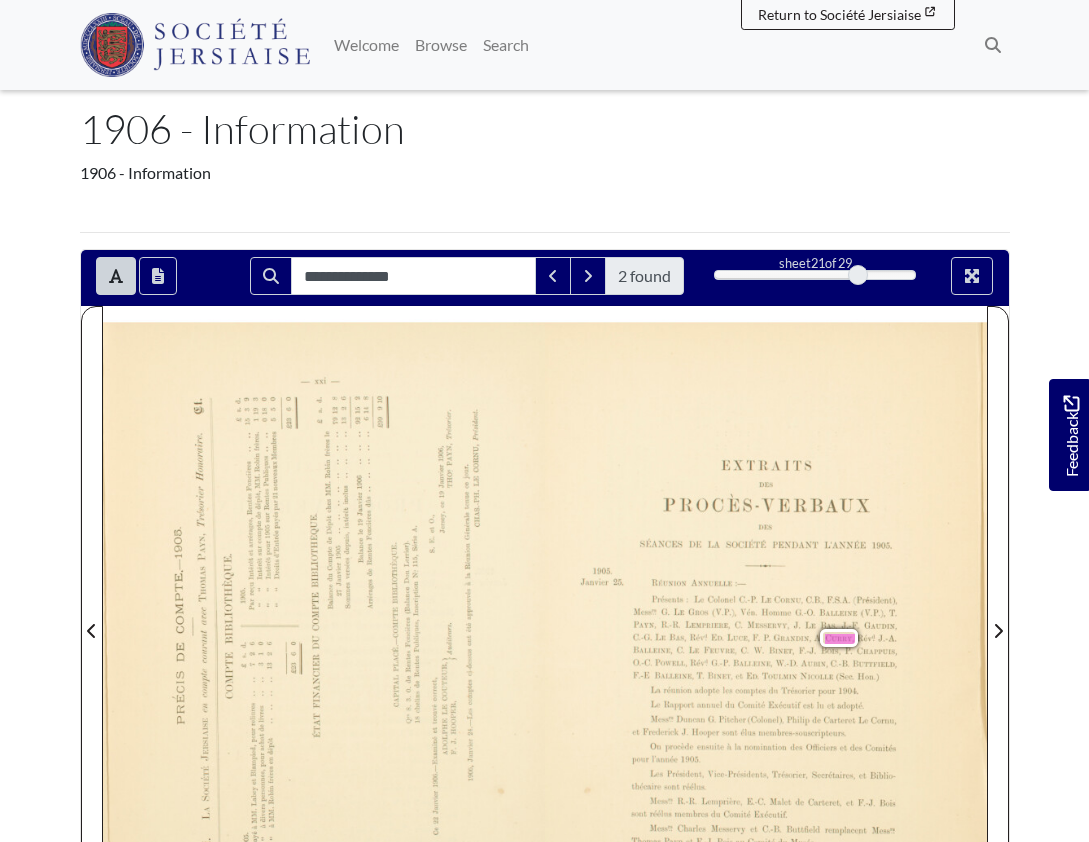 scroll, scrollTop: 6, scrollLeft: 0, axis: vertical 